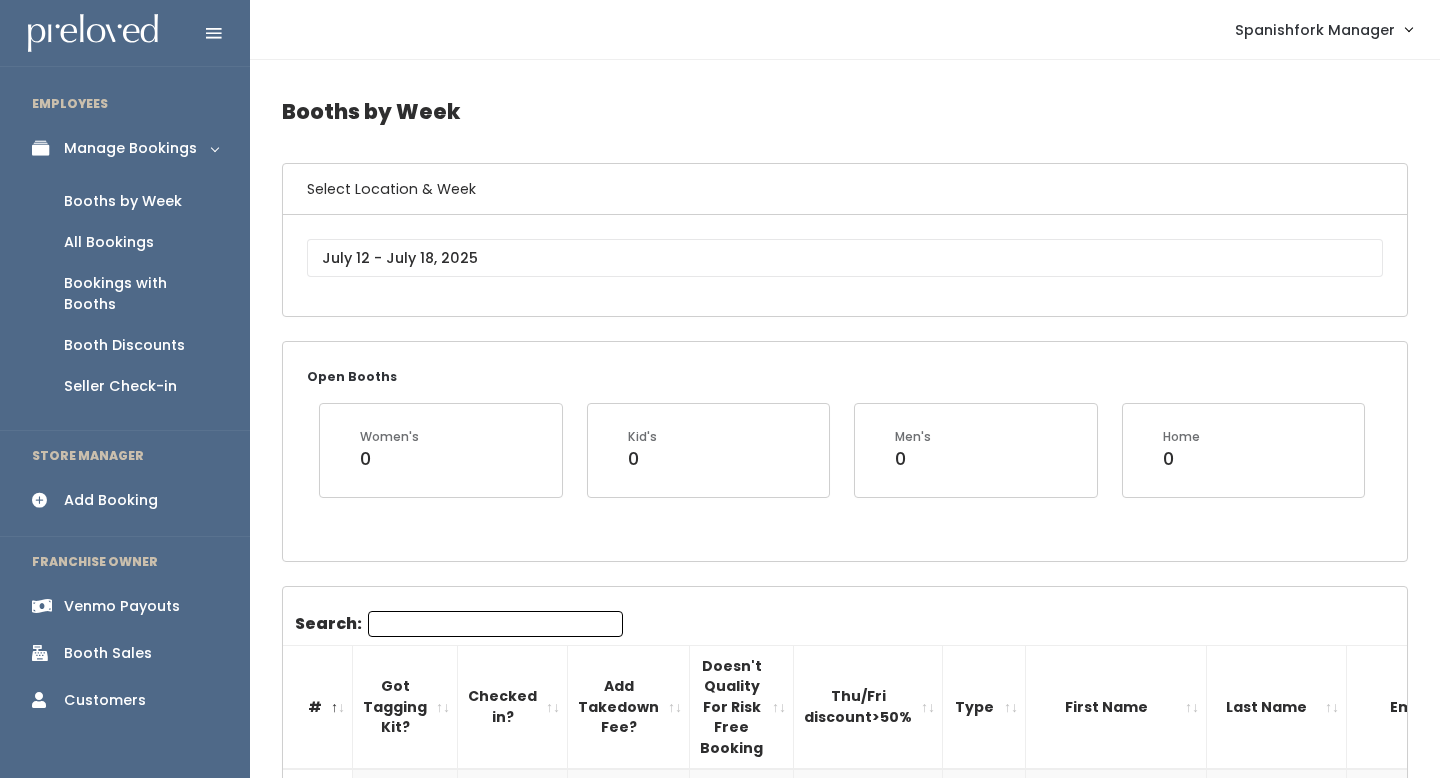 scroll, scrollTop: 0, scrollLeft: 0, axis: both 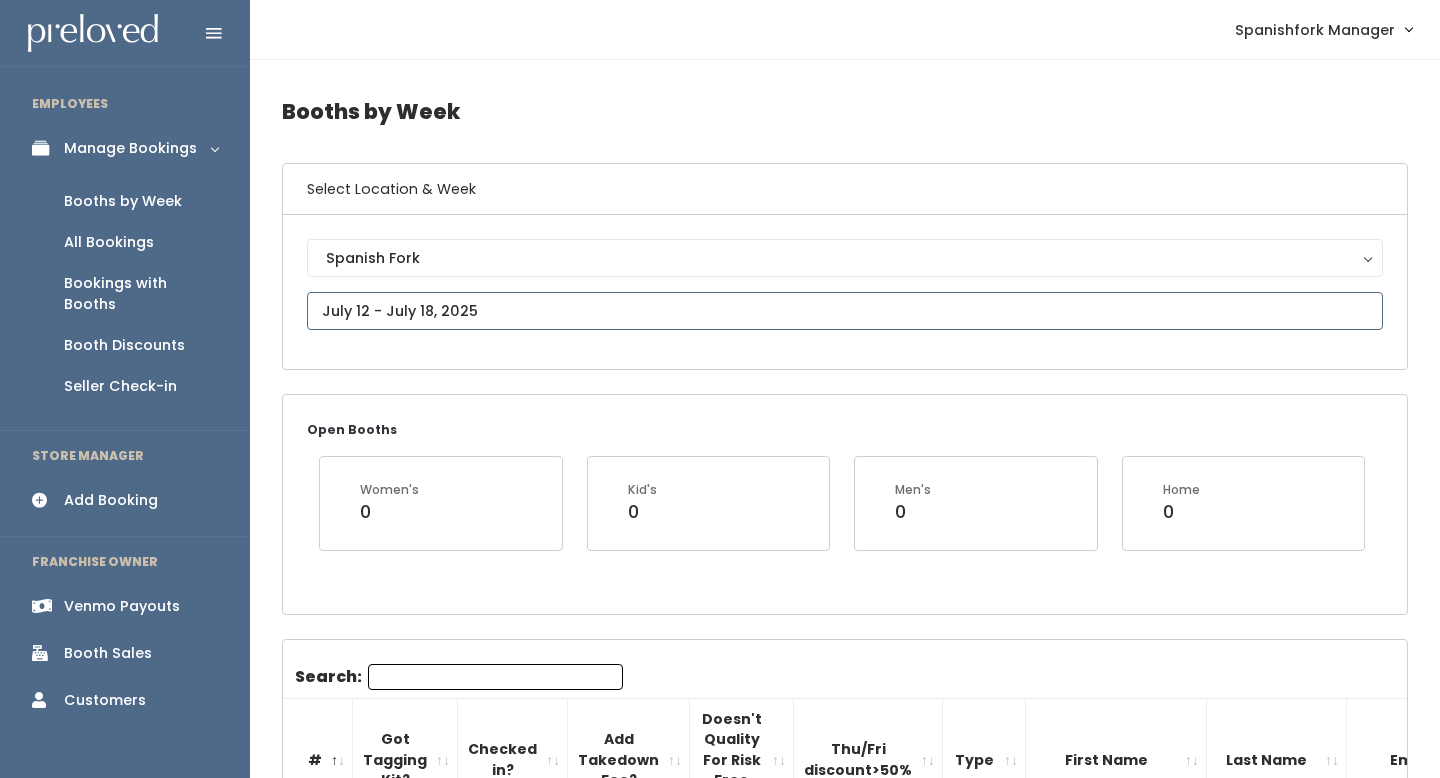 click on "EMPLOYEES
Manage Bookings
Booths by Week
All Bookings
Bookings with Booths
Booth Discounts
Seller Check-in
STORE MANAGER
Add Booking
FRANCHISE OWNER
Venmo Payouts
Booth Sales
Customers" at bounding box center [720, 2889] 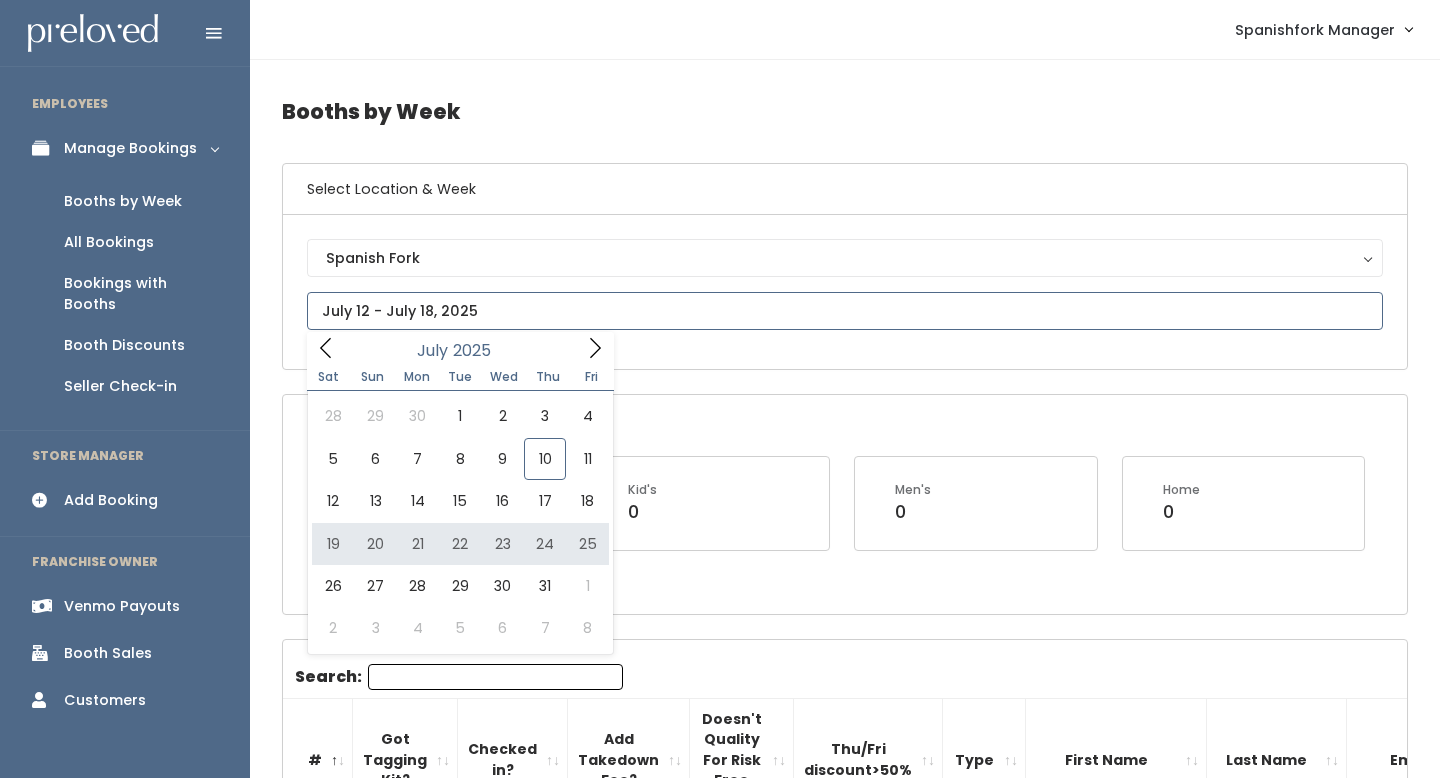 type on "July 19 to July 25" 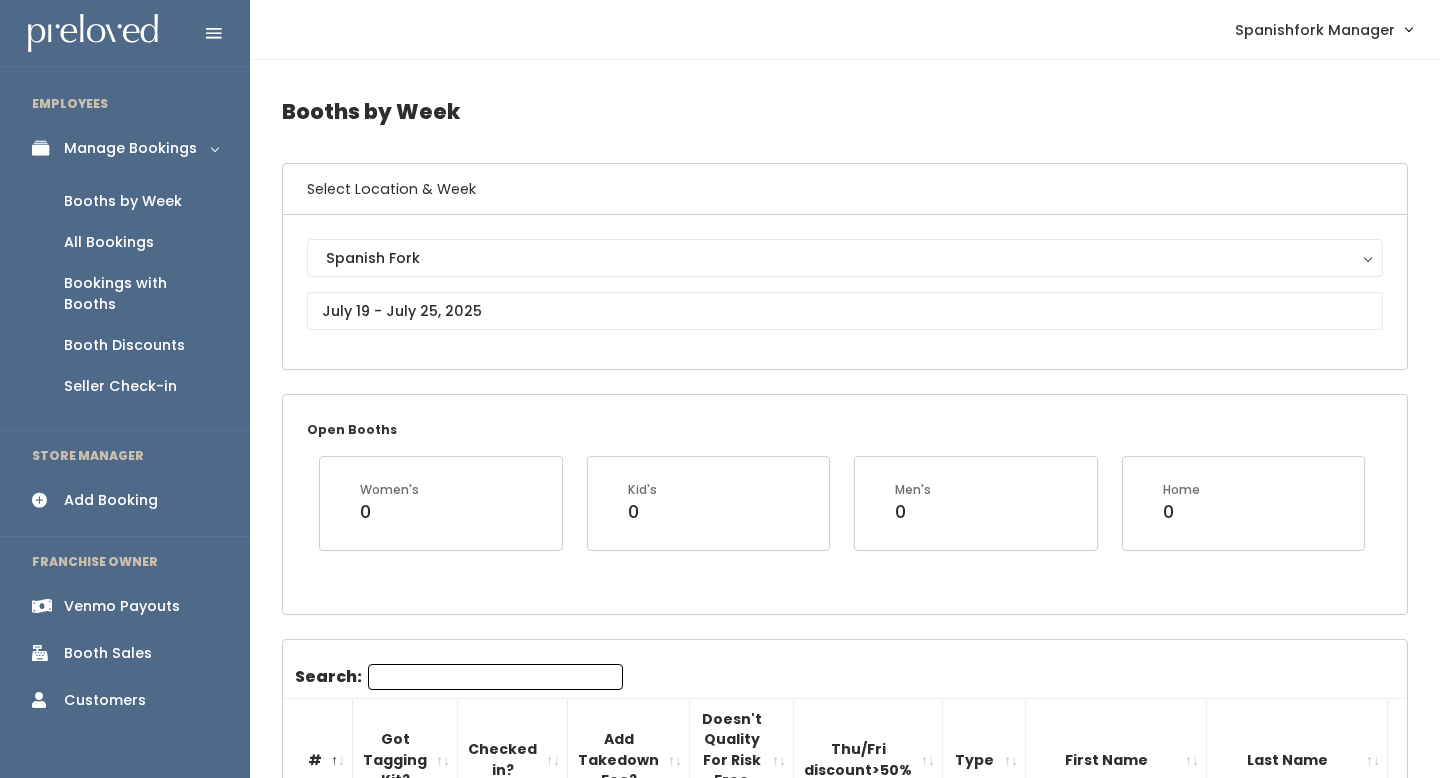 scroll, scrollTop: 0, scrollLeft: 0, axis: both 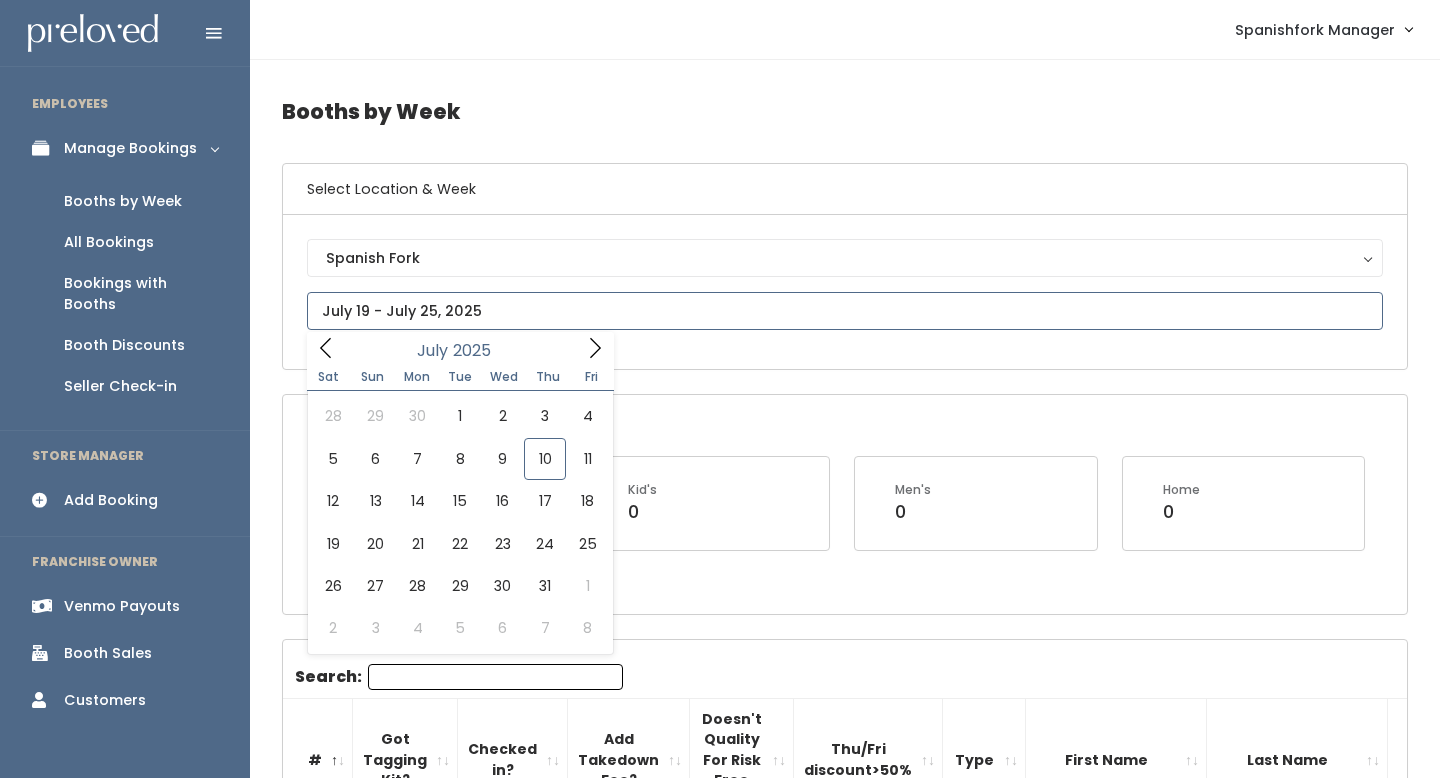 click at bounding box center (845, 311) 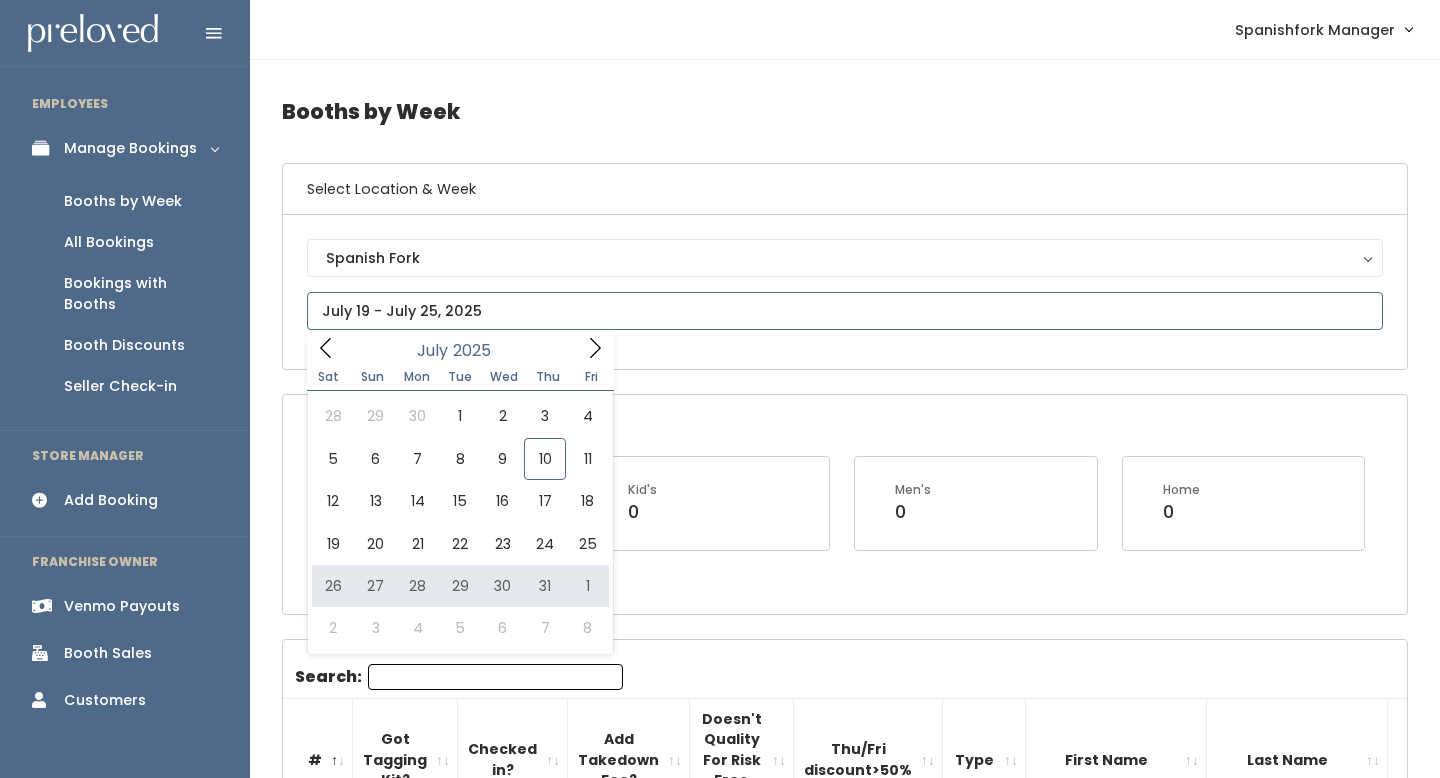 type on "July 26 to August 1" 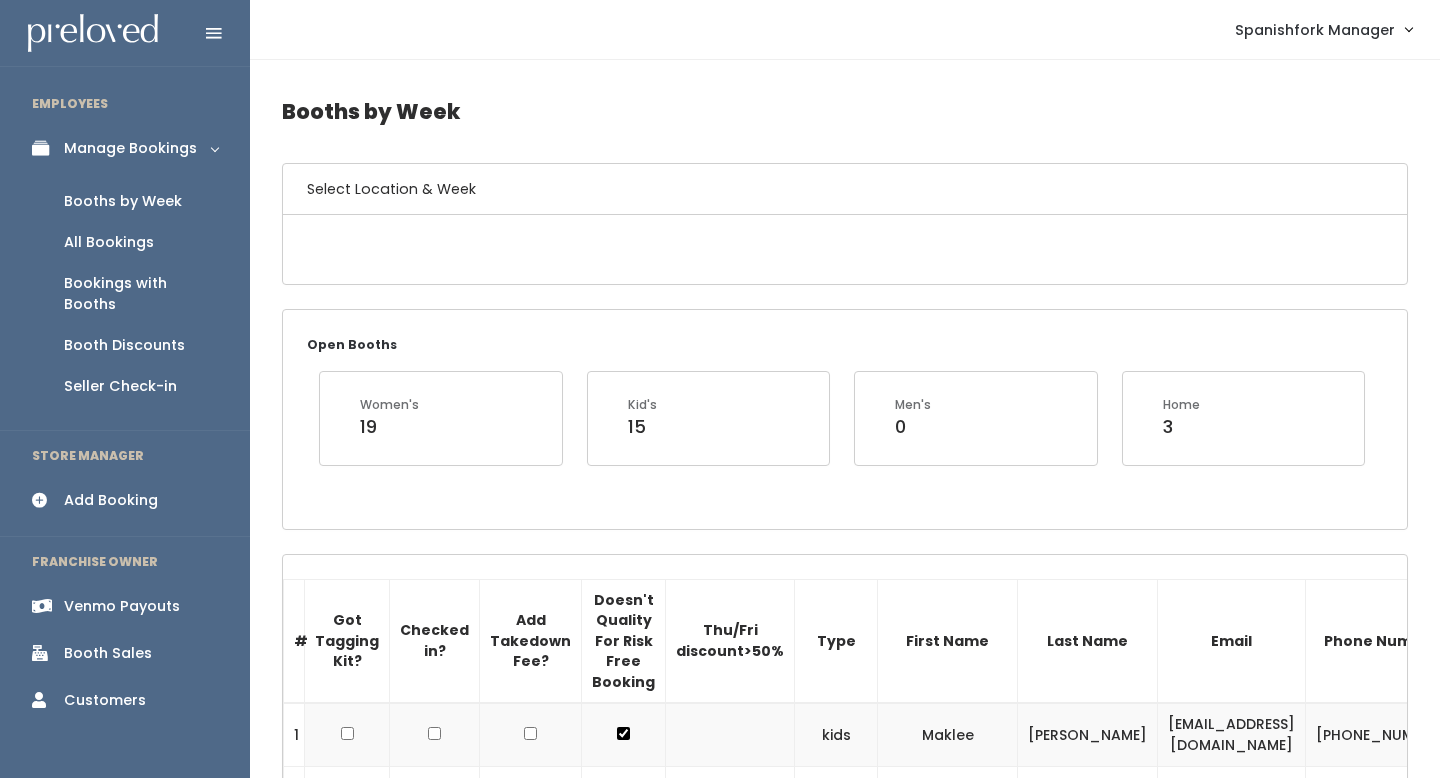 scroll, scrollTop: 0, scrollLeft: 0, axis: both 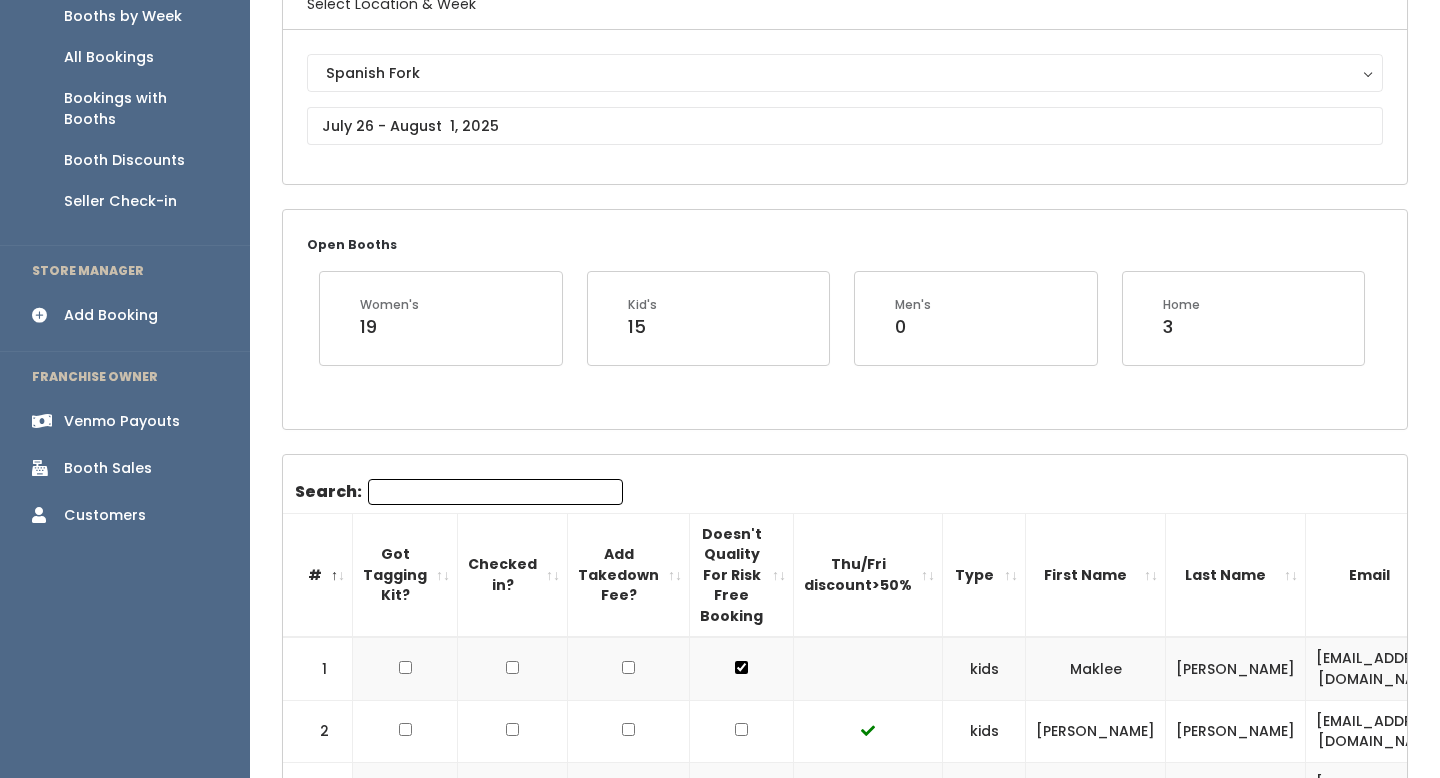 click on "Spanish Fork
Spanish Fork" at bounding box center [845, 107] 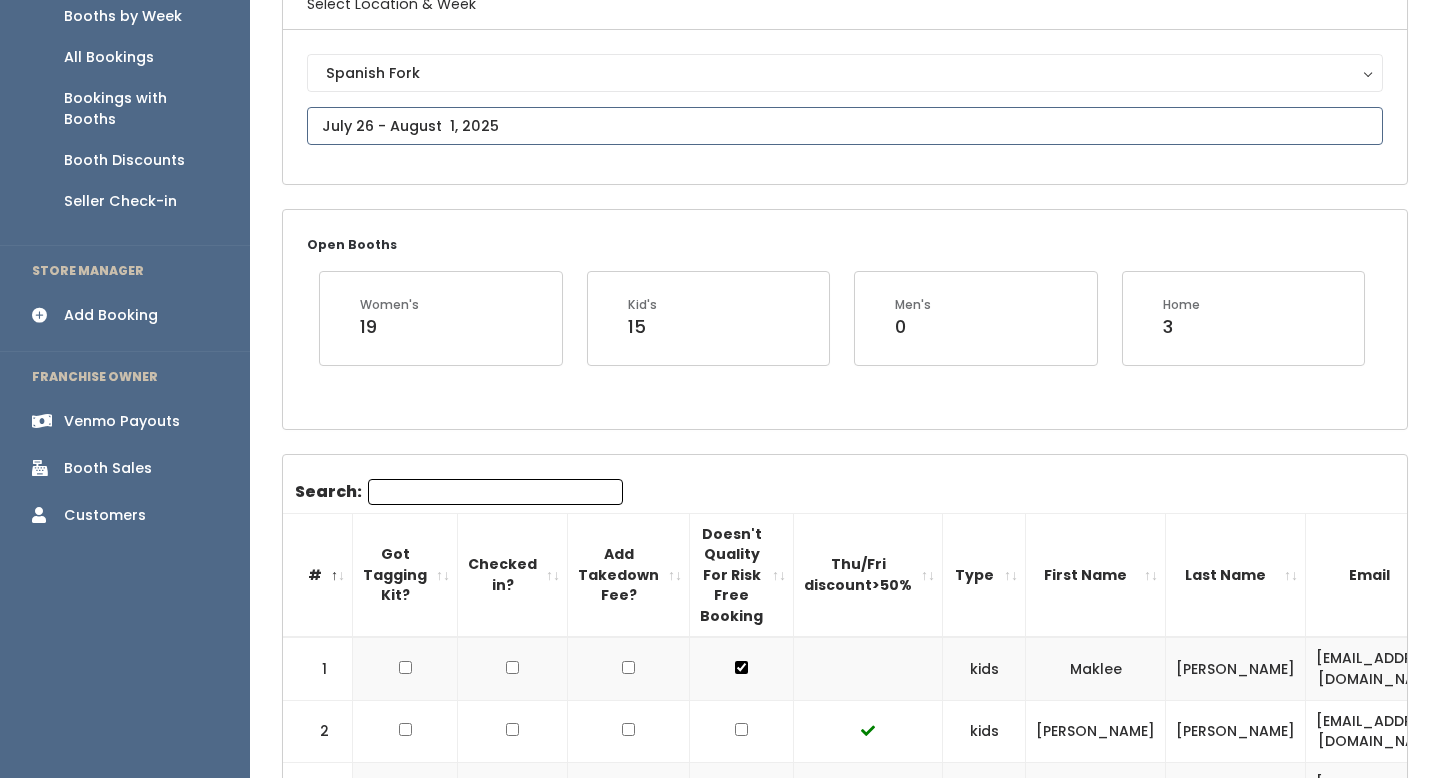click at bounding box center (845, 126) 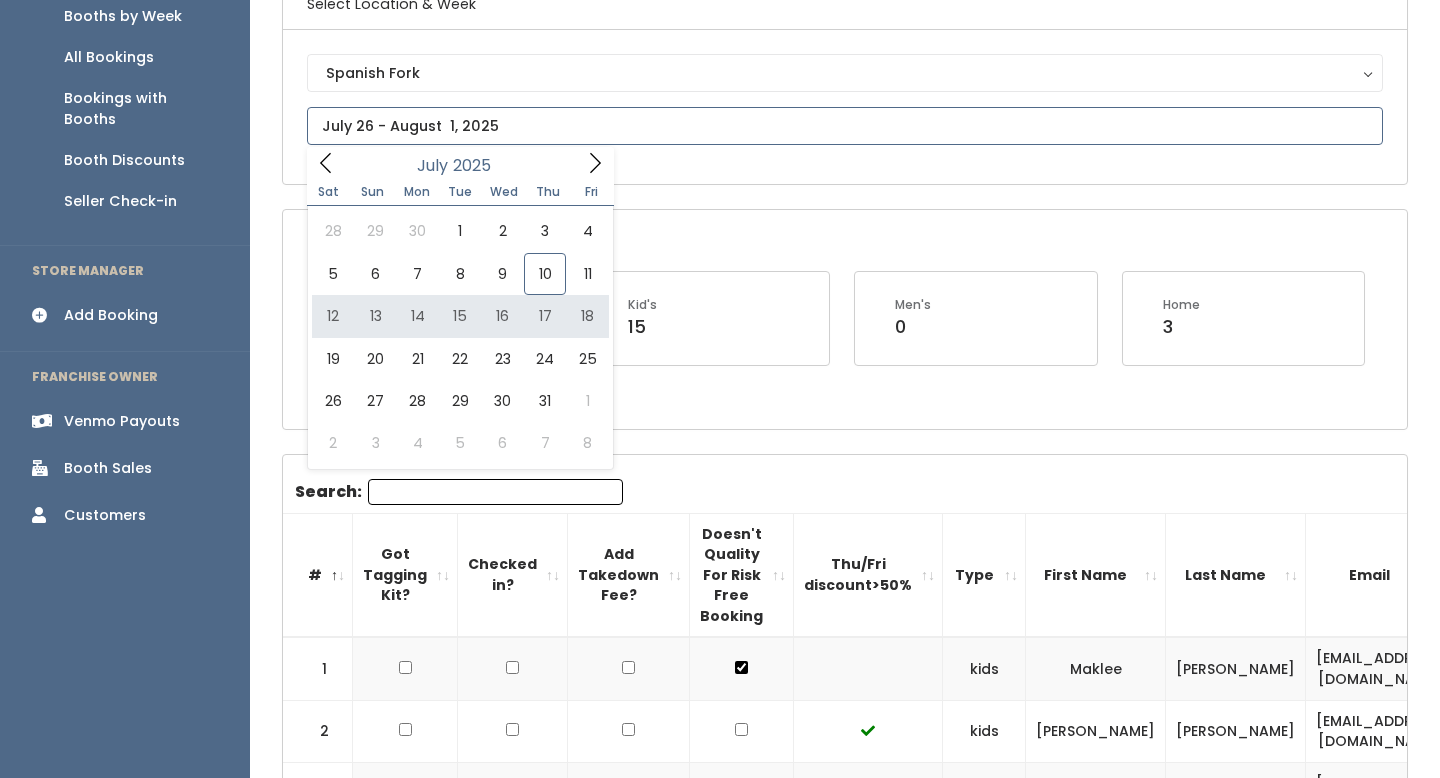 type on "July 12 to July 18" 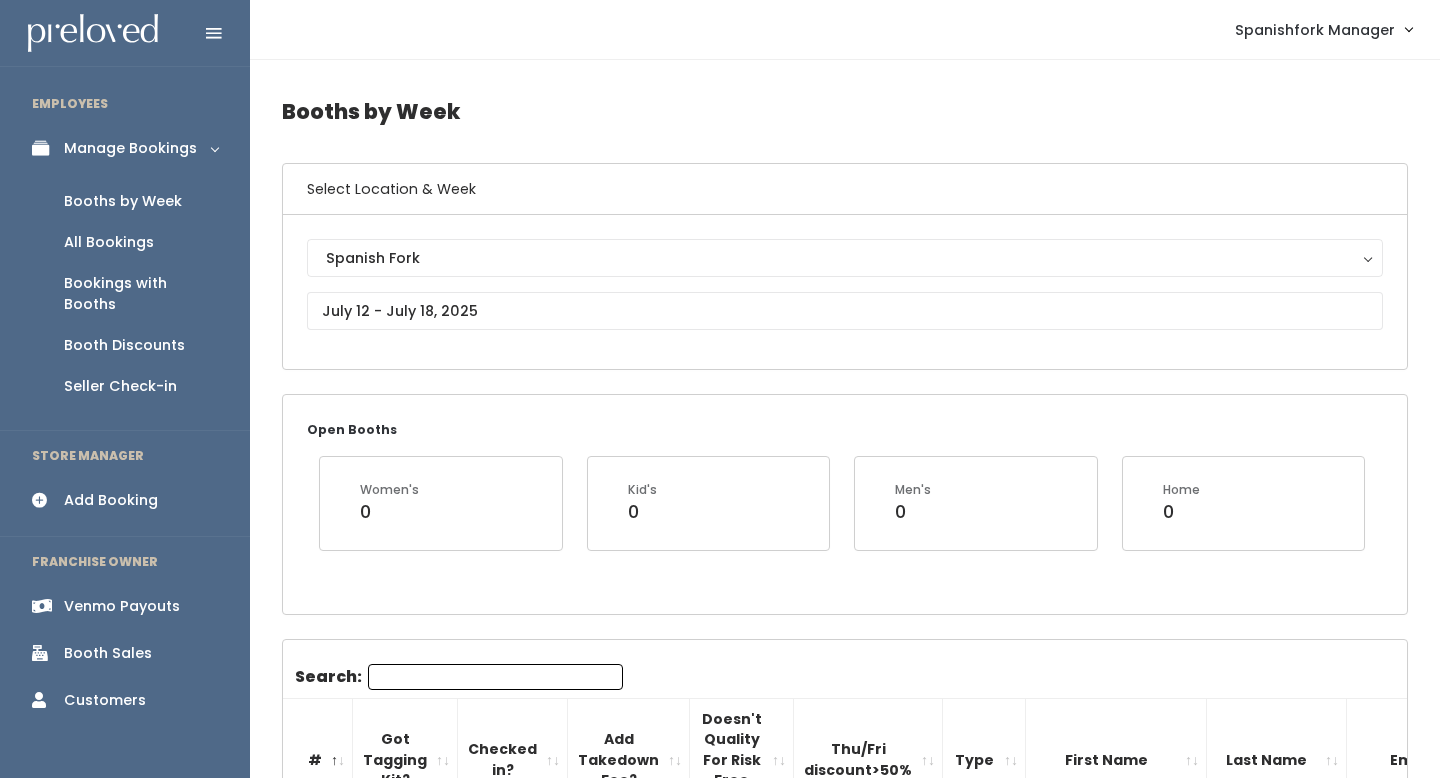 scroll, scrollTop: 0, scrollLeft: 0, axis: both 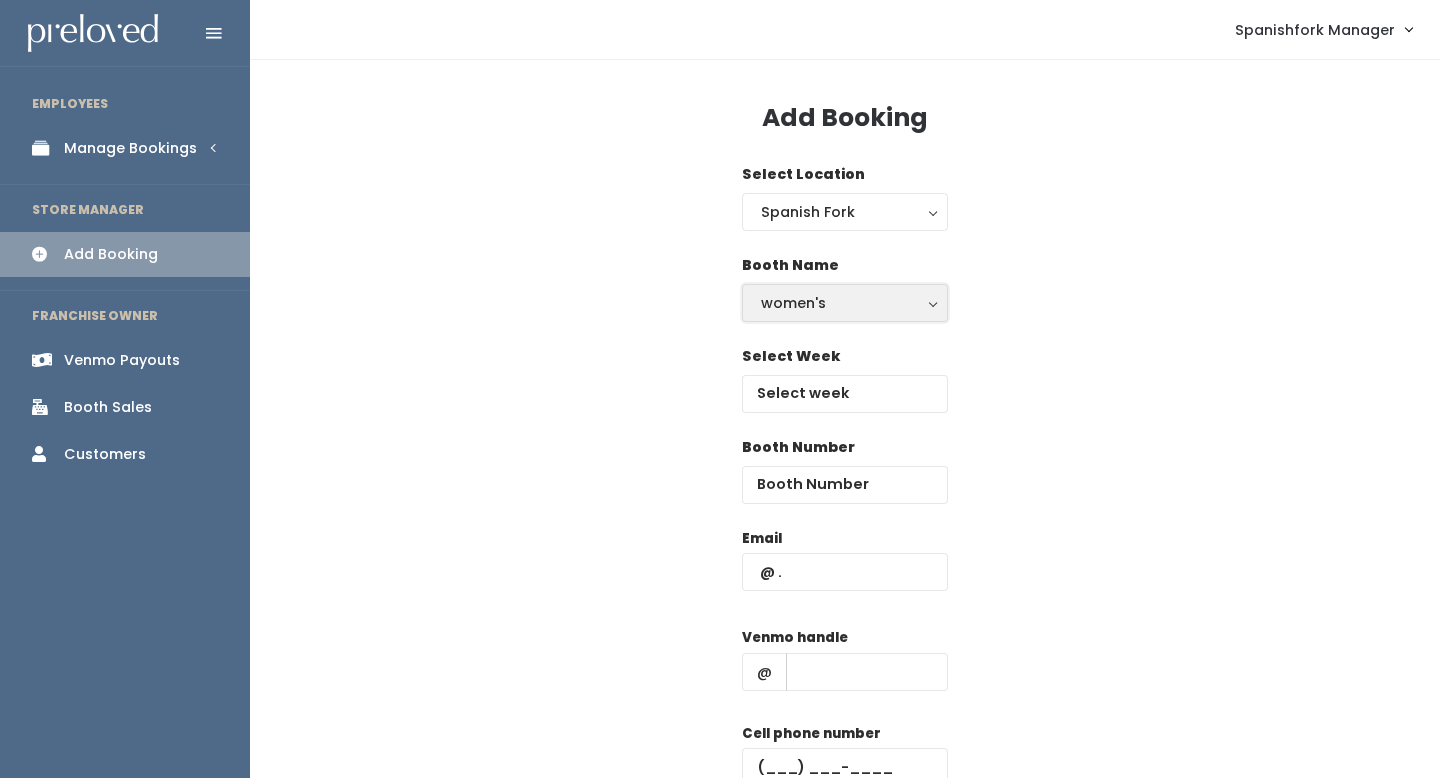 click on "women's" at bounding box center (845, 303) 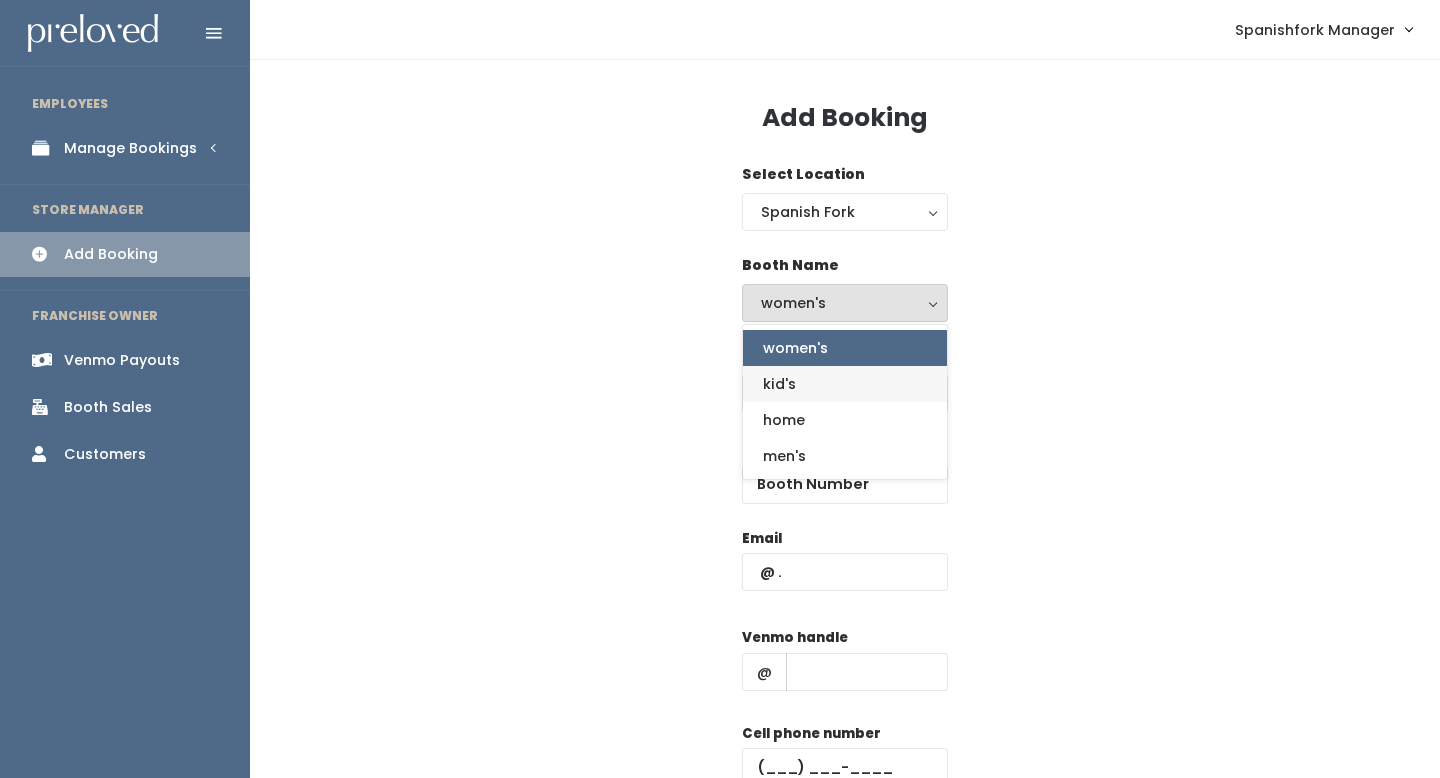 click on "kid's" at bounding box center [779, 384] 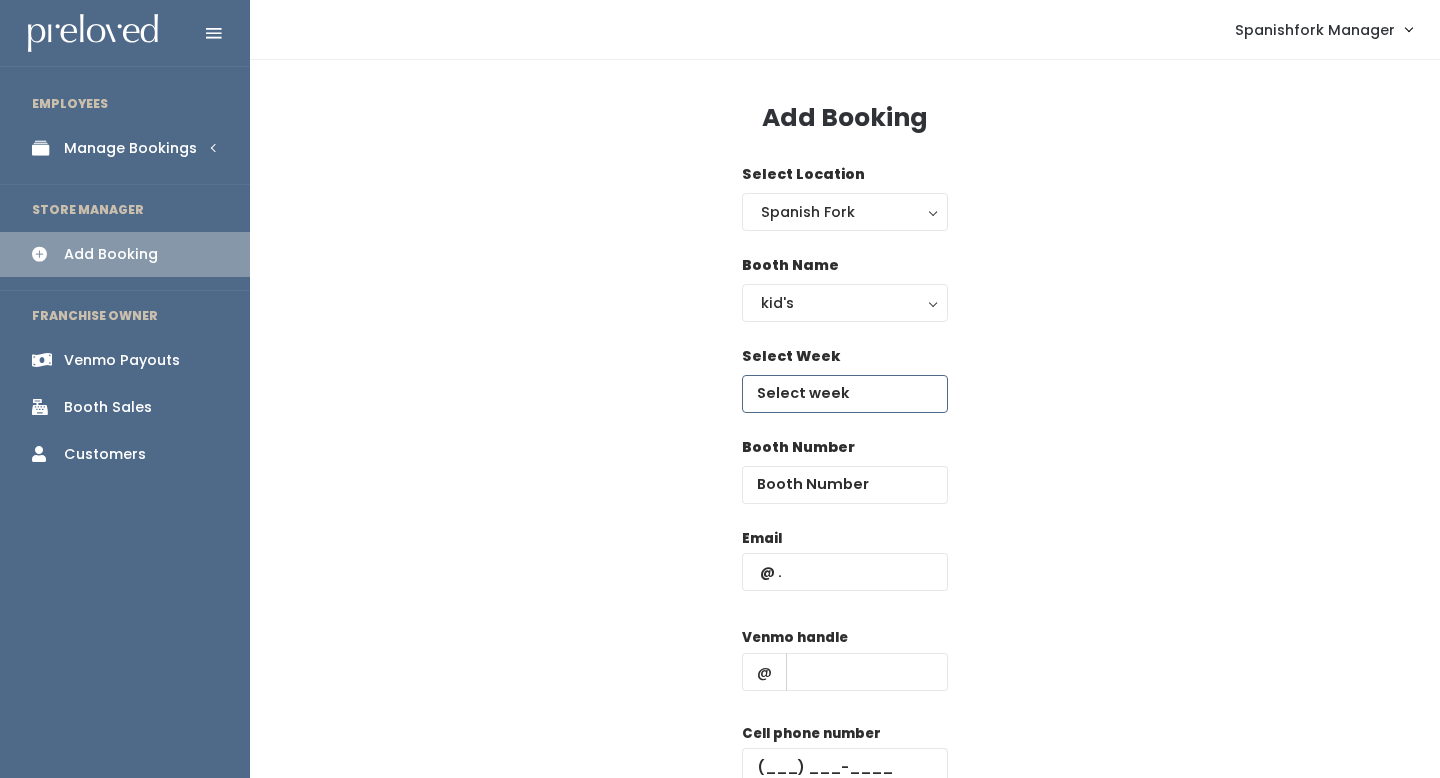 click on "EMPLOYEES
Manage Bookings
Booths by Week
All Bookings
Bookings with Booths
Booth Discounts
Seller Check-in
STORE MANAGER
Add Booking
FRANCHISE OWNER
Venmo Payouts
Booth Sales
Customers" at bounding box center [720, 478] 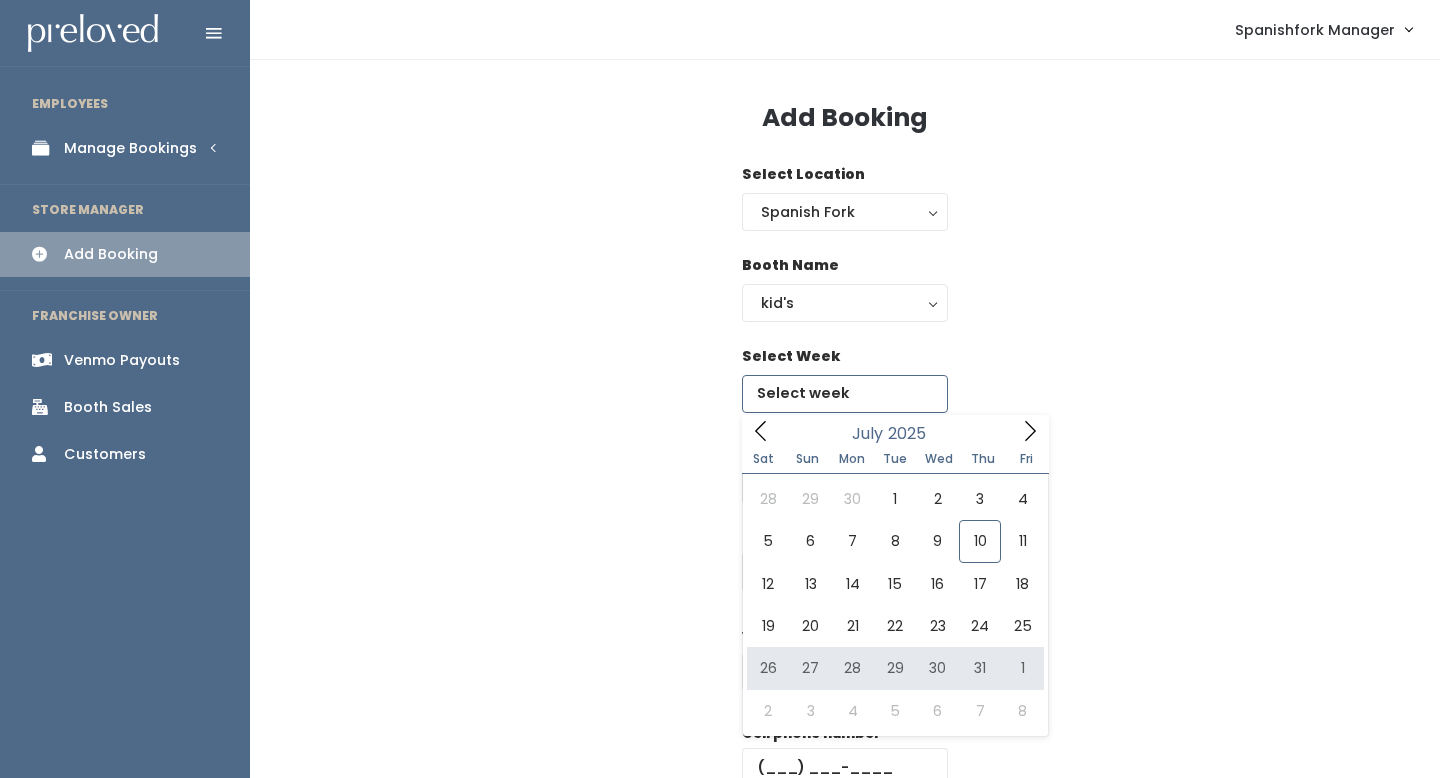 type on "[DATE] to [DATE]" 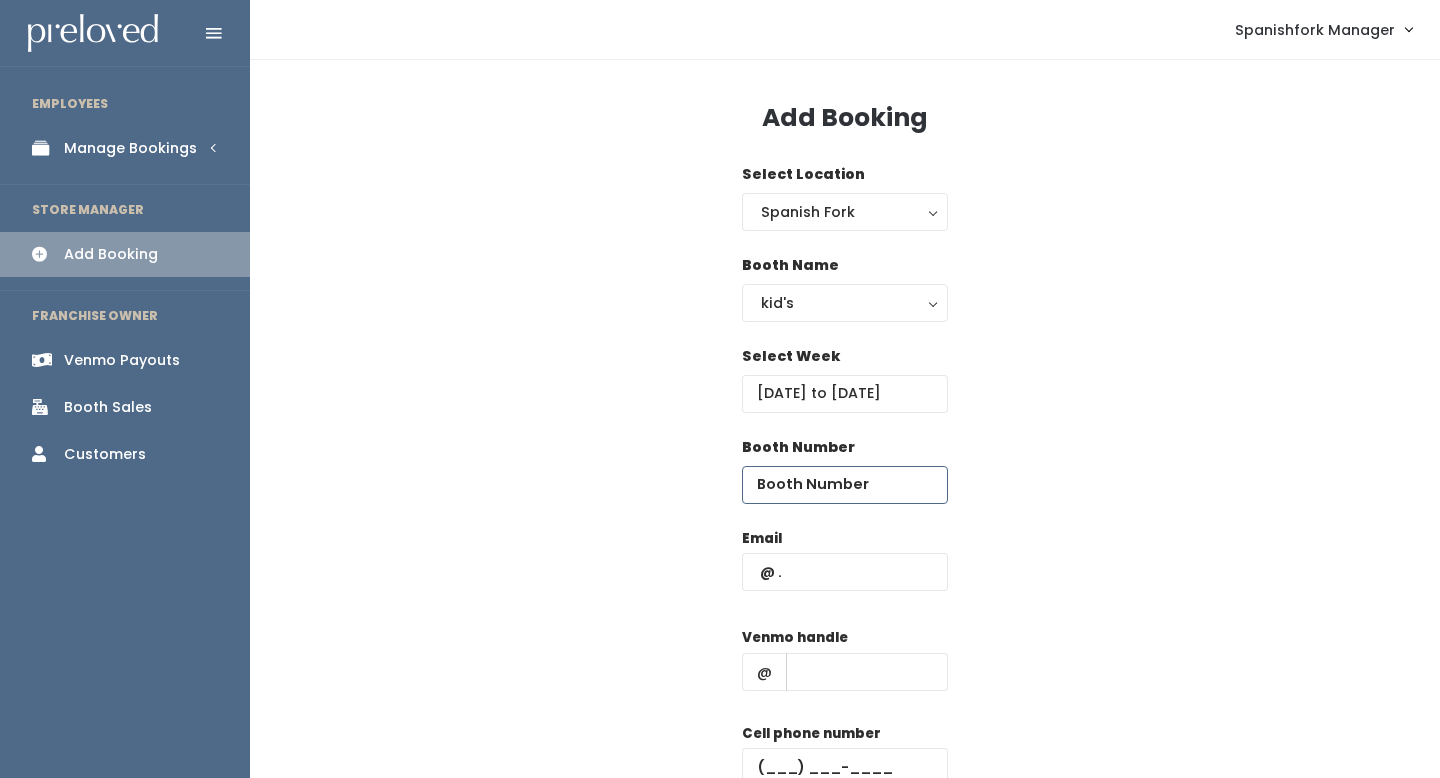 click at bounding box center [845, 485] 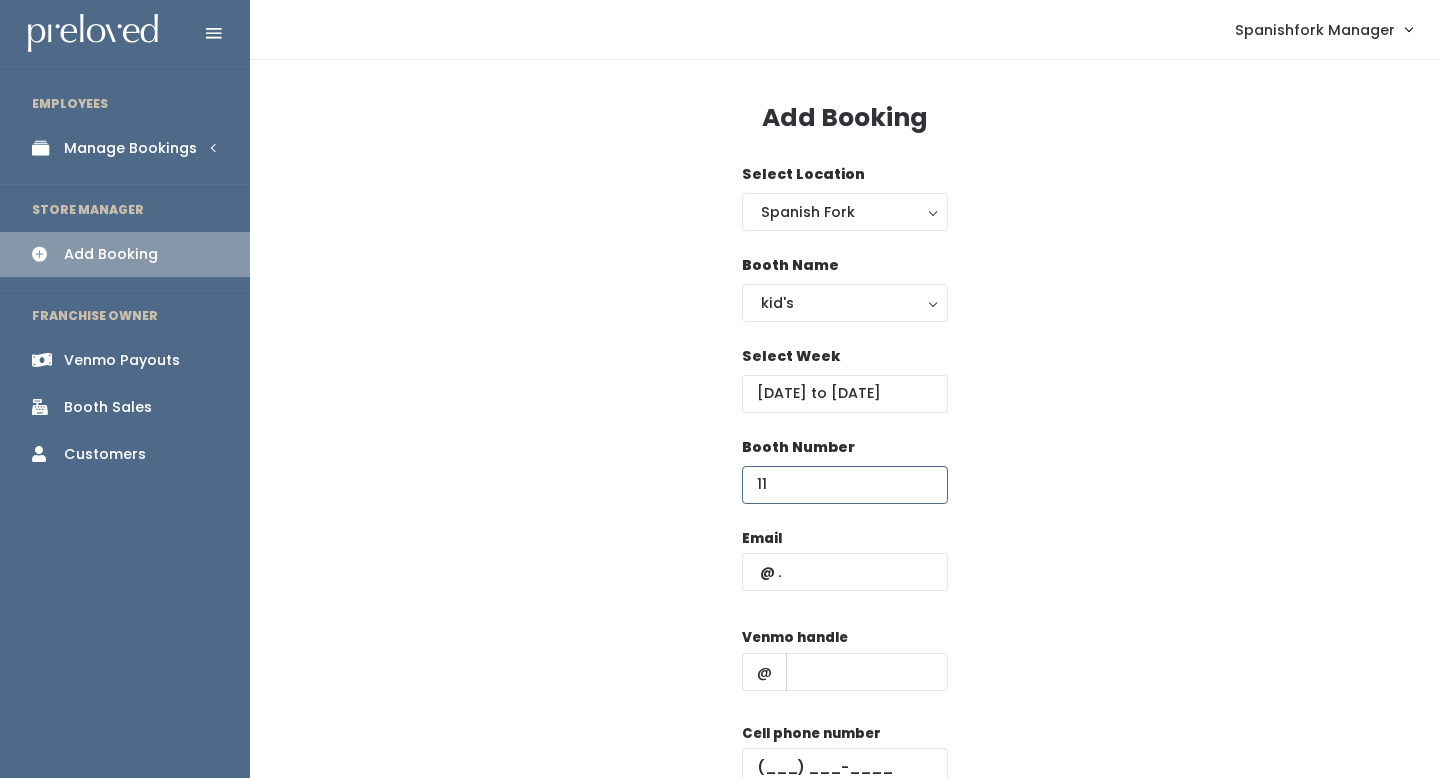 type on "11" 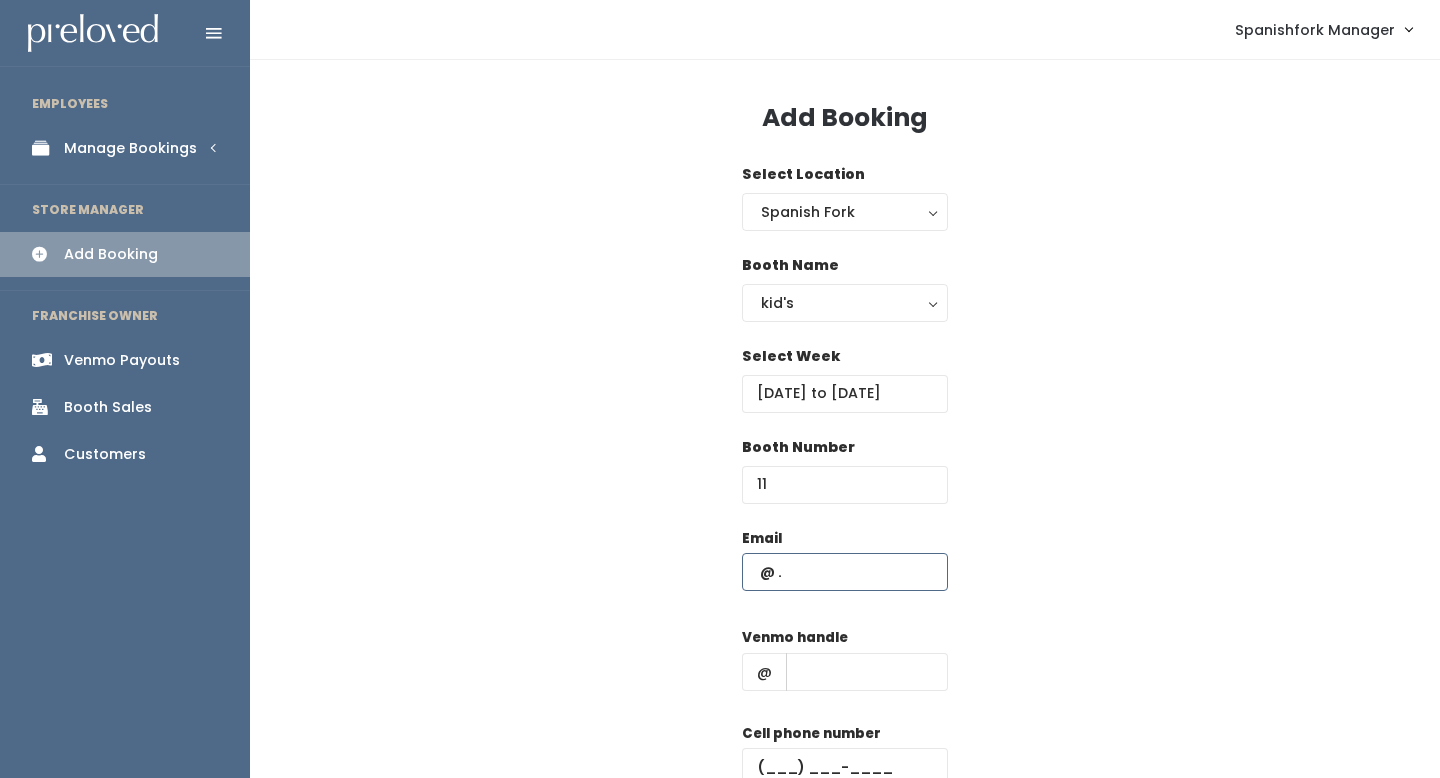 click at bounding box center [845, 572] 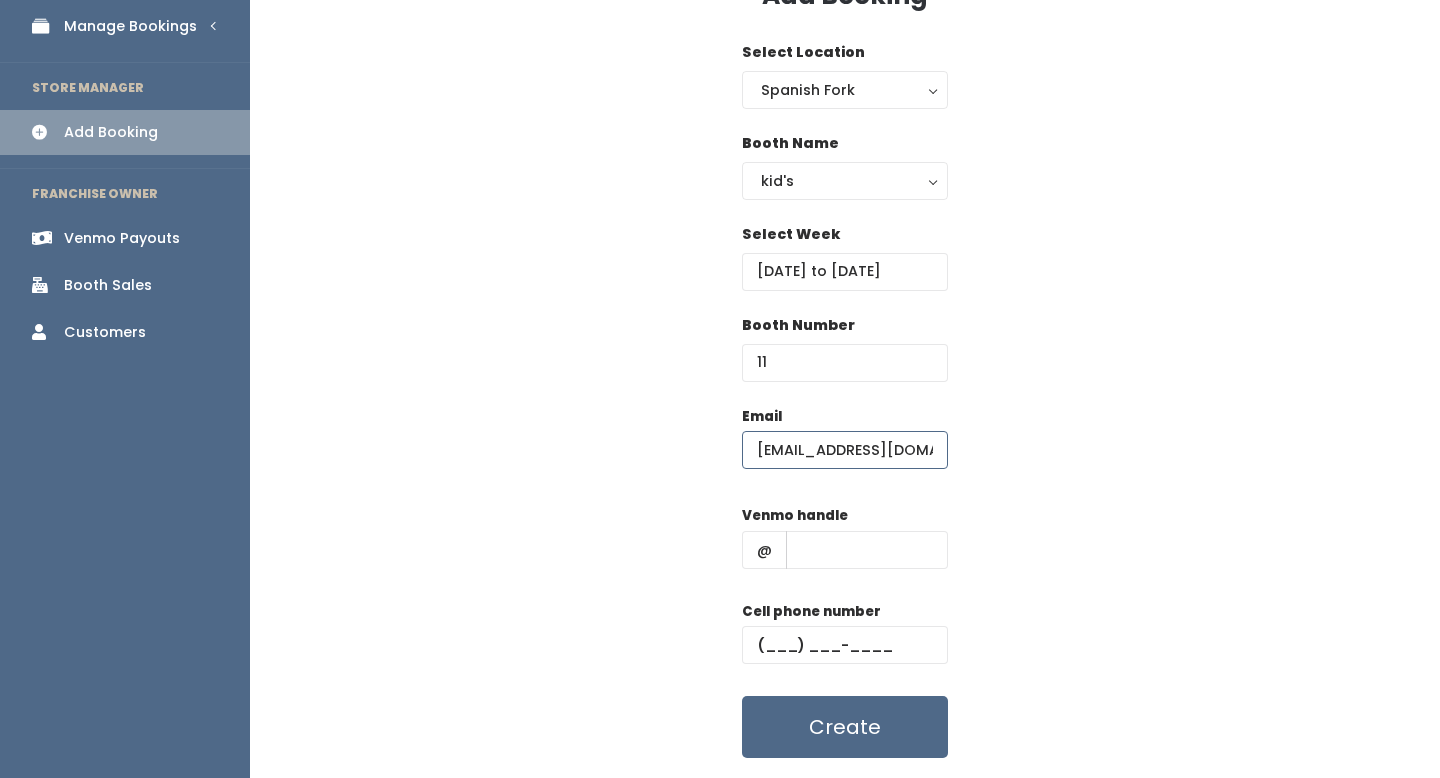 scroll, scrollTop: 138, scrollLeft: 0, axis: vertical 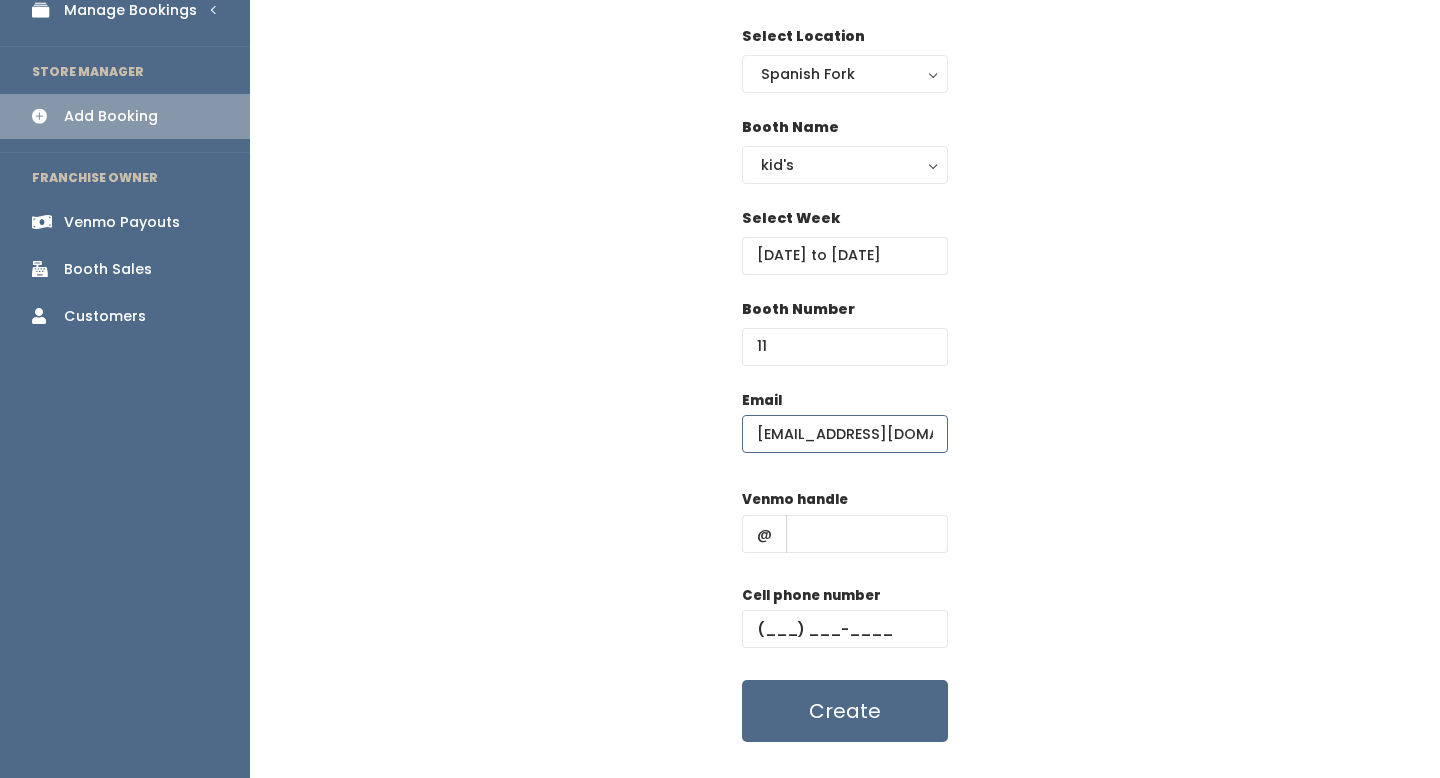 type on "[EMAIL_ADDRESS][DOMAIN_NAME]" 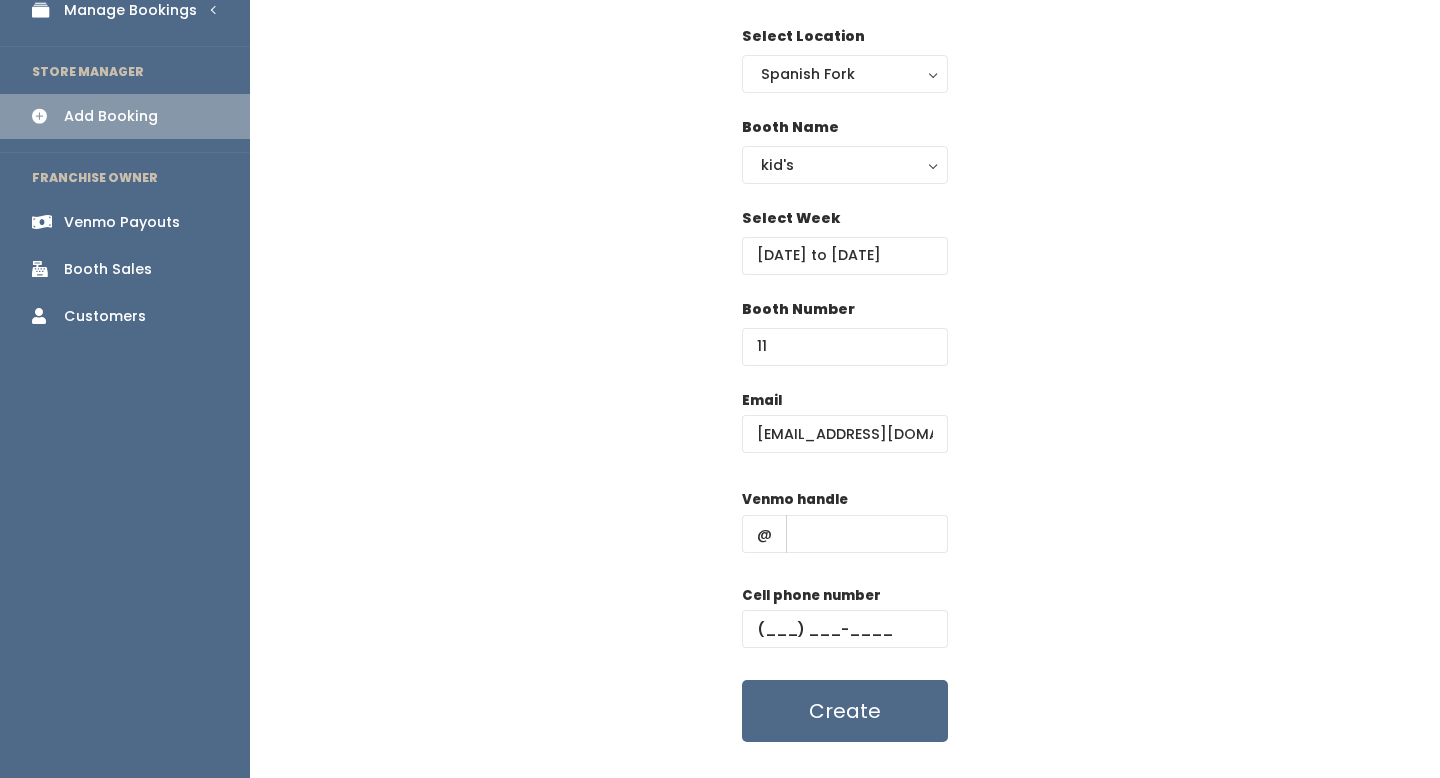 click on "Venmo handle
@" at bounding box center [845, 529] 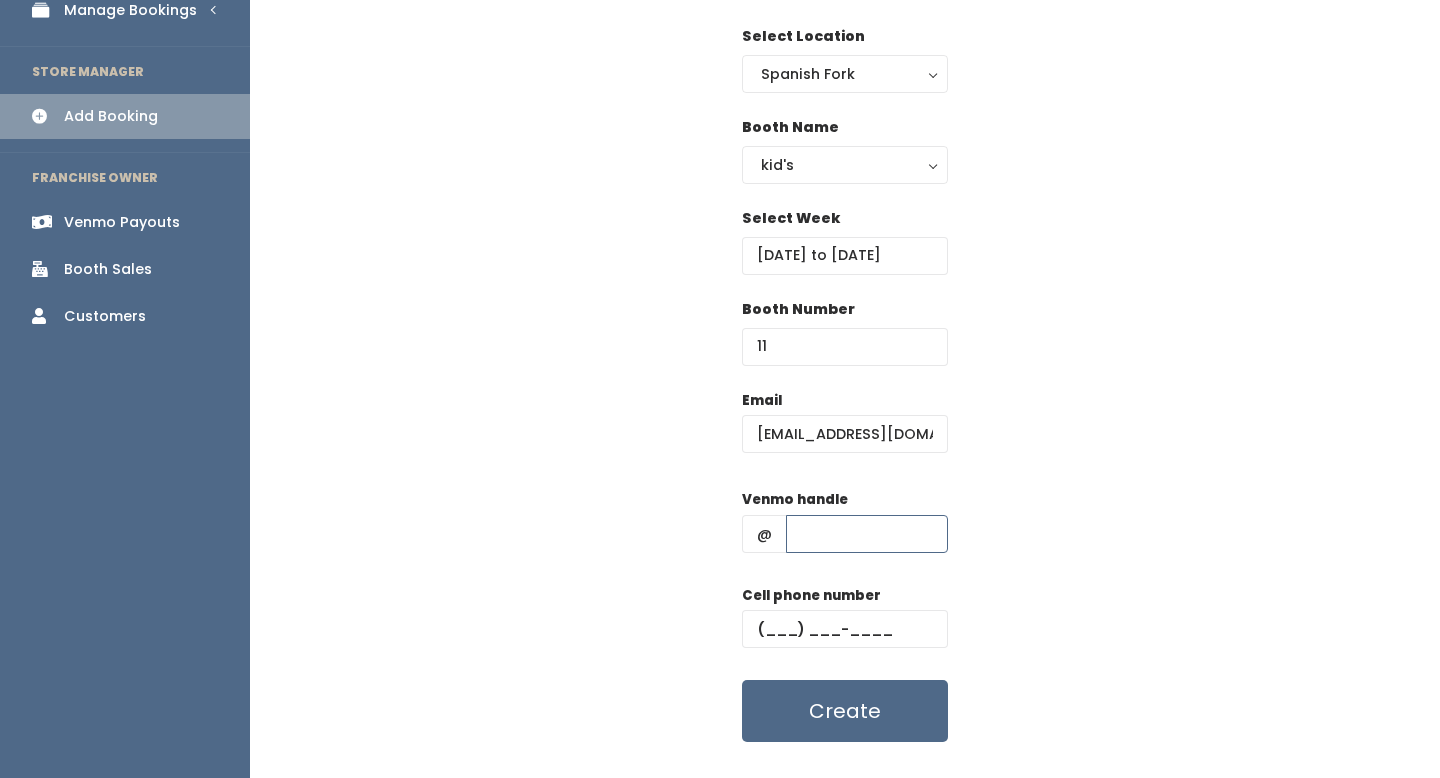 click at bounding box center (867, 534) 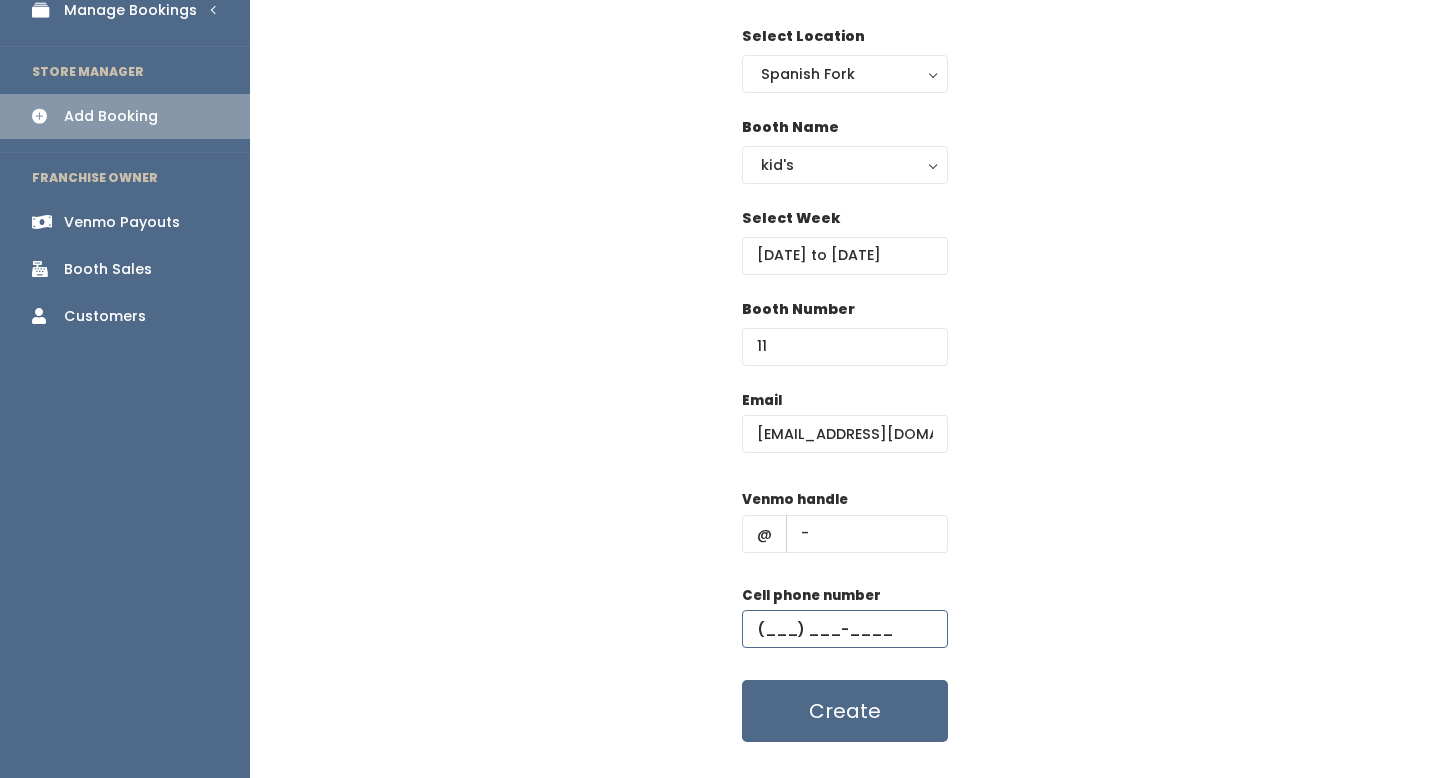 click at bounding box center [845, 629] 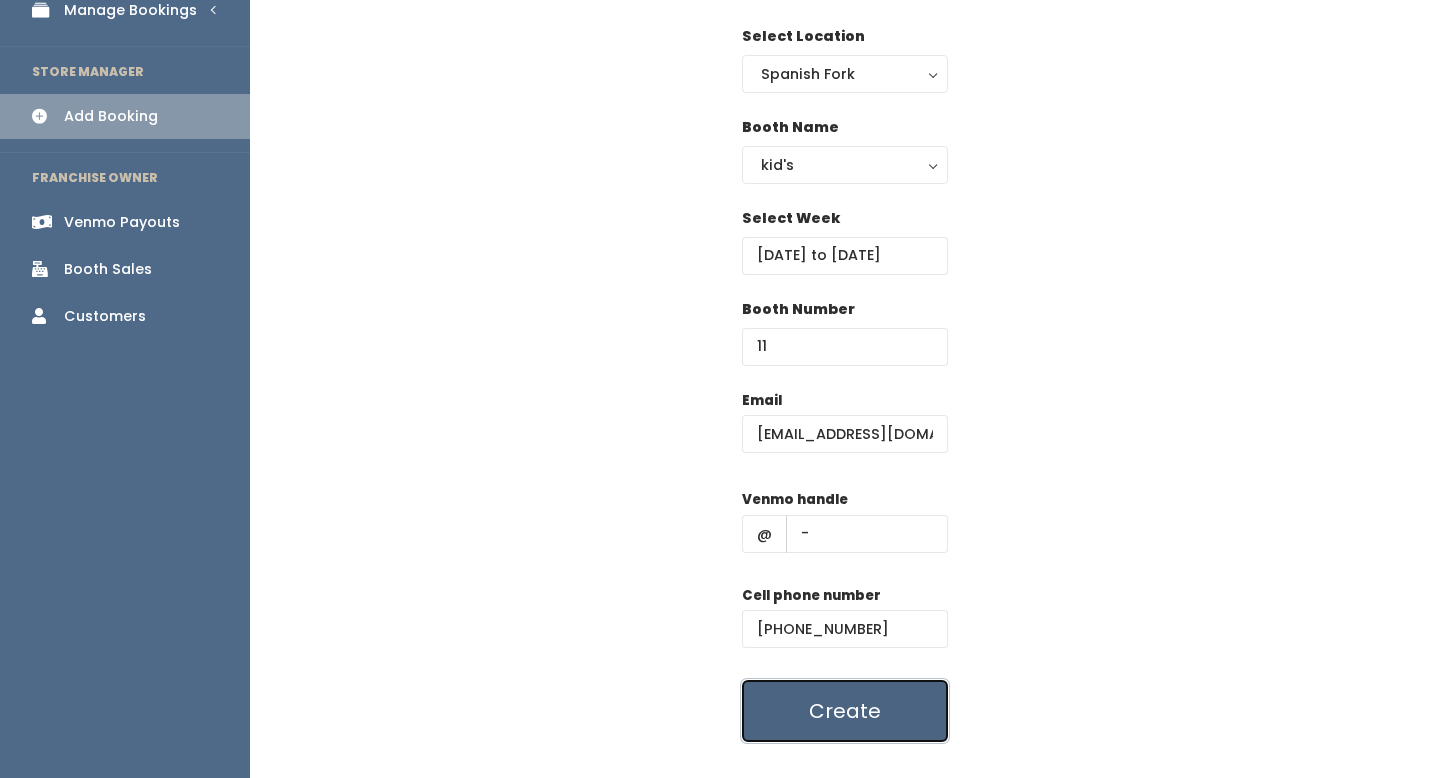click on "Create" at bounding box center (845, 711) 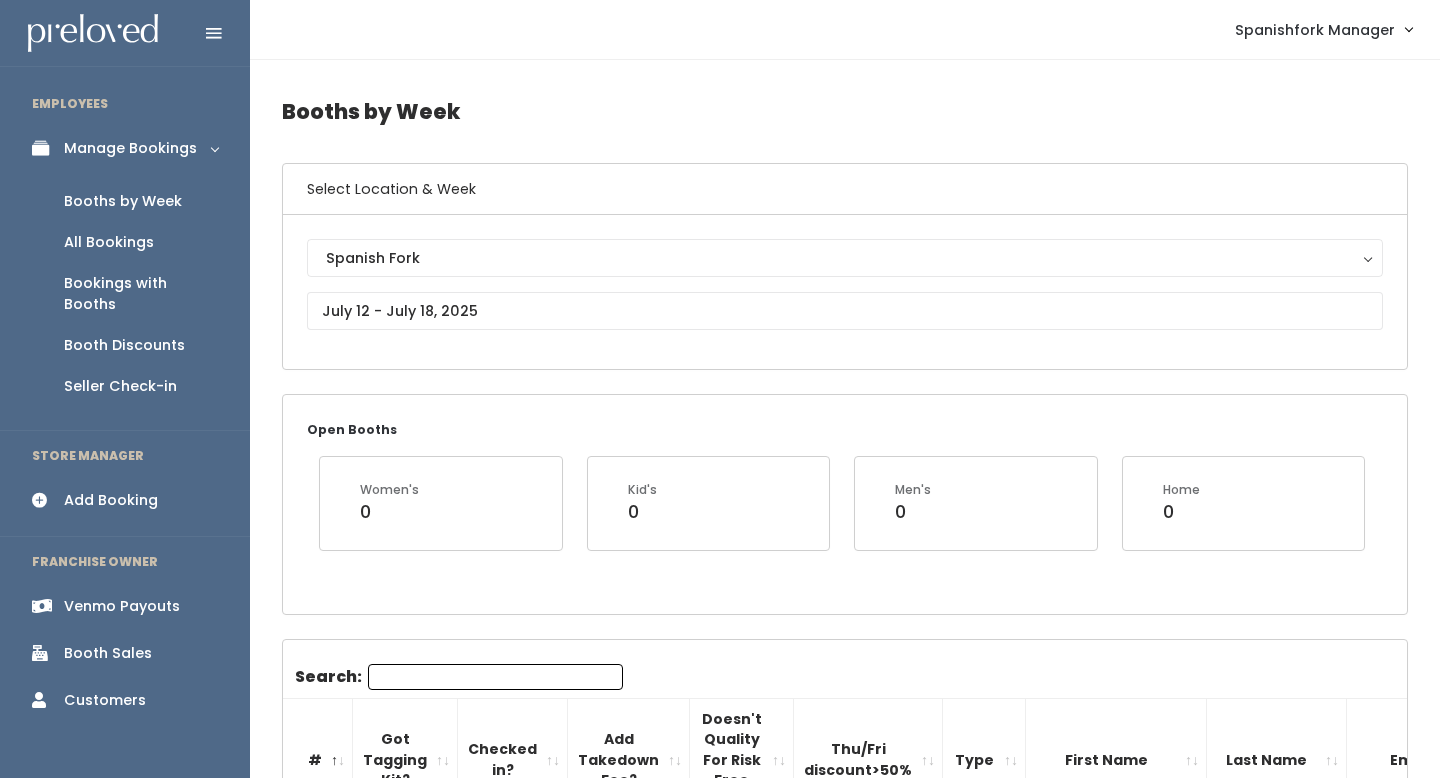 scroll, scrollTop: 0, scrollLeft: 0, axis: both 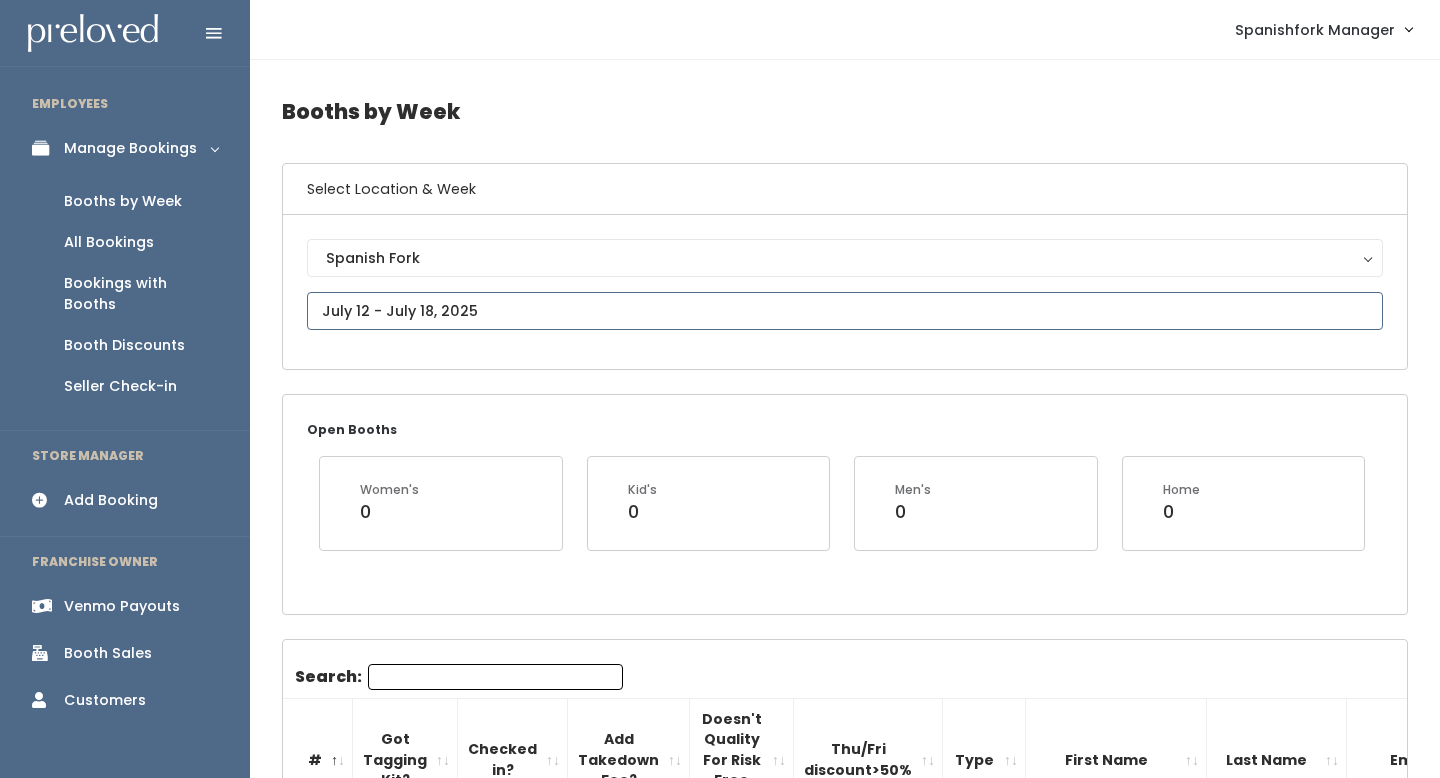 click at bounding box center (845, 311) 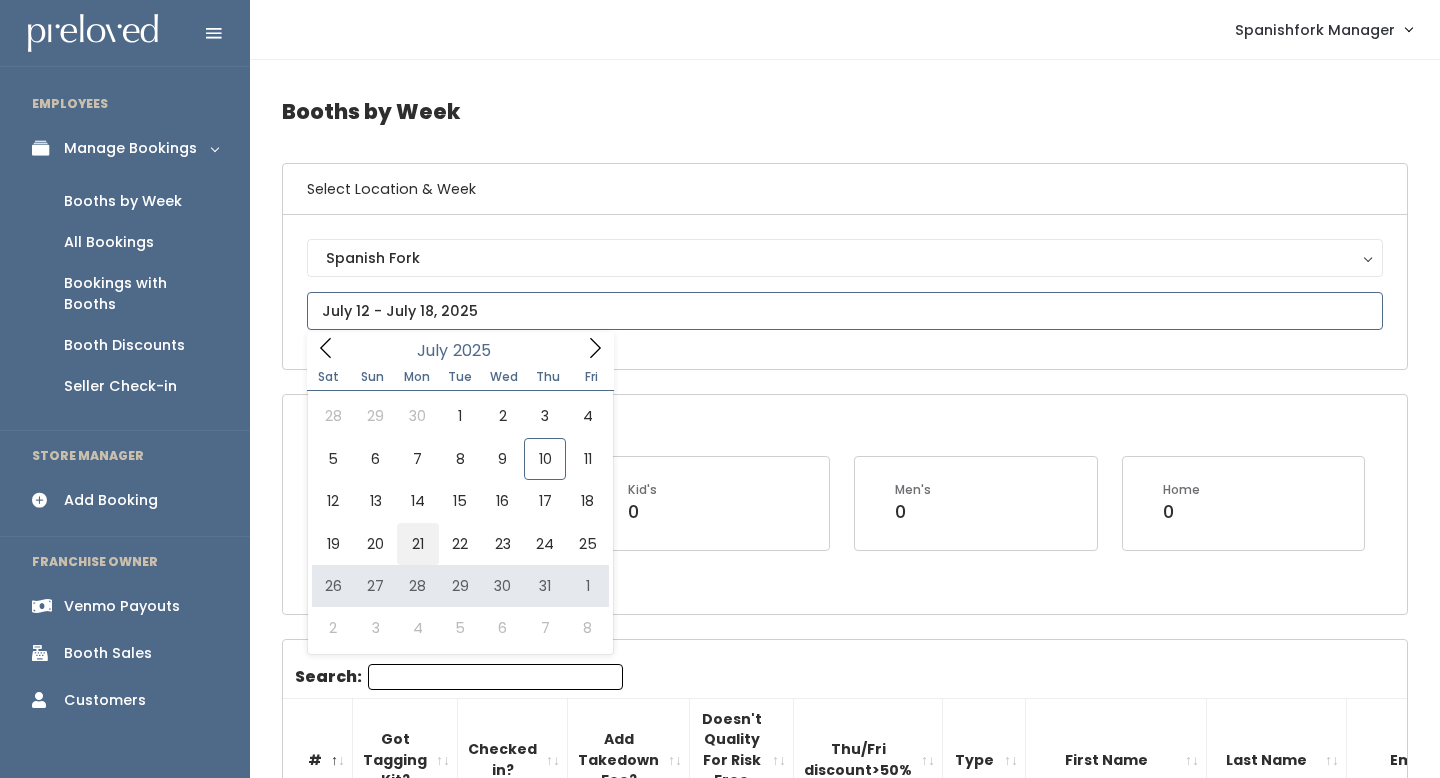 type on "July 19 to July 25" 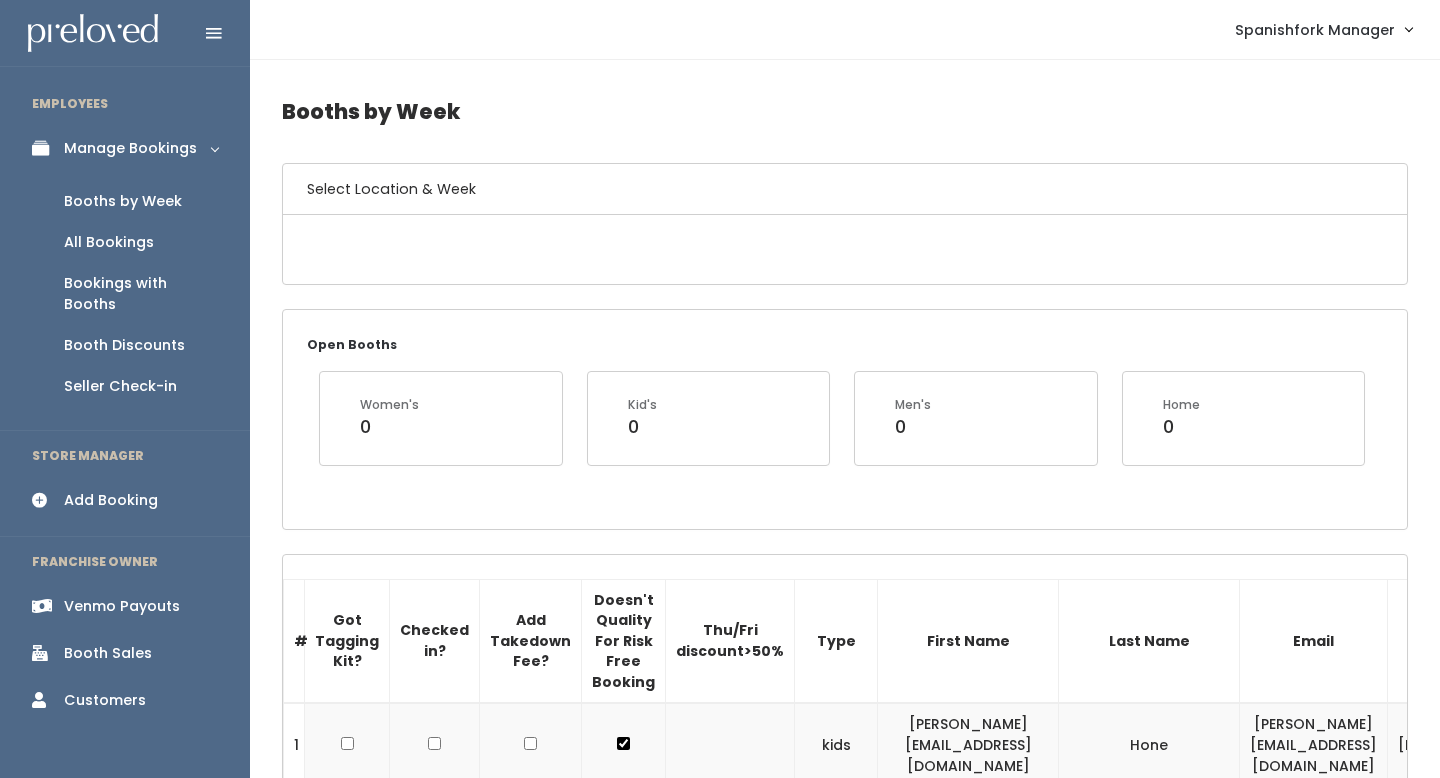 scroll, scrollTop: 0, scrollLeft: 0, axis: both 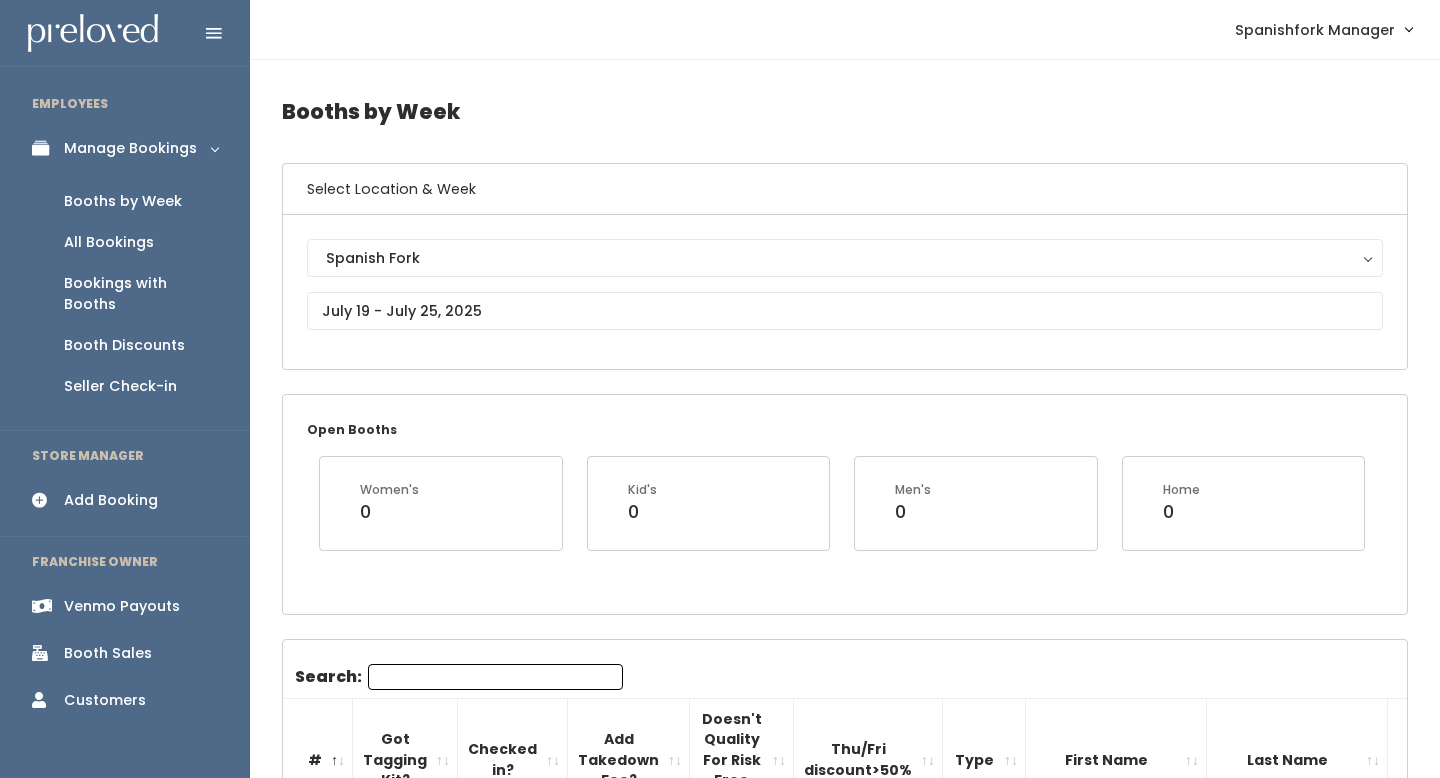 click on "Got Tagging Kit?" at bounding box center [405, 760] 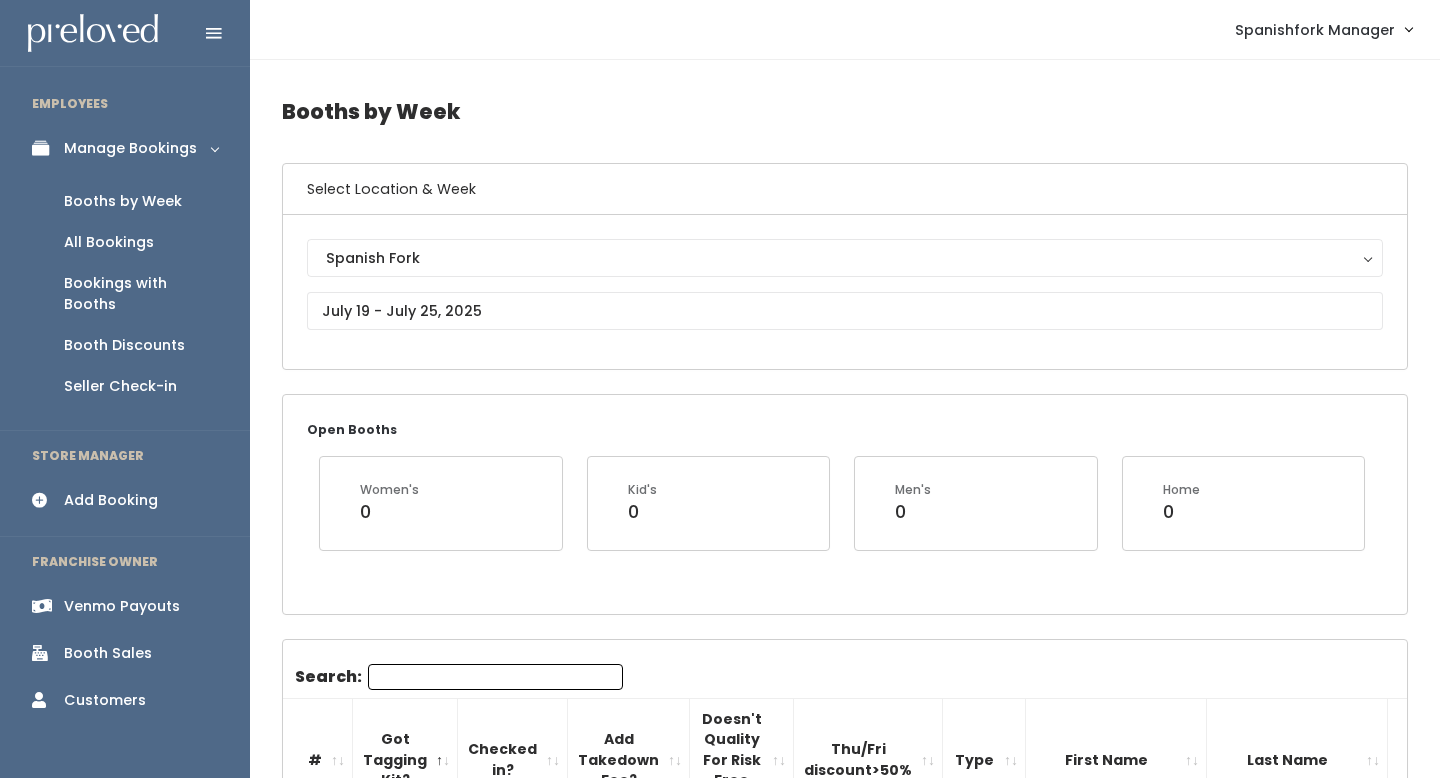 click on "Search:" at bounding box center [495, 677] 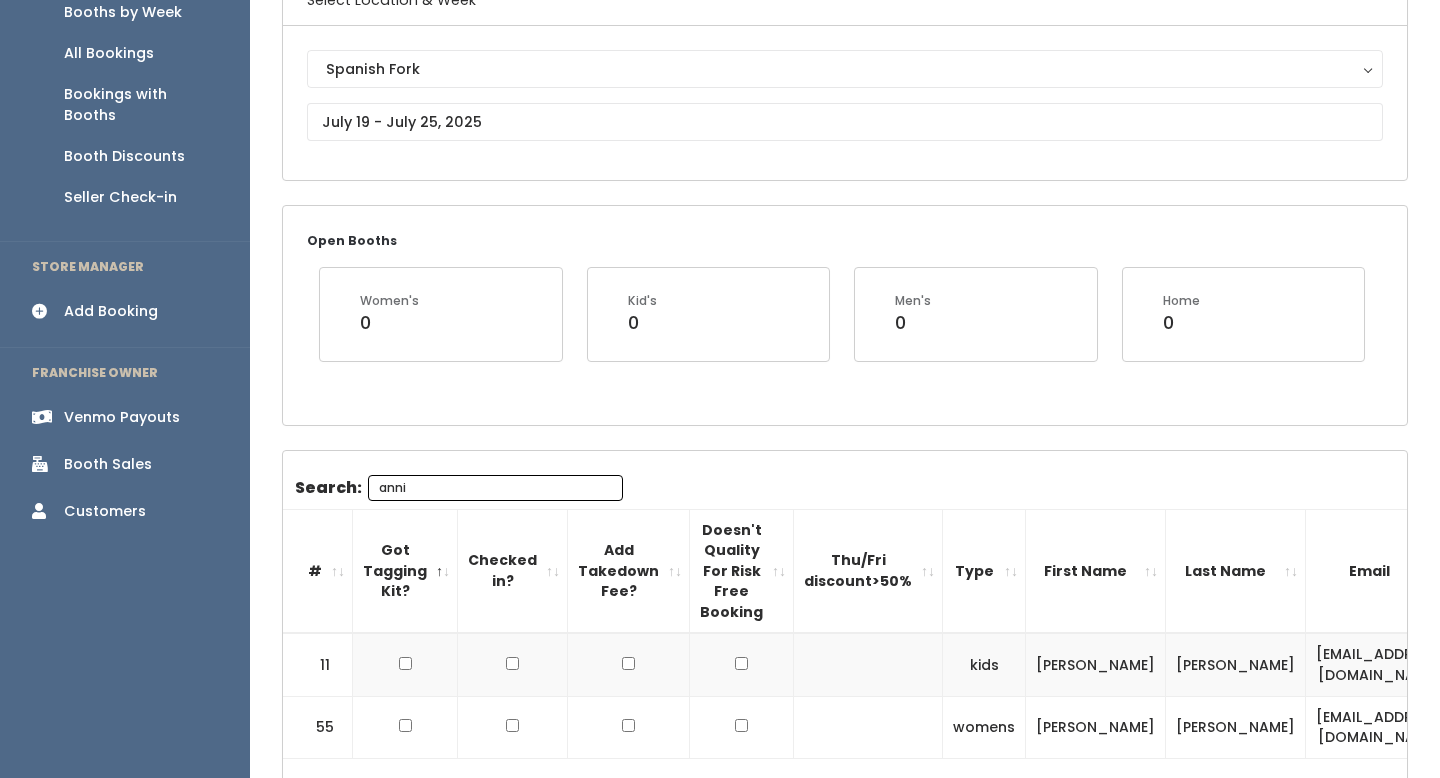 scroll, scrollTop: 130, scrollLeft: 0, axis: vertical 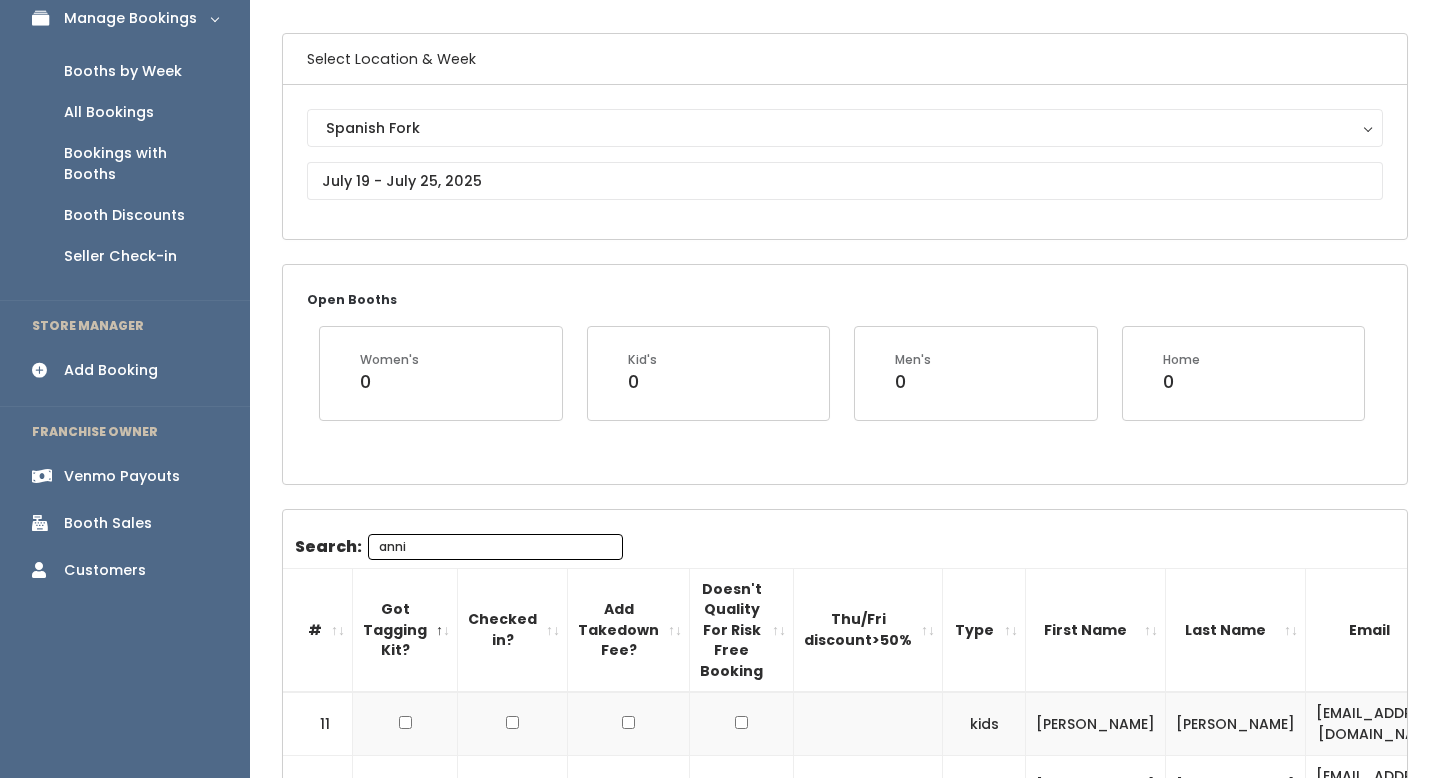 type on "anni" 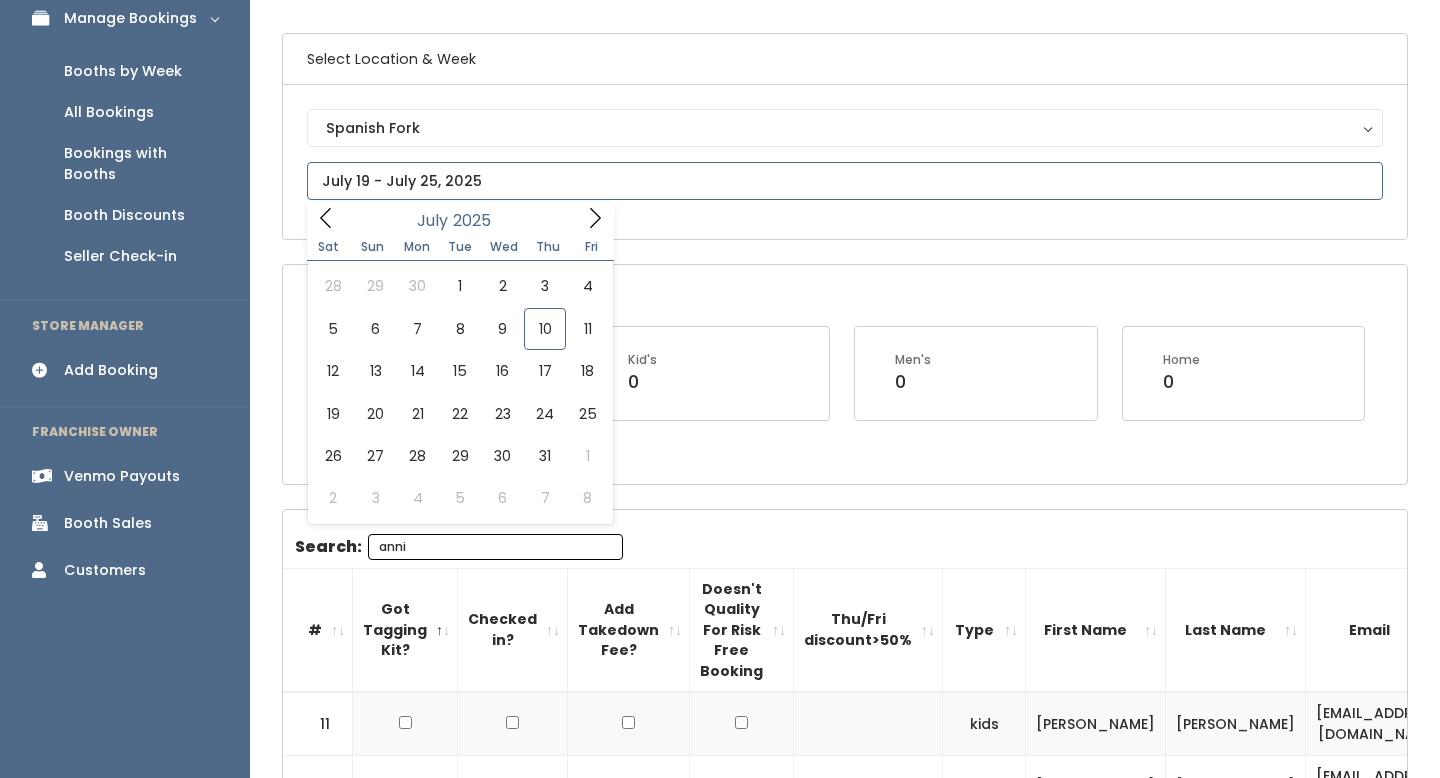 click at bounding box center [845, 181] 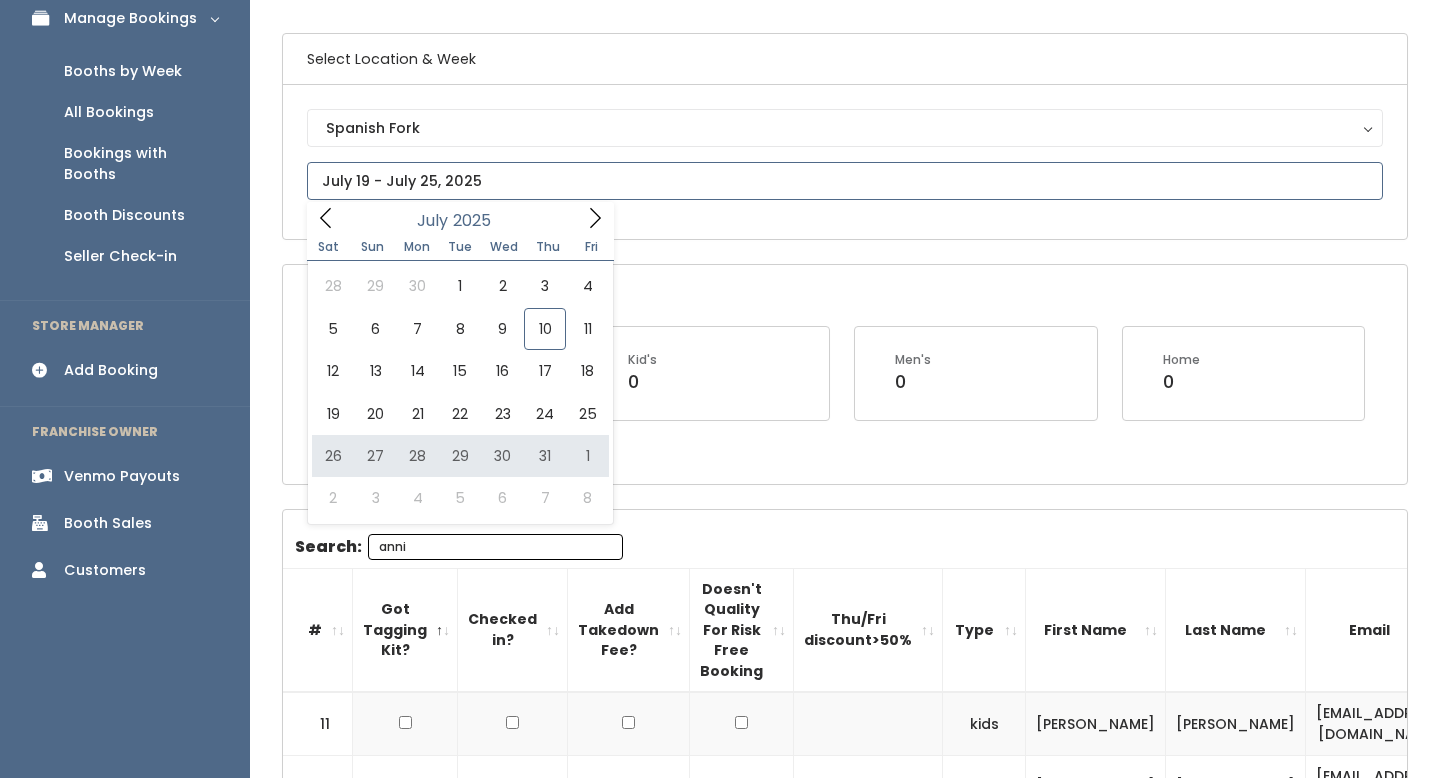 type on "[DATE] to [DATE]" 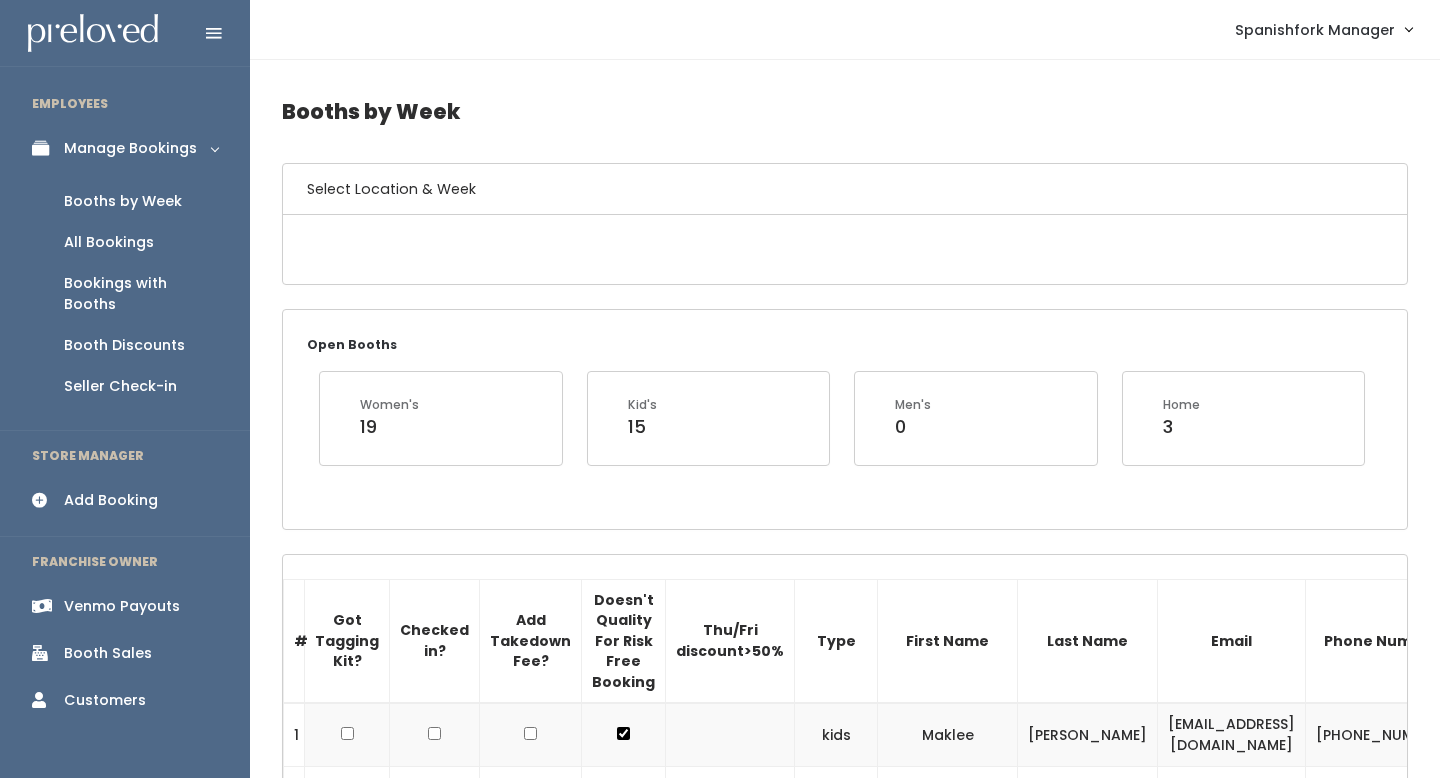 scroll, scrollTop: 0, scrollLeft: 0, axis: both 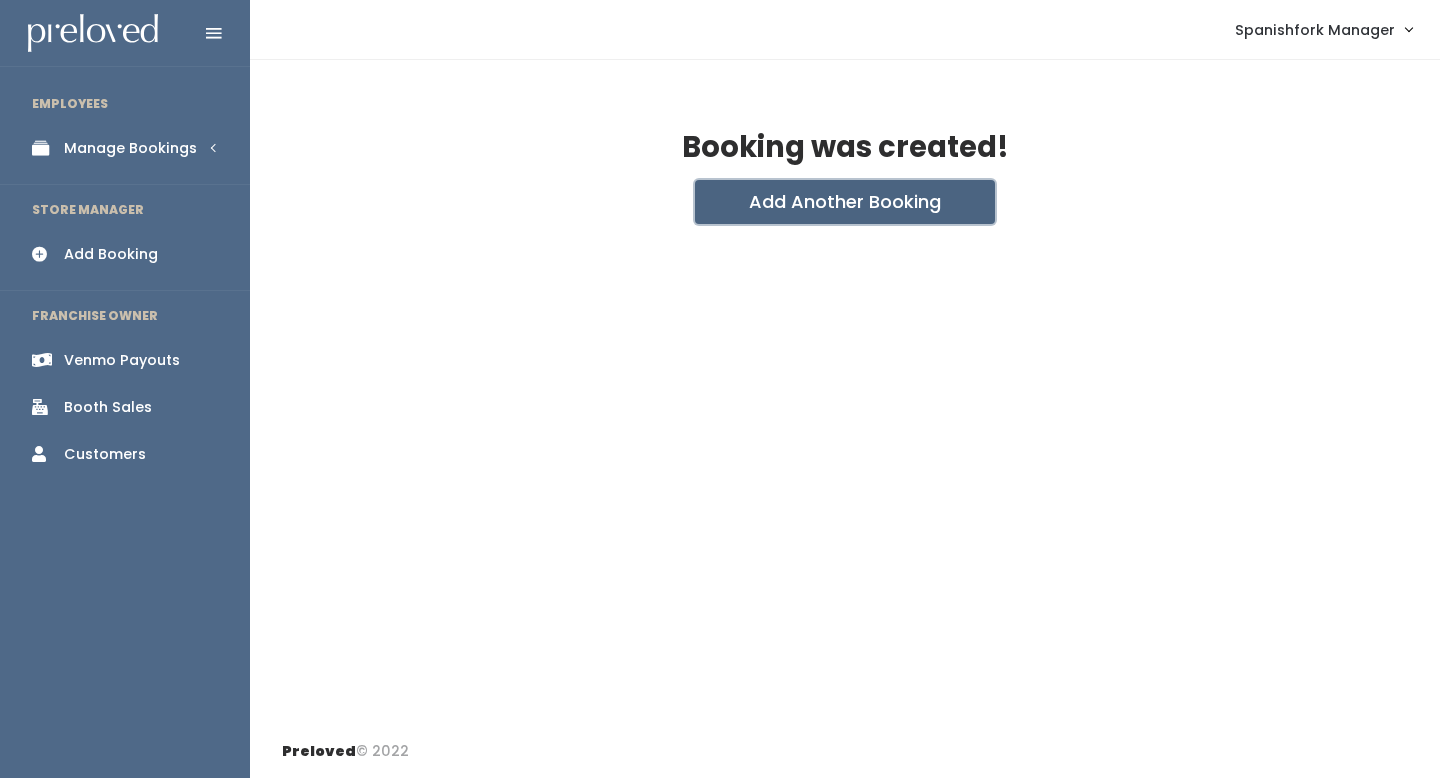click on "Add Another Booking" at bounding box center (845, 202) 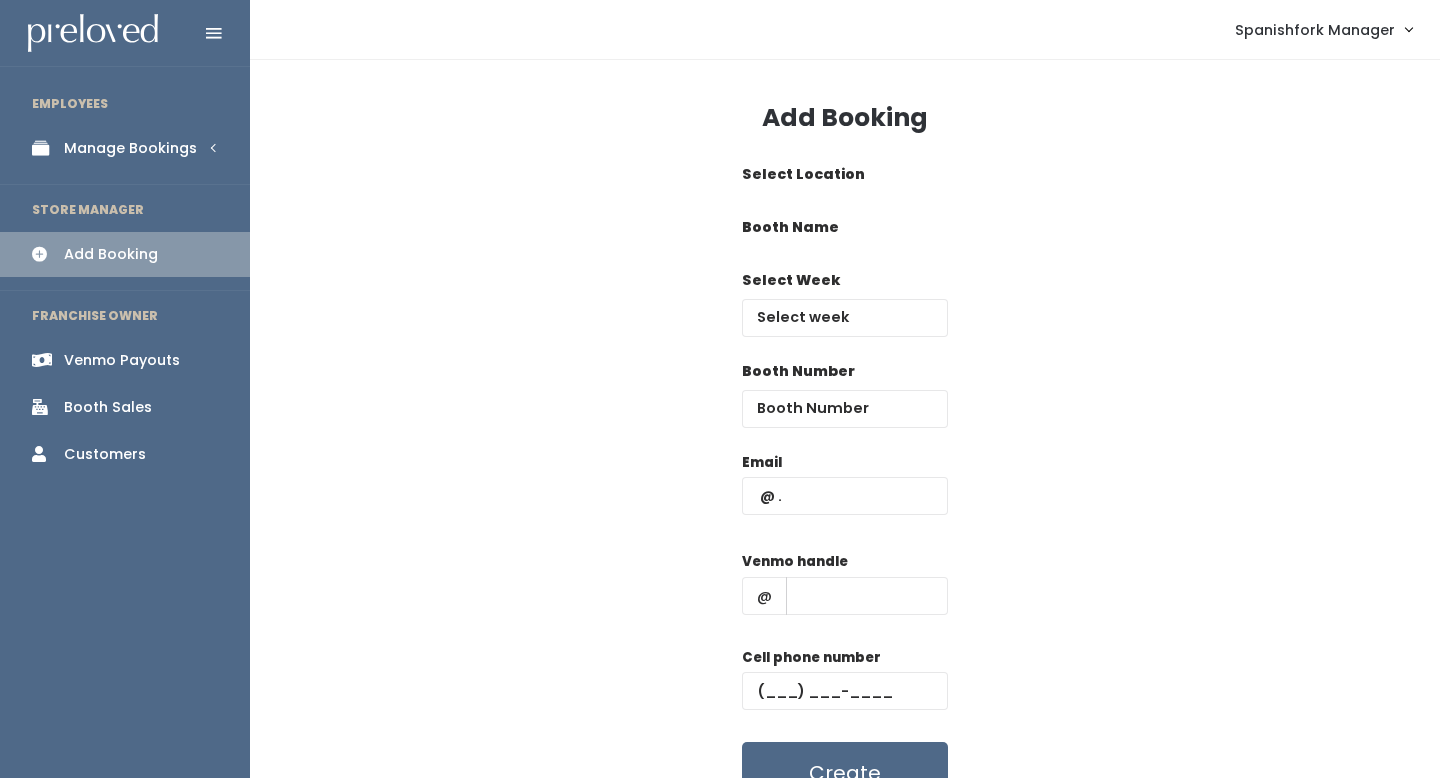 scroll, scrollTop: 0, scrollLeft: 0, axis: both 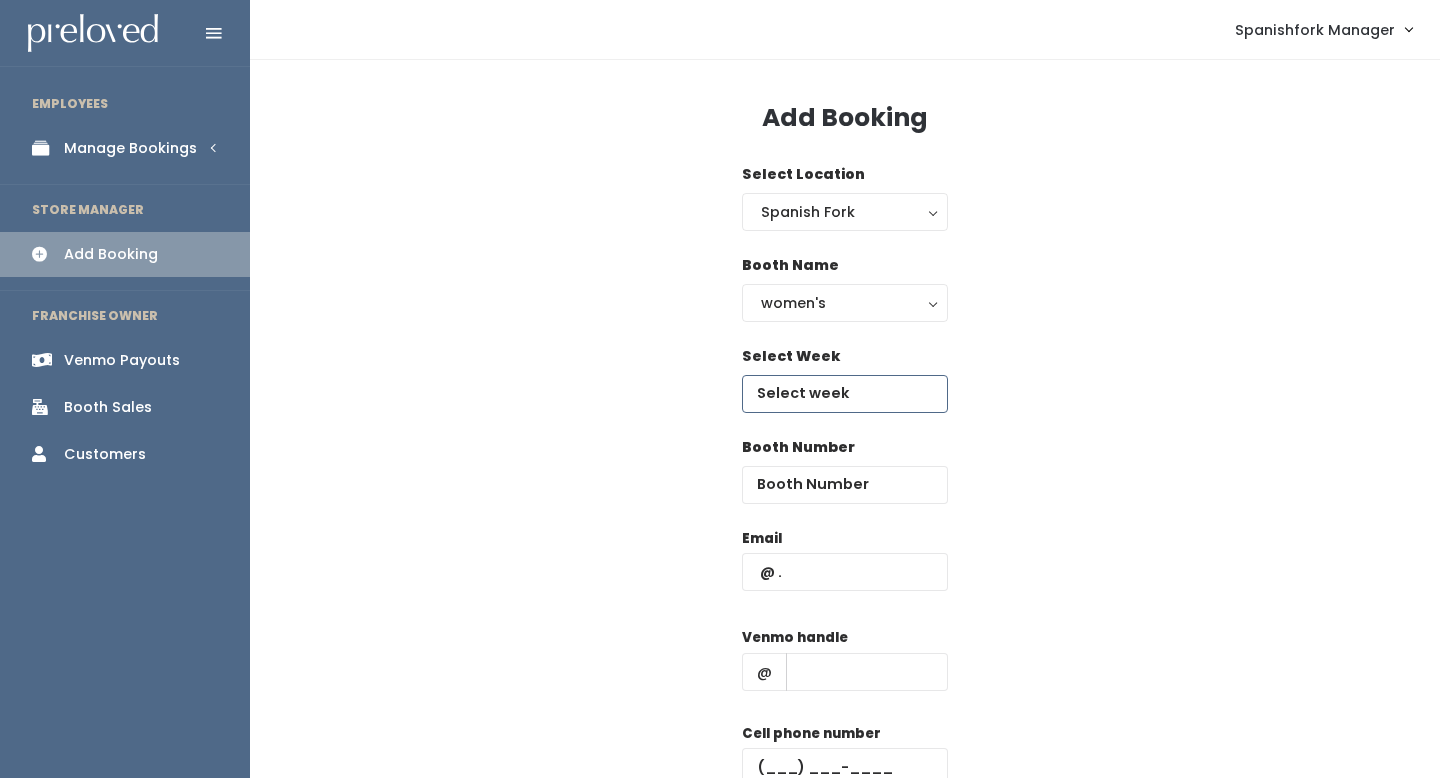 click at bounding box center [845, 394] 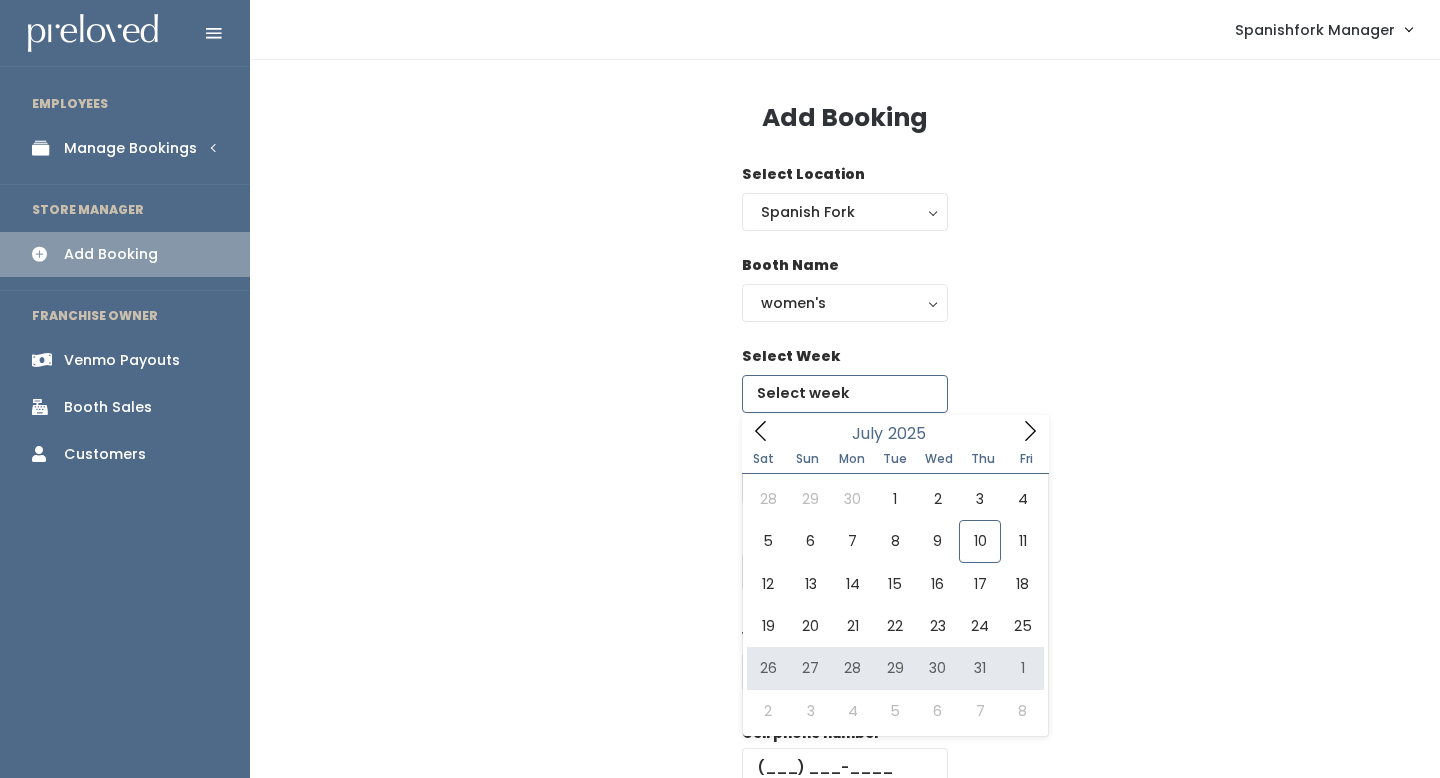 type on "July 26 to August 1" 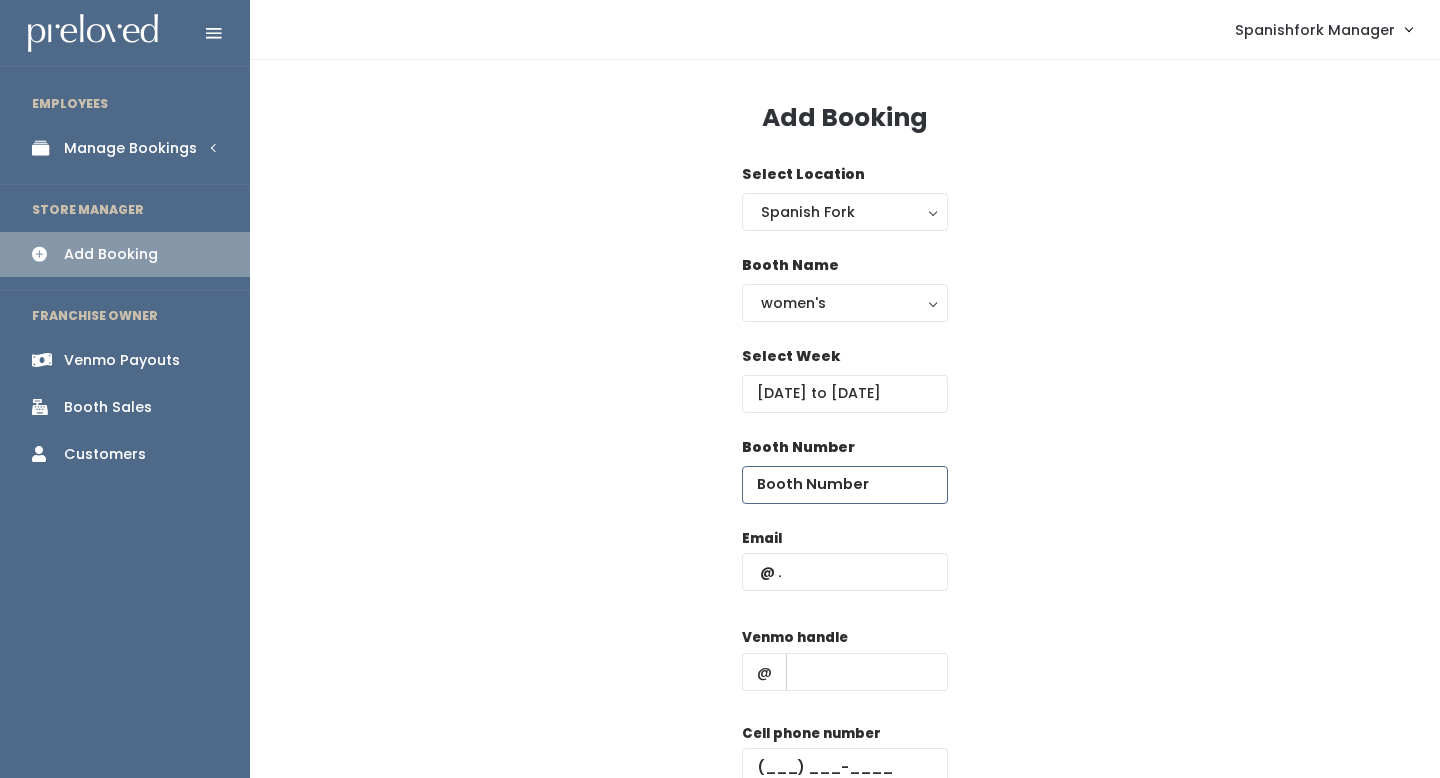 click at bounding box center [845, 485] 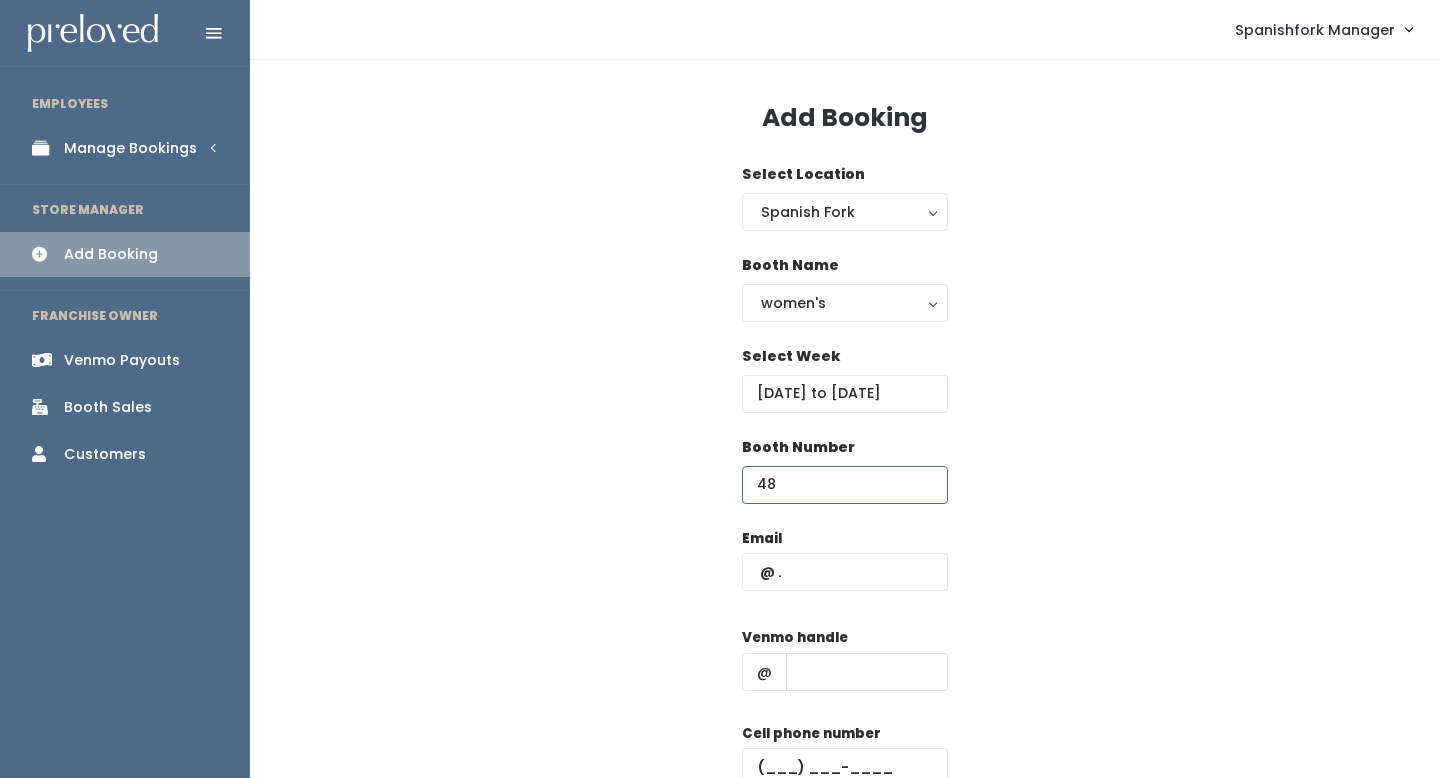 type on "48" 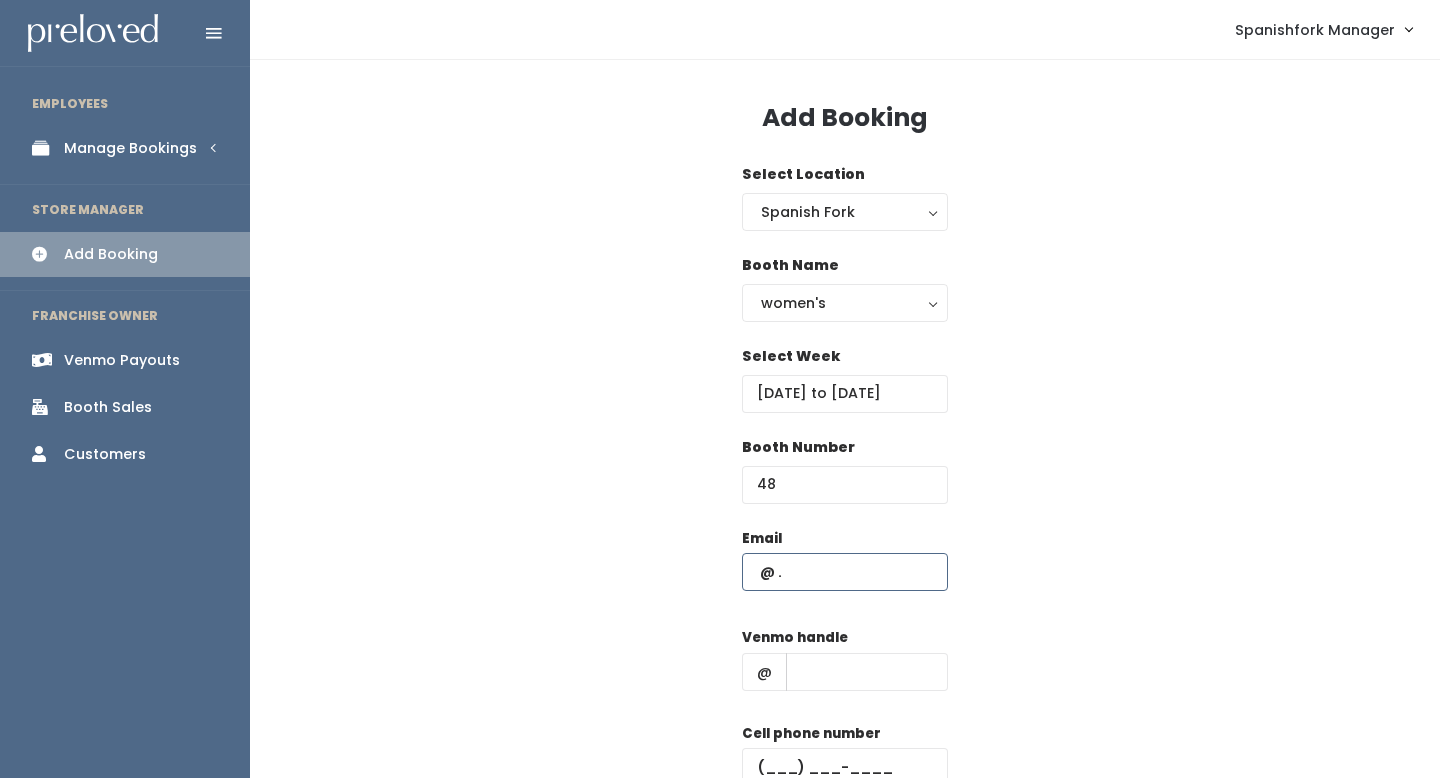 click at bounding box center [845, 572] 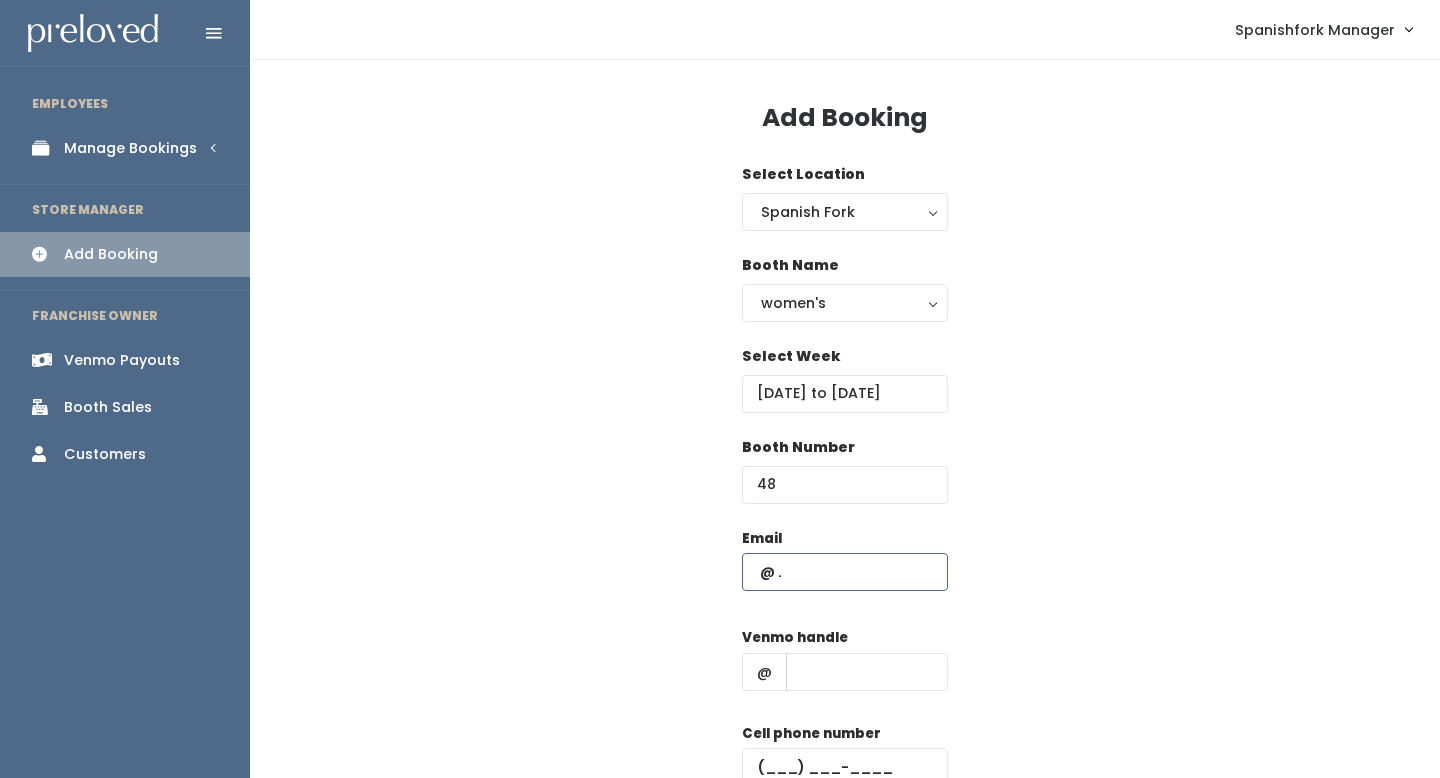 click at bounding box center [845, 572] 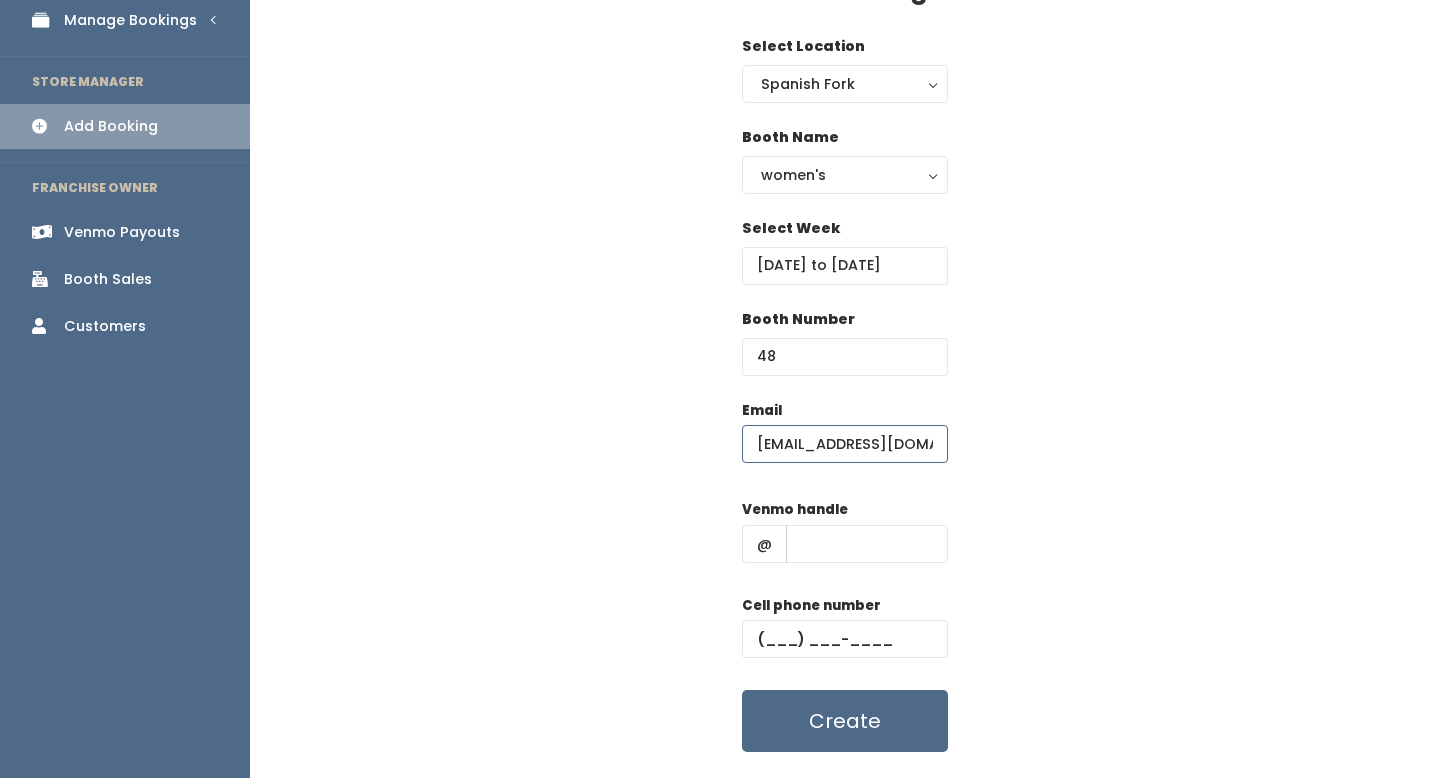 scroll, scrollTop: 157, scrollLeft: 0, axis: vertical 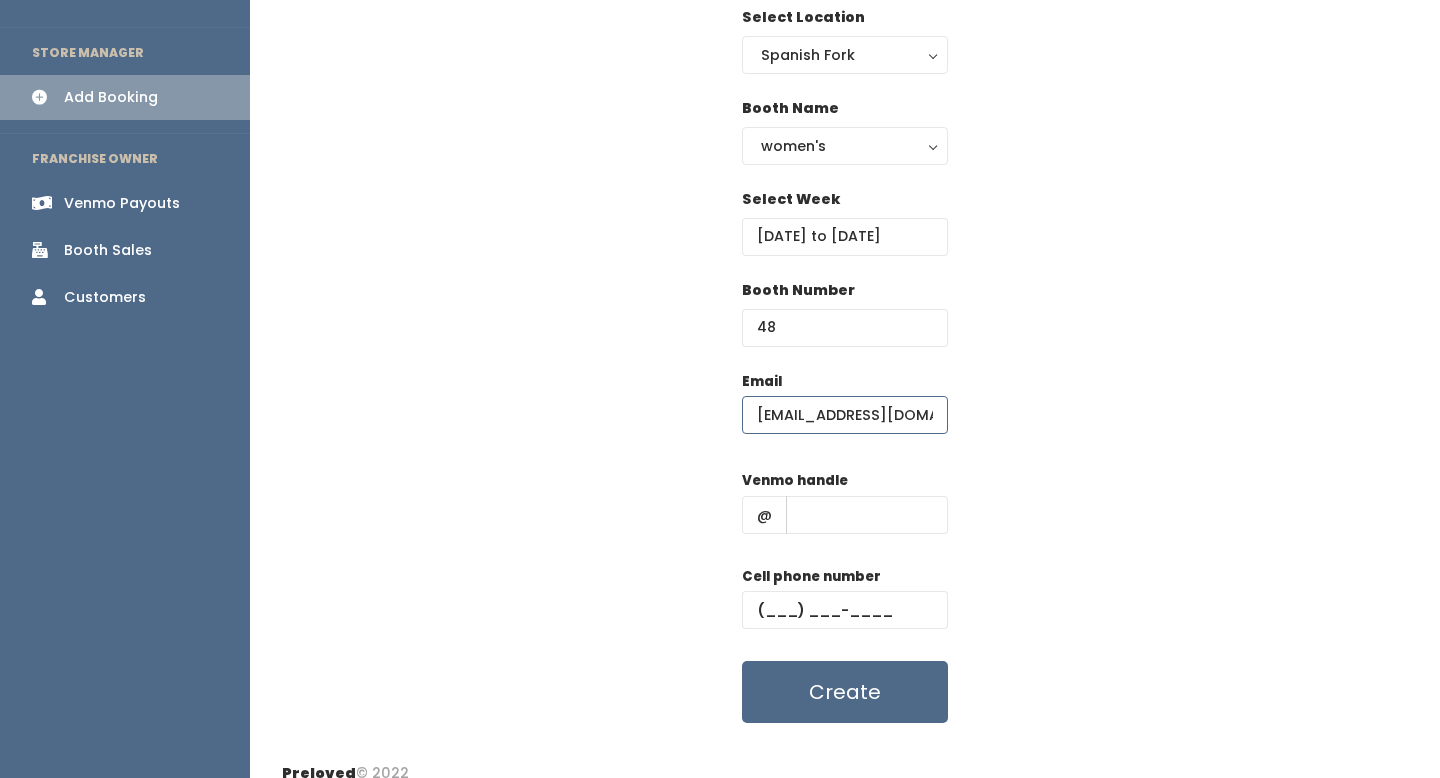 type on "[EMAIL_ADDRESS][DOMAIN_NAME]" 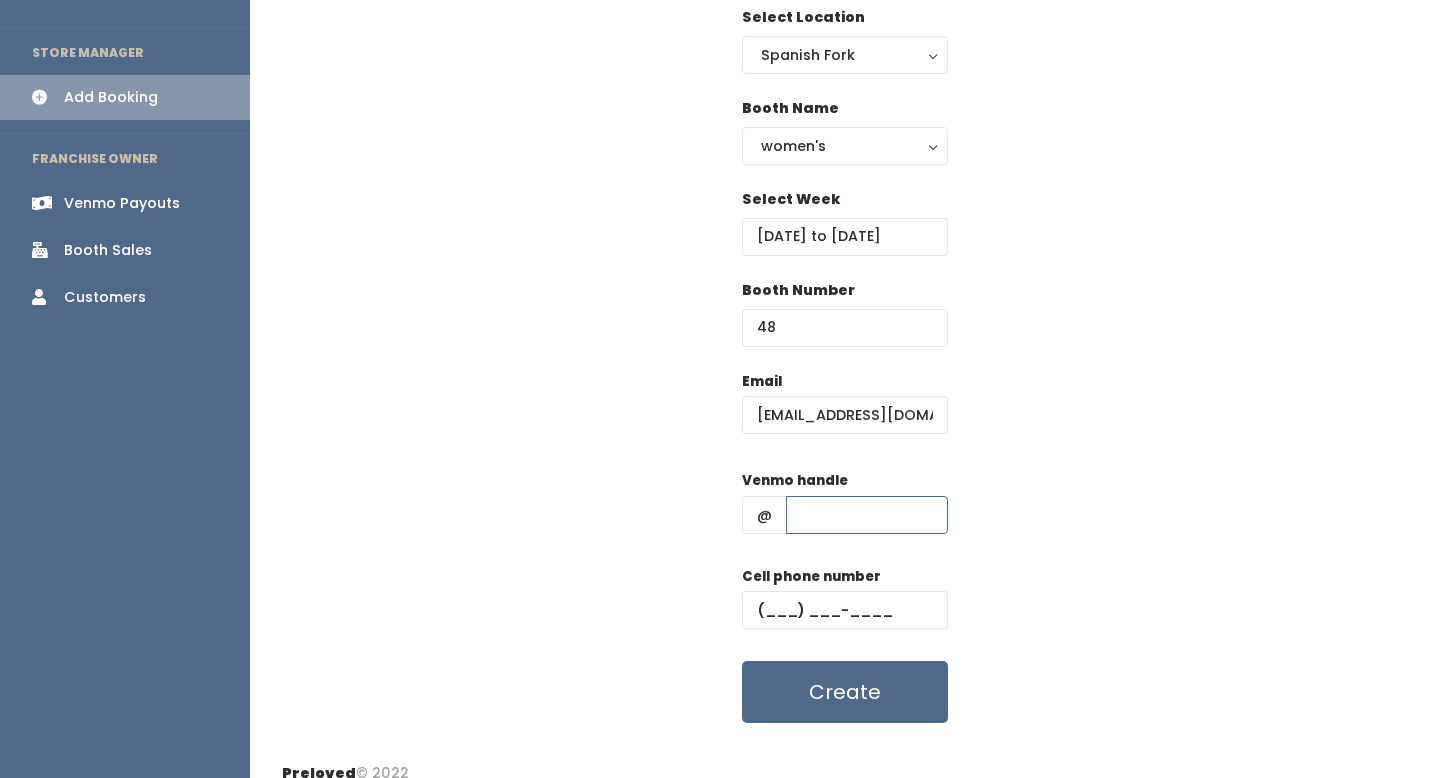 click at bounding box center (867, 515) 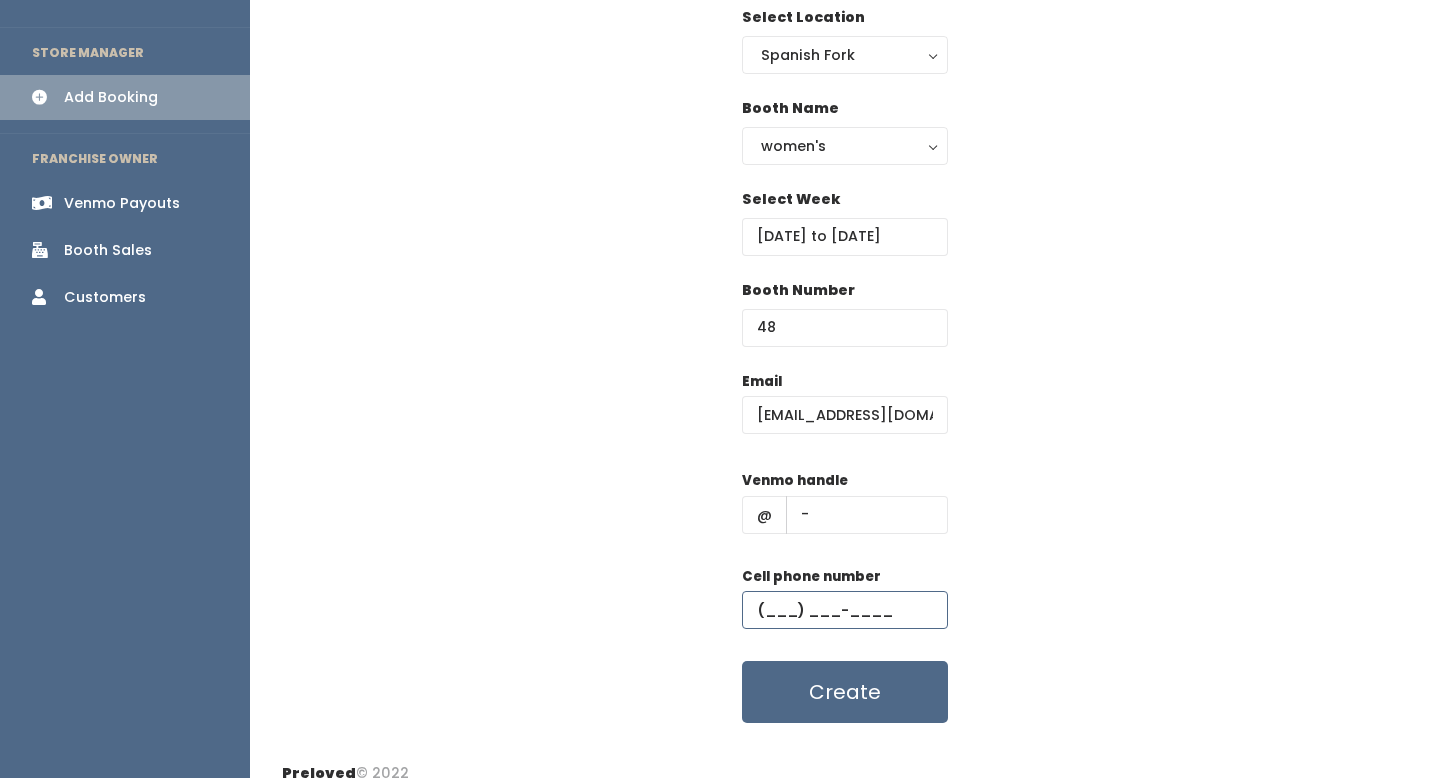 click at bounding box center [845, 610] 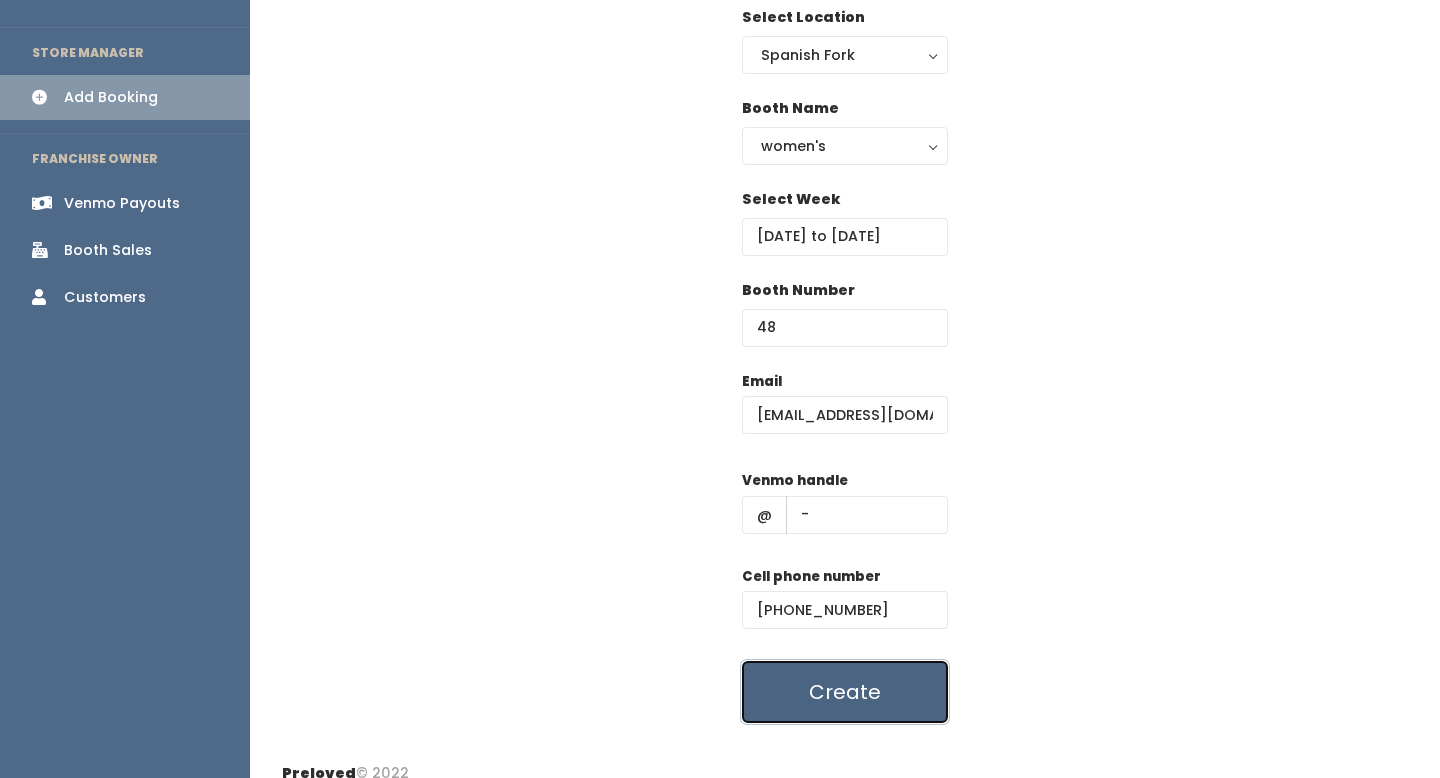 click on "Create" at bounding box center [845, 692] 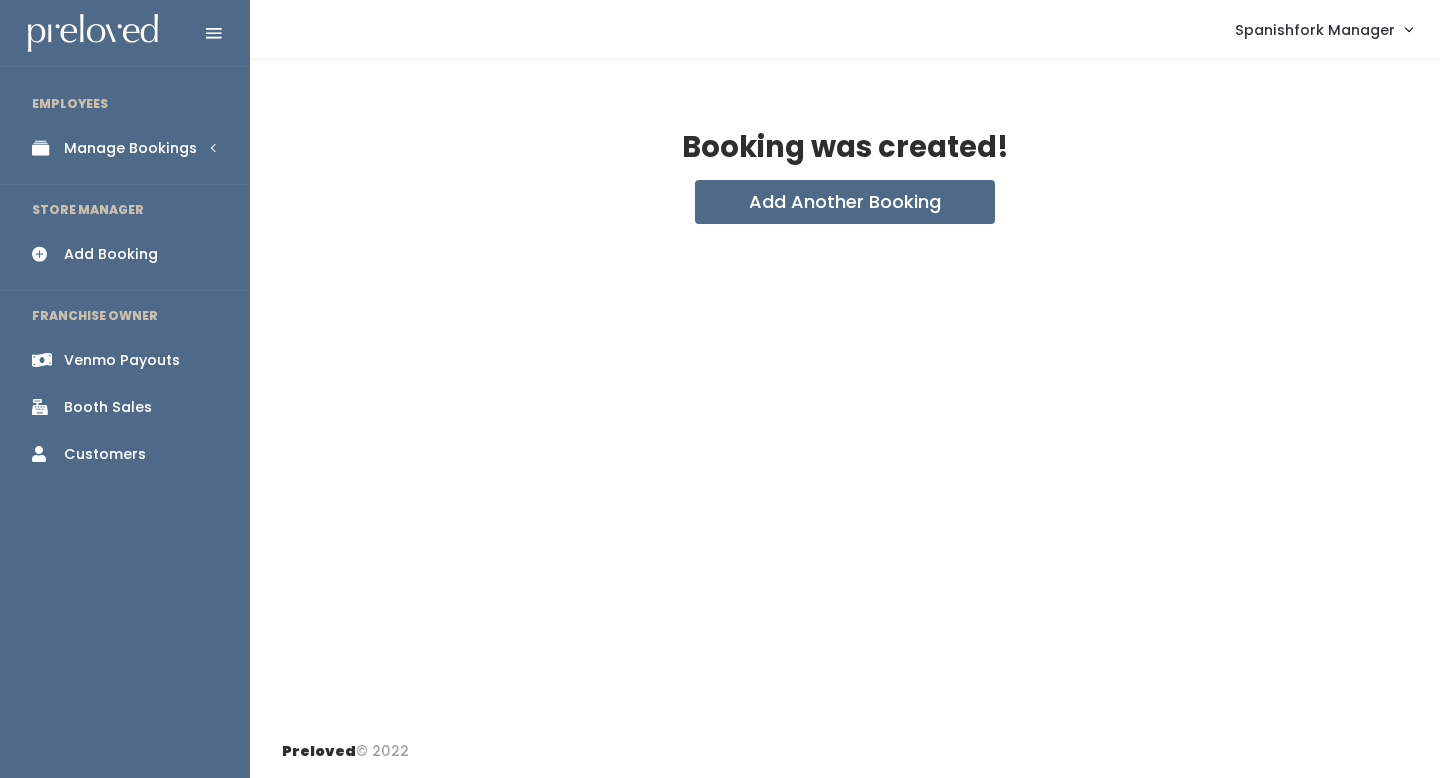 scroll, scrollTop: 0, scrollLeft: 0, axis: both 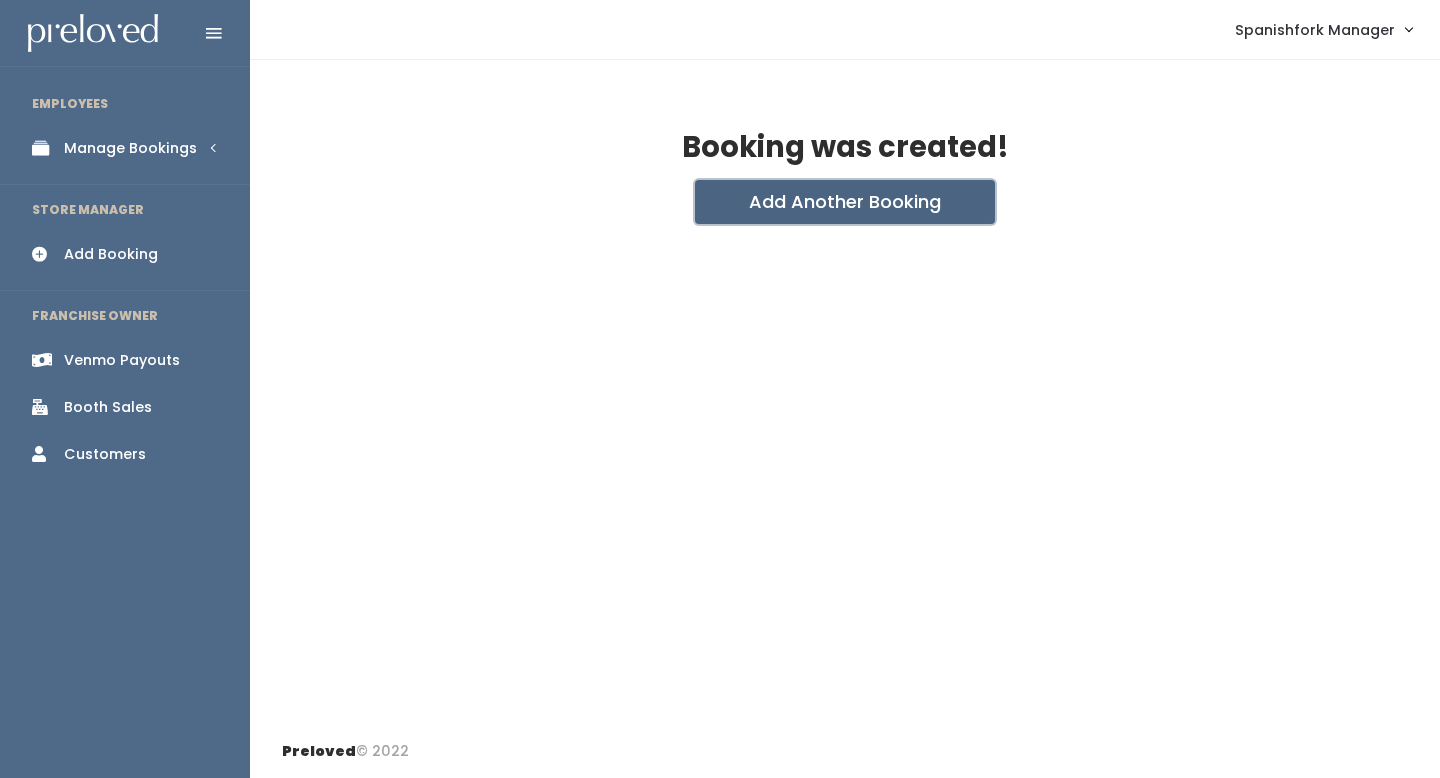 click on "Add Another Booking" at bounding box center (845, 202) 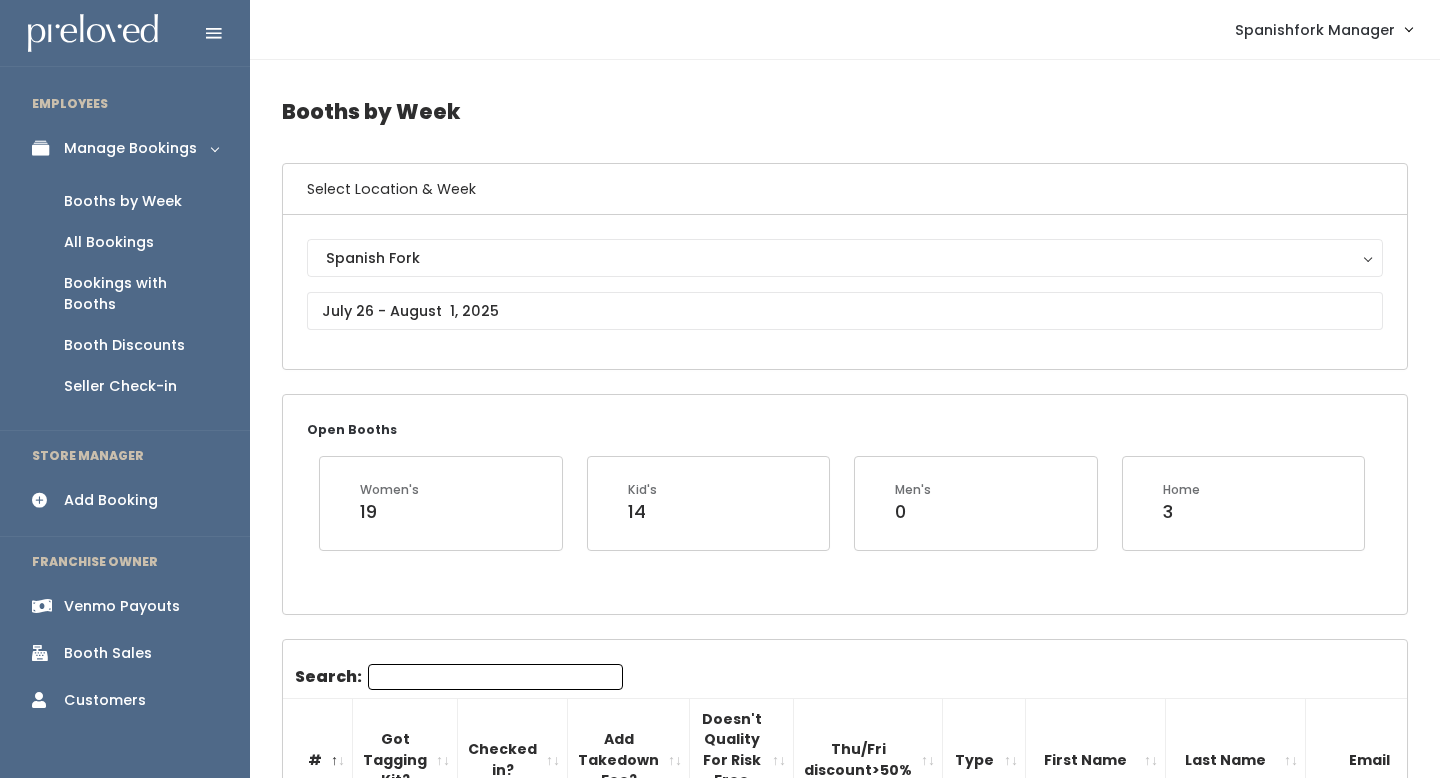 scroll, scrollTop: 0, scrollLeft: 0, axis: both 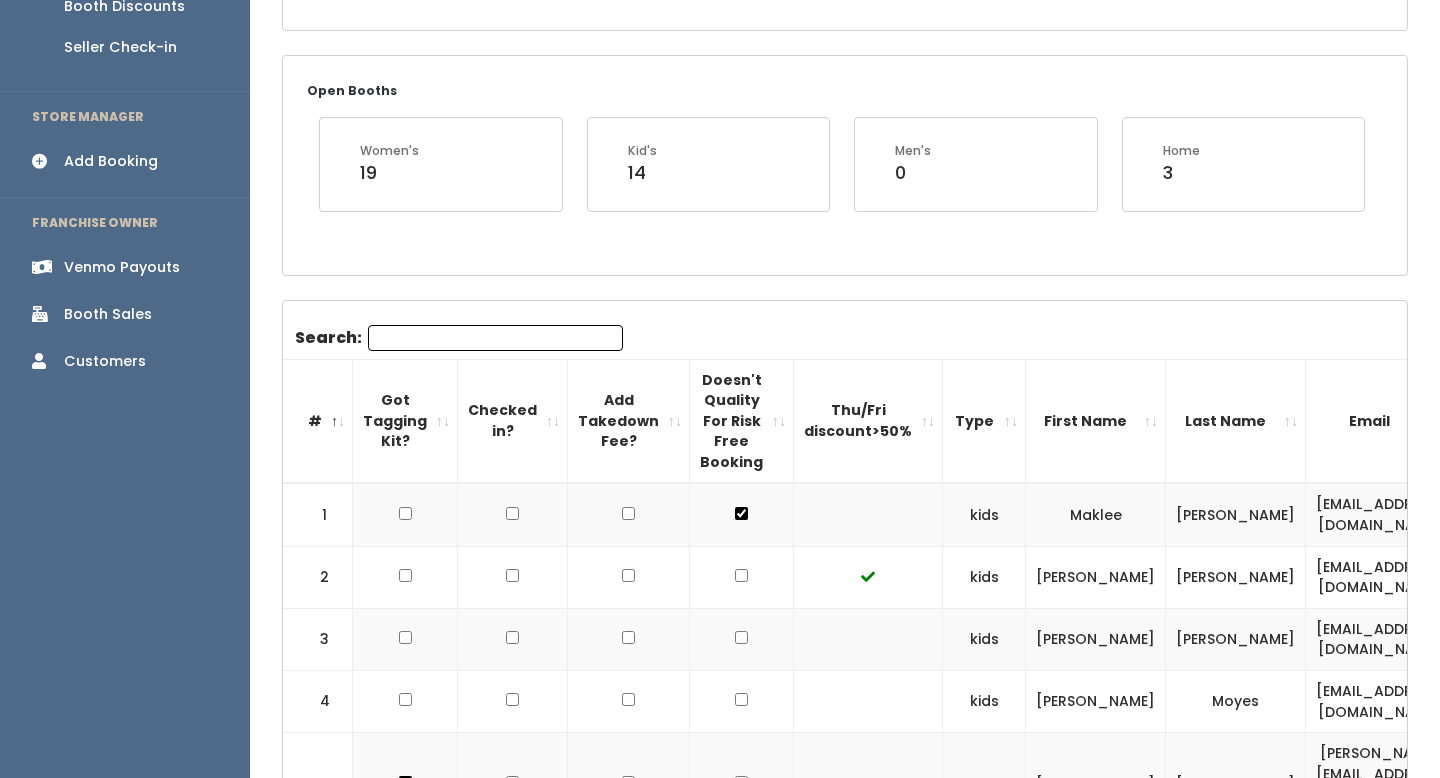 click on "Search:" at bounding box center (495, 338) 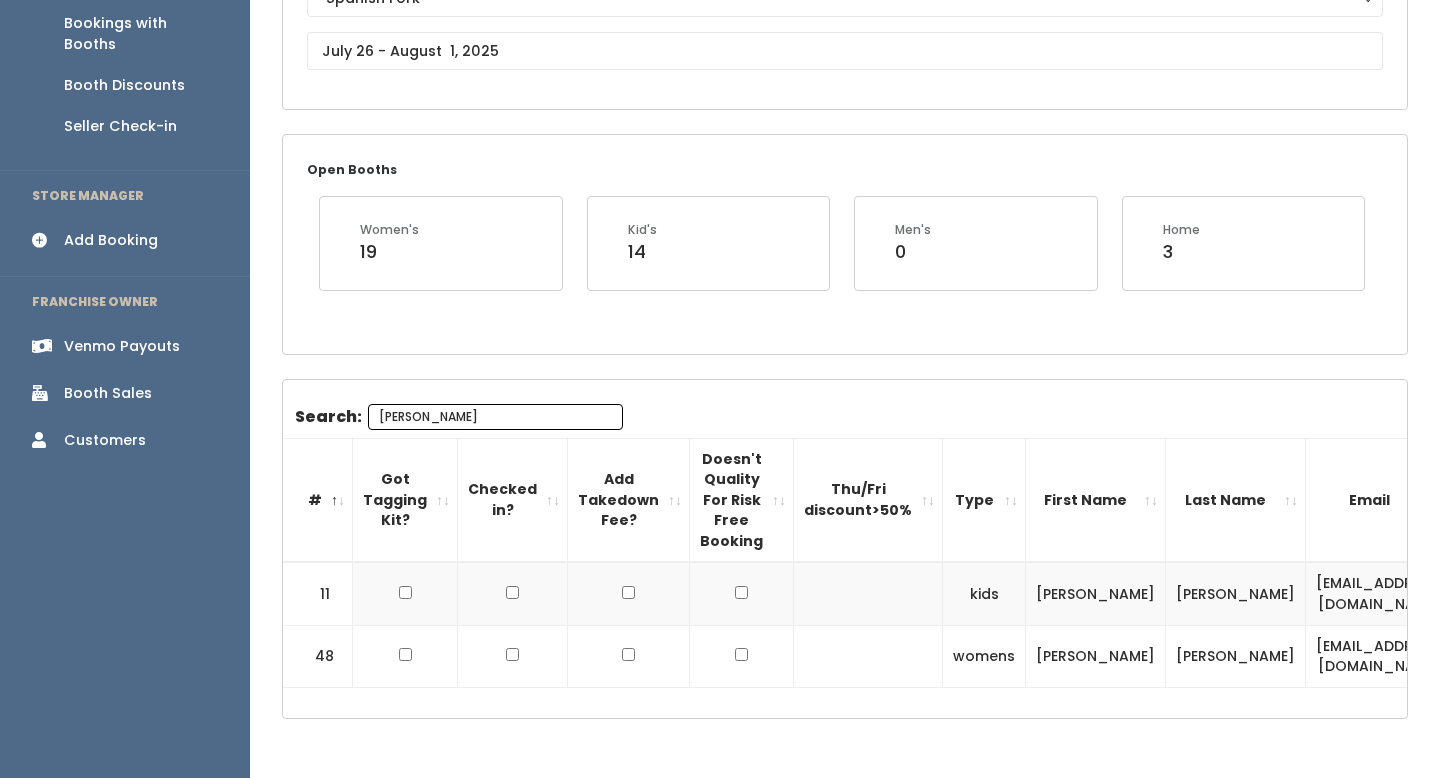 scroll, scrollTop: 256, scrollLeft: 0, axis: vertical 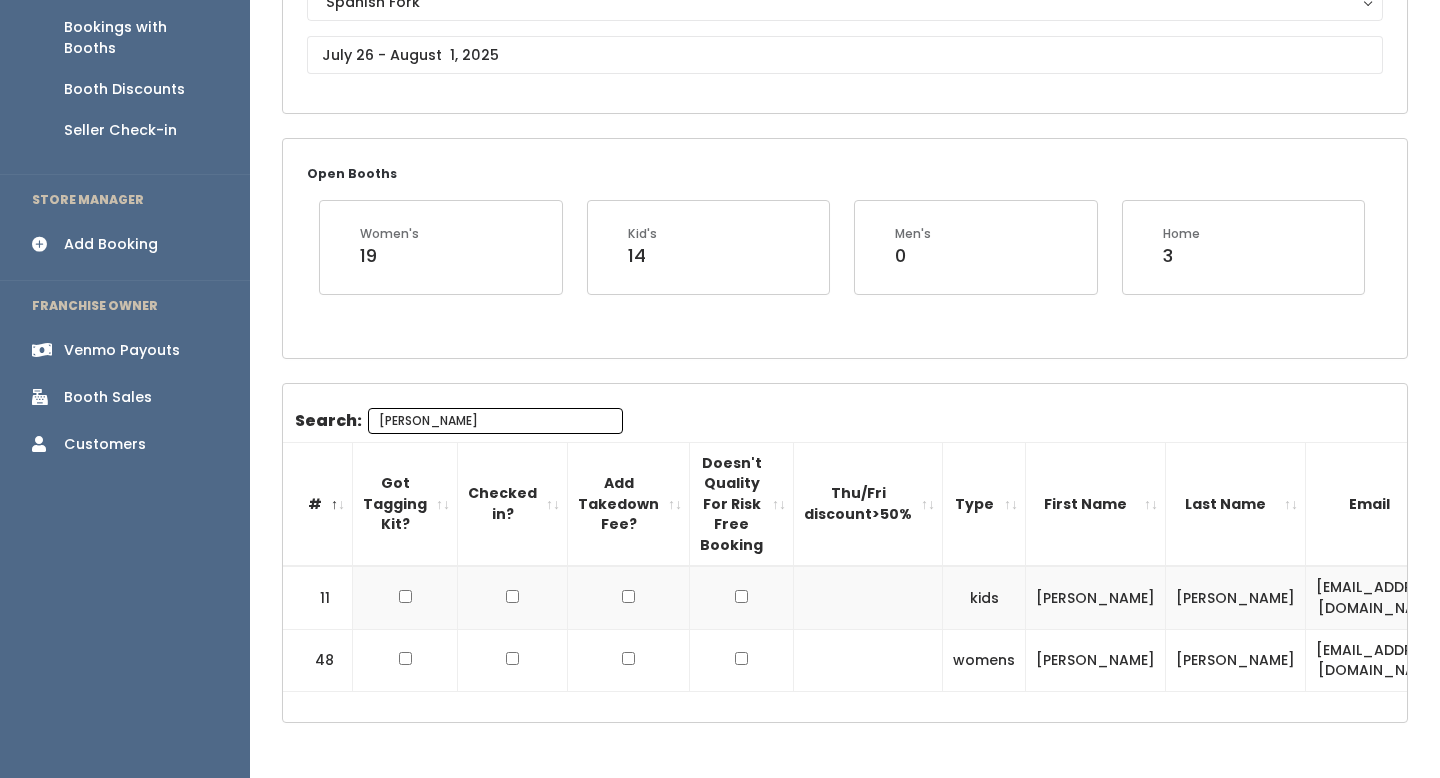 type on "ann" 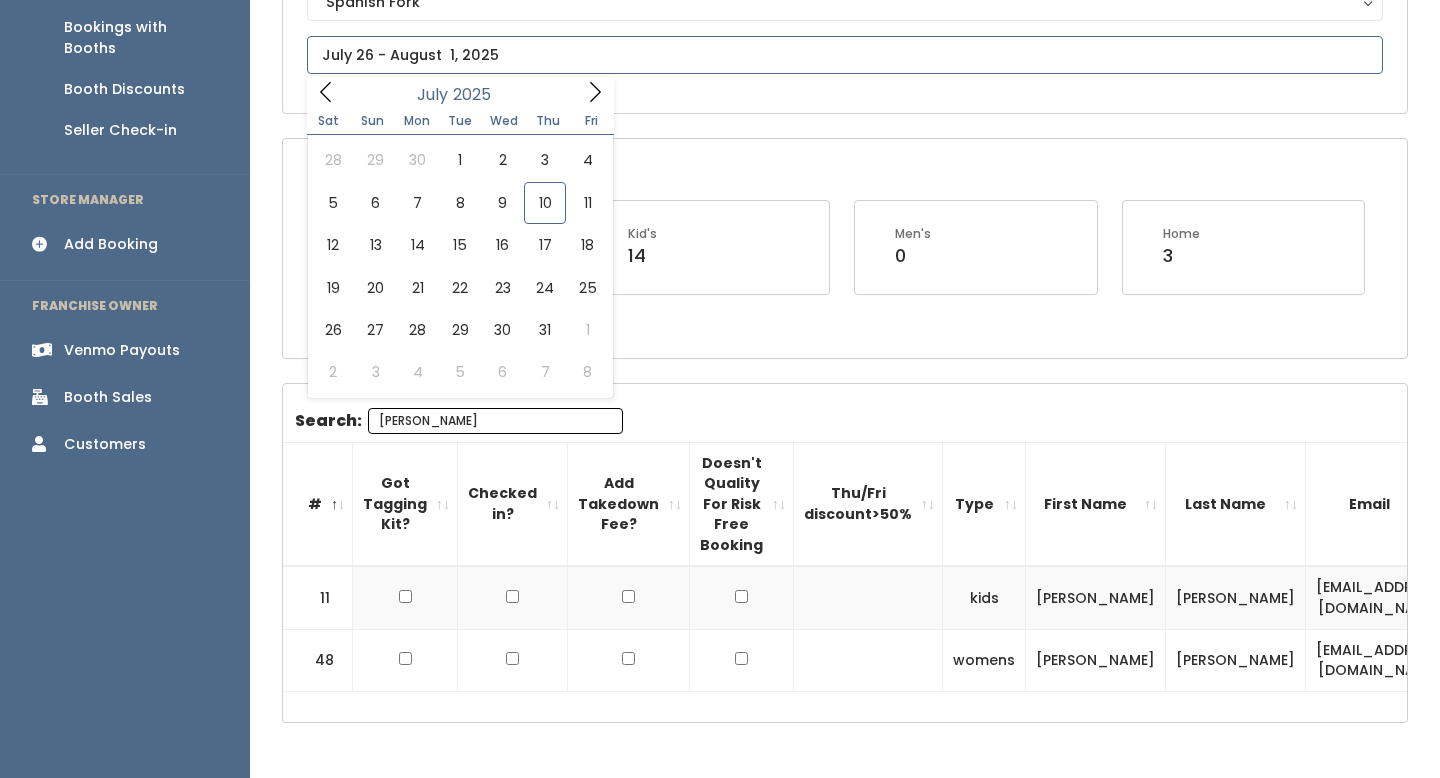 click at bounding box center [845, 55] 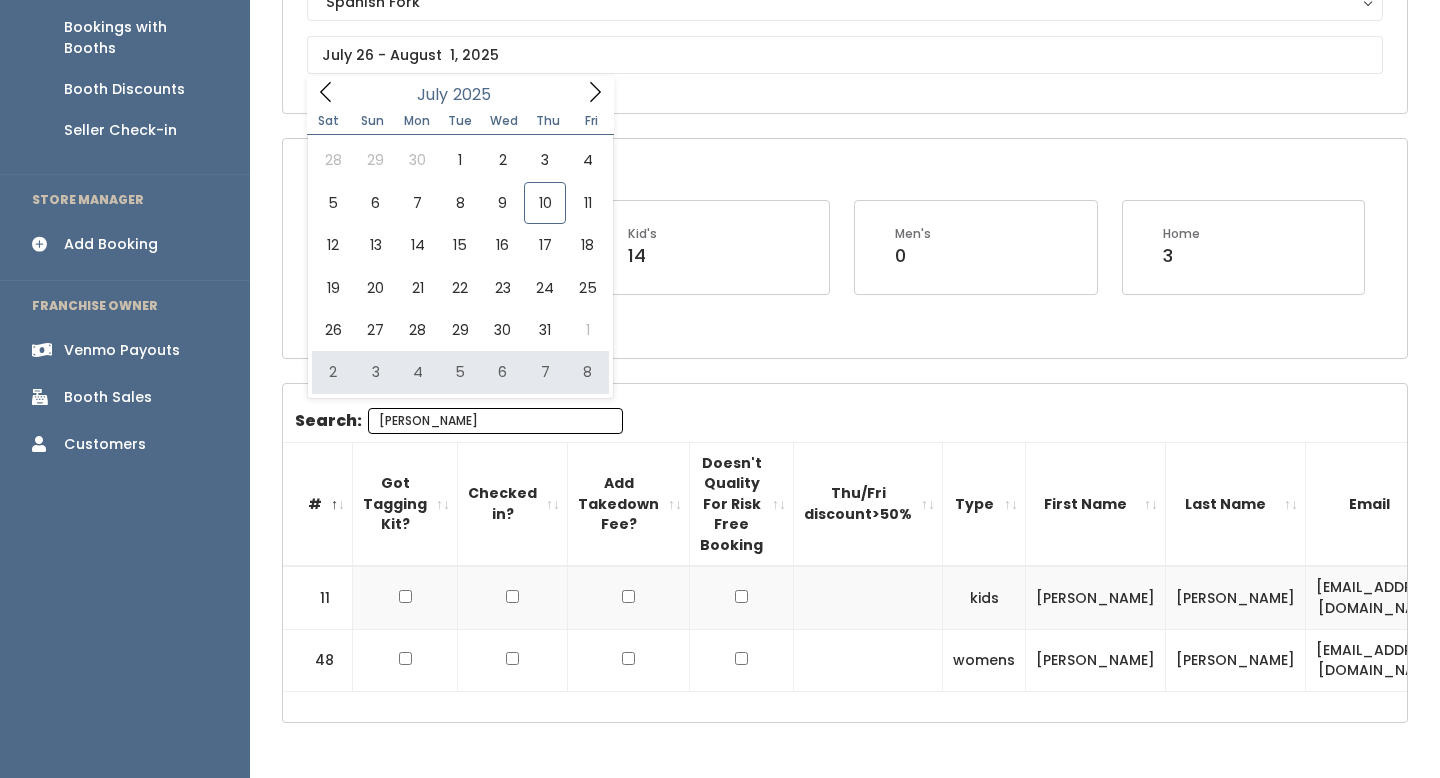 click on "Search: ann
# Got Tagging Kit? Checked in? Add Takedown Fee? Doesn't Quality For Risk Free Booking  Thu/Fri discount>50% Type First Name Last Name Email Phone Number Venmo Delete
11
kids" at bounding box center [845, 553] 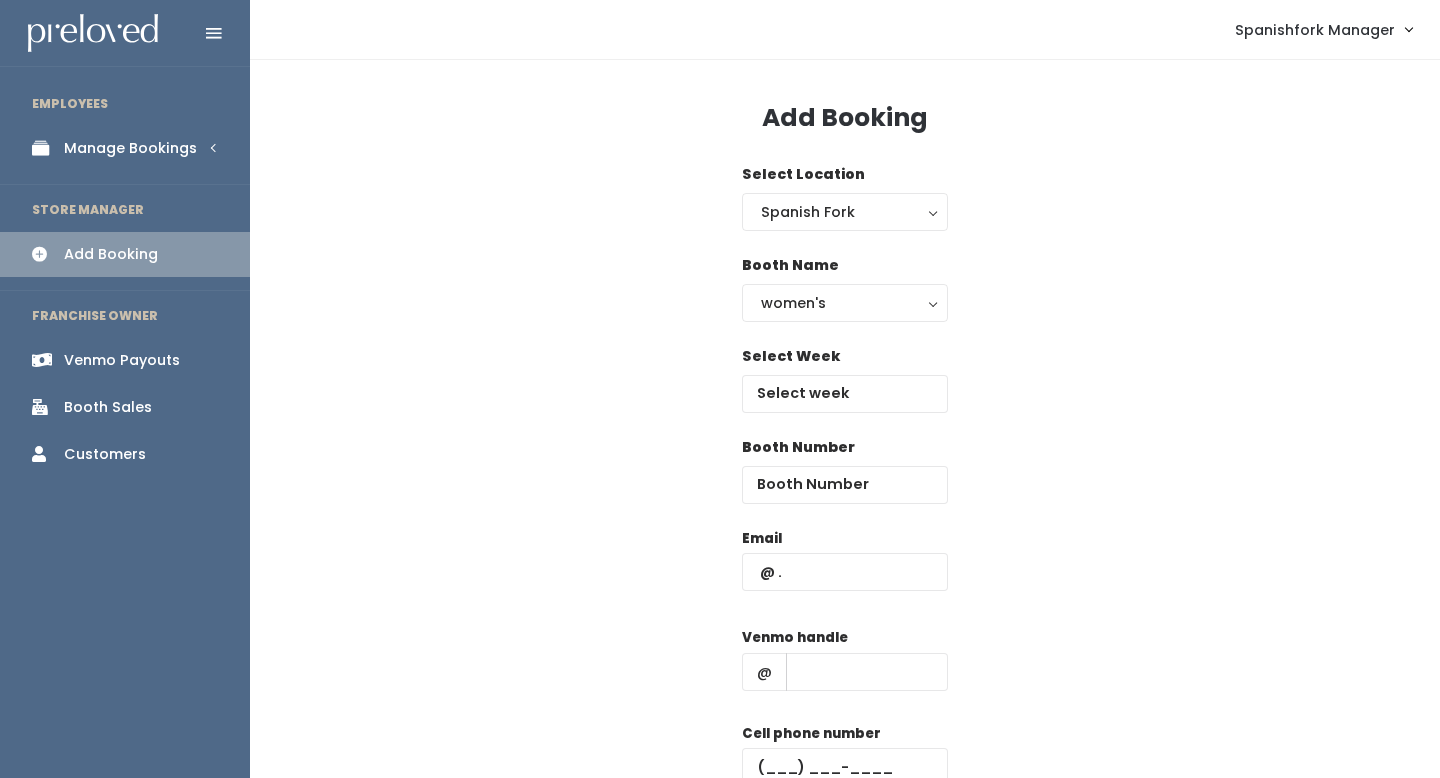 scroll, scrollTop: 0, scrollLeft: 0, axis: both 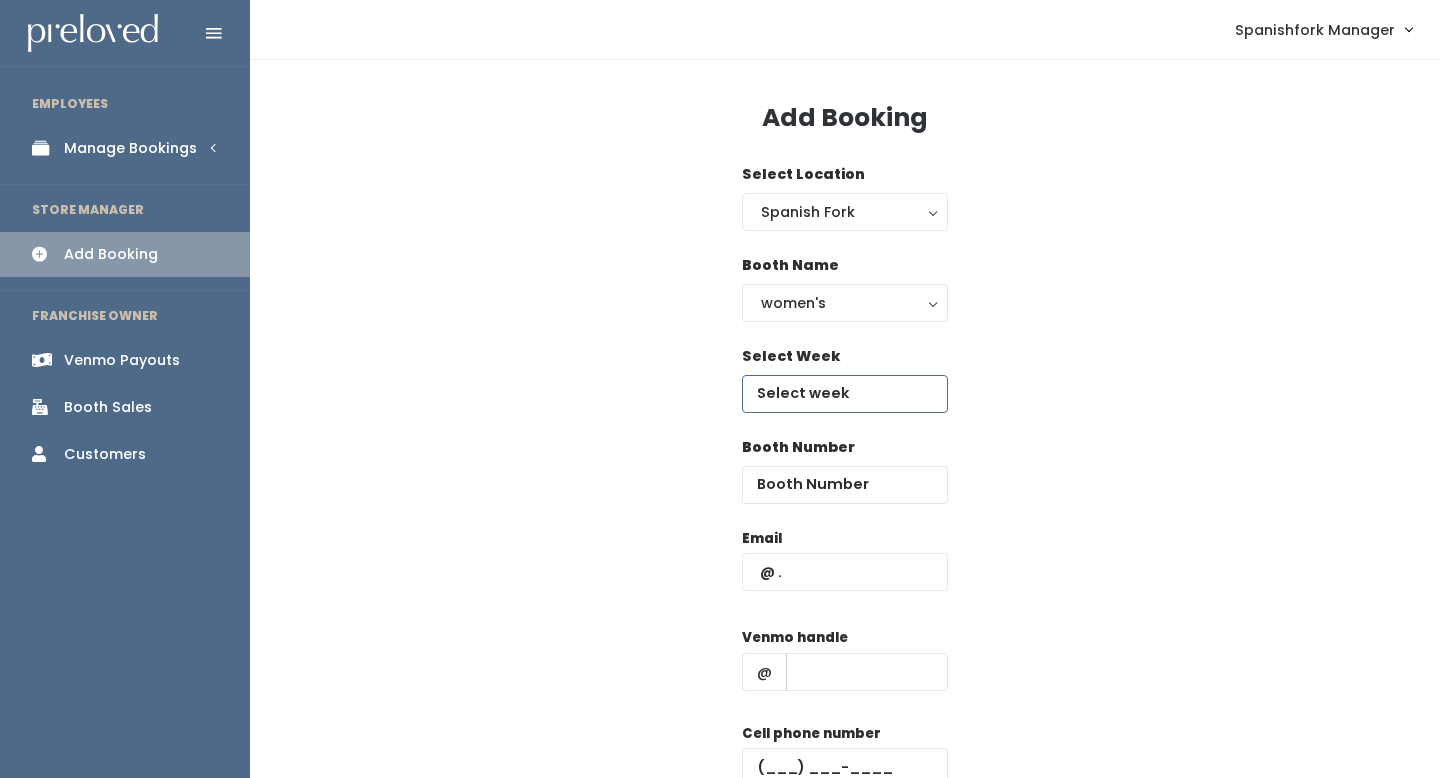 click at bounding box center [845, 394] 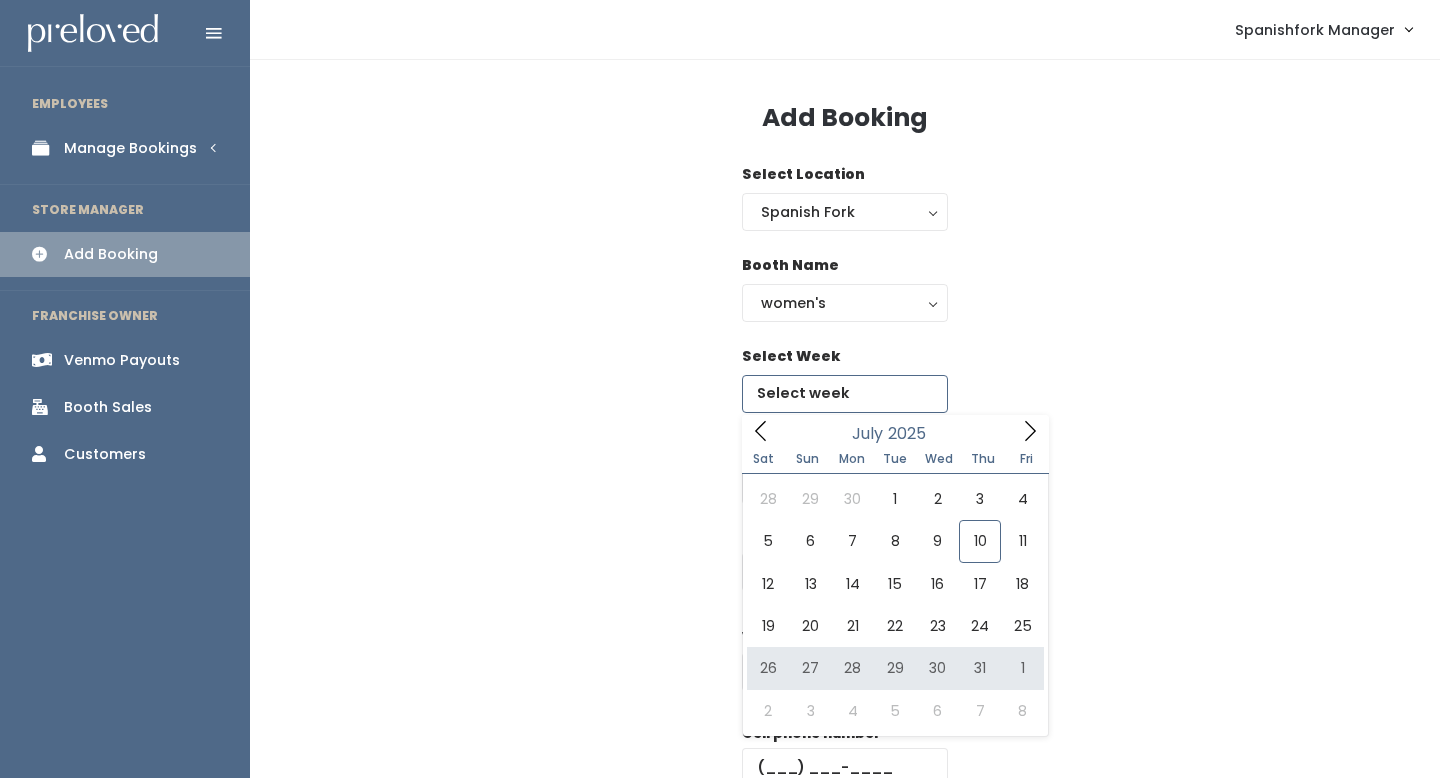 type on "July 26 to August 1" 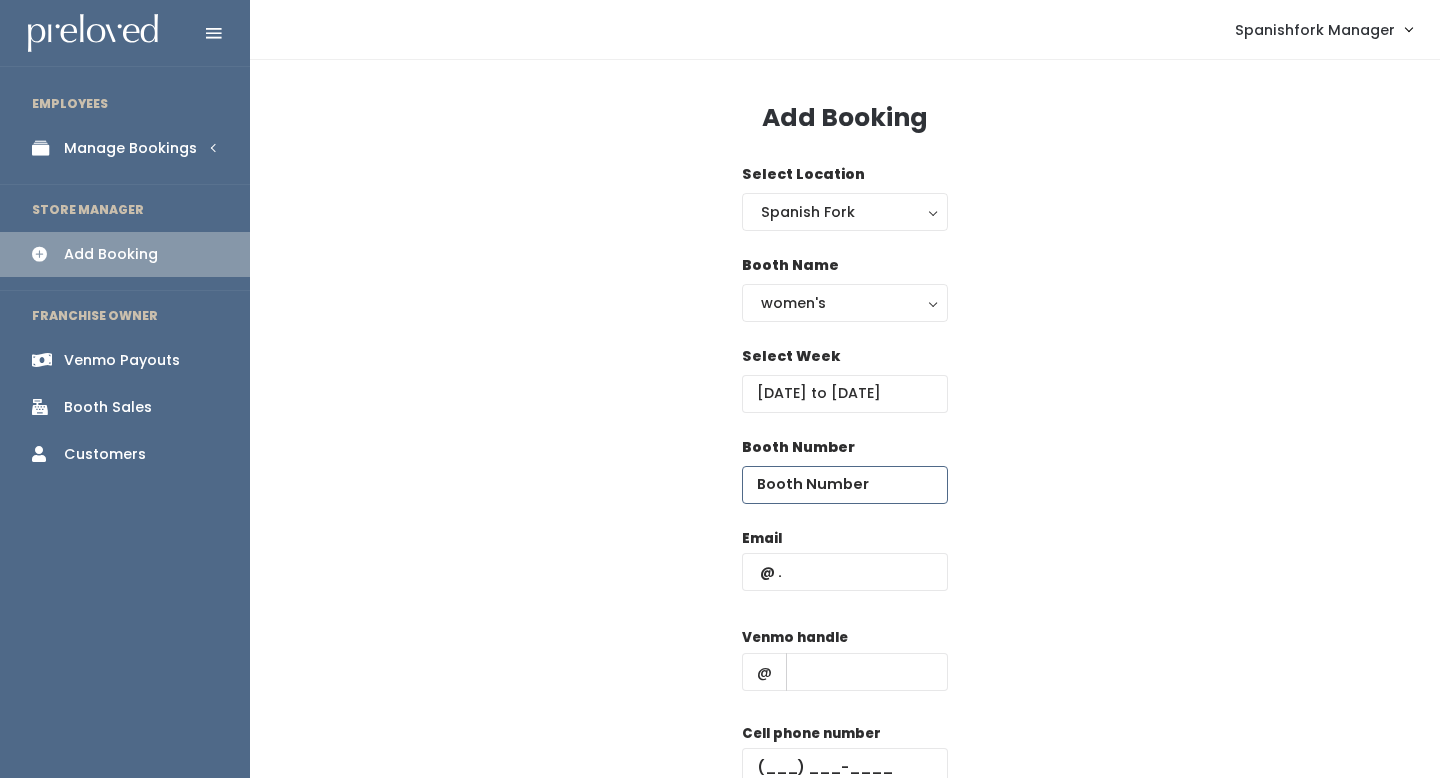 click at bounding box center (845, 485) 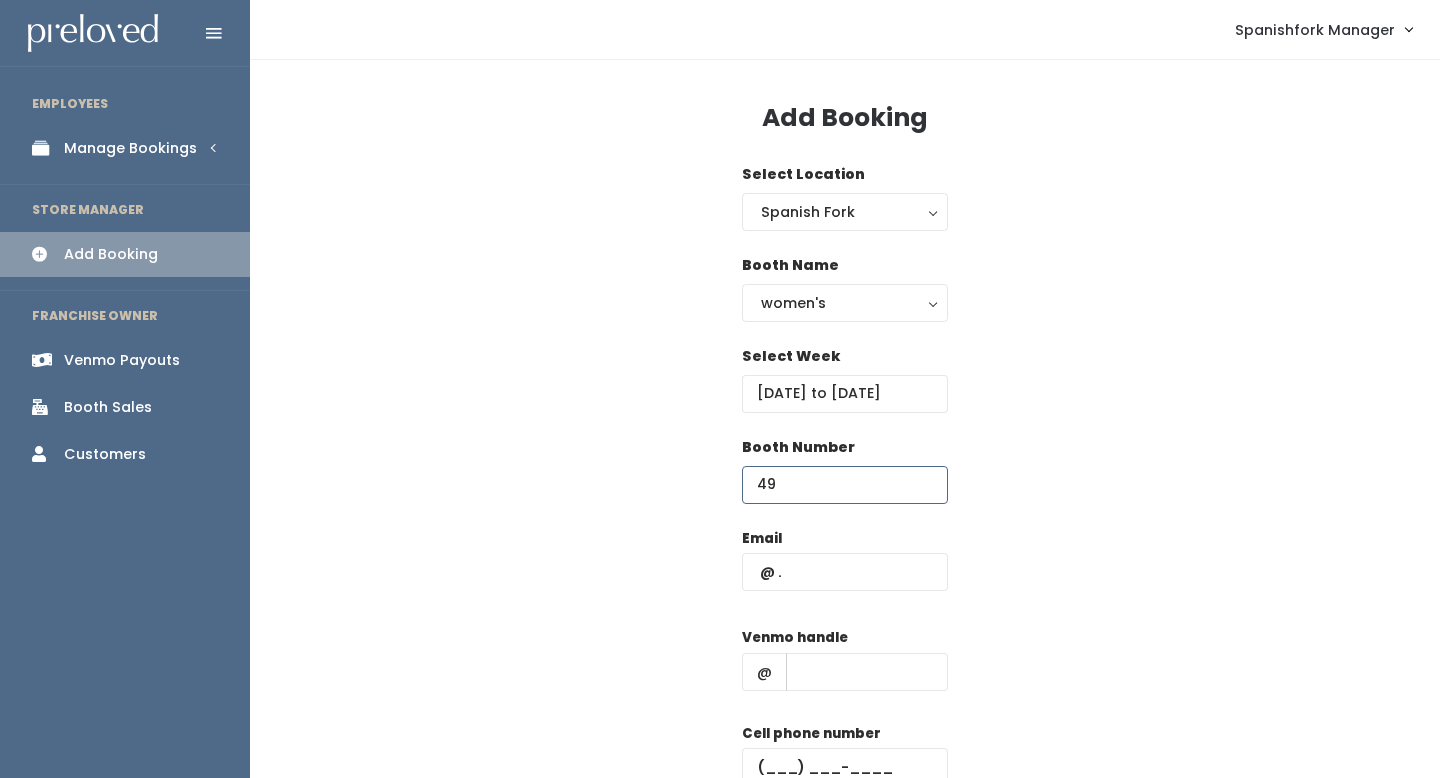 type on "49" 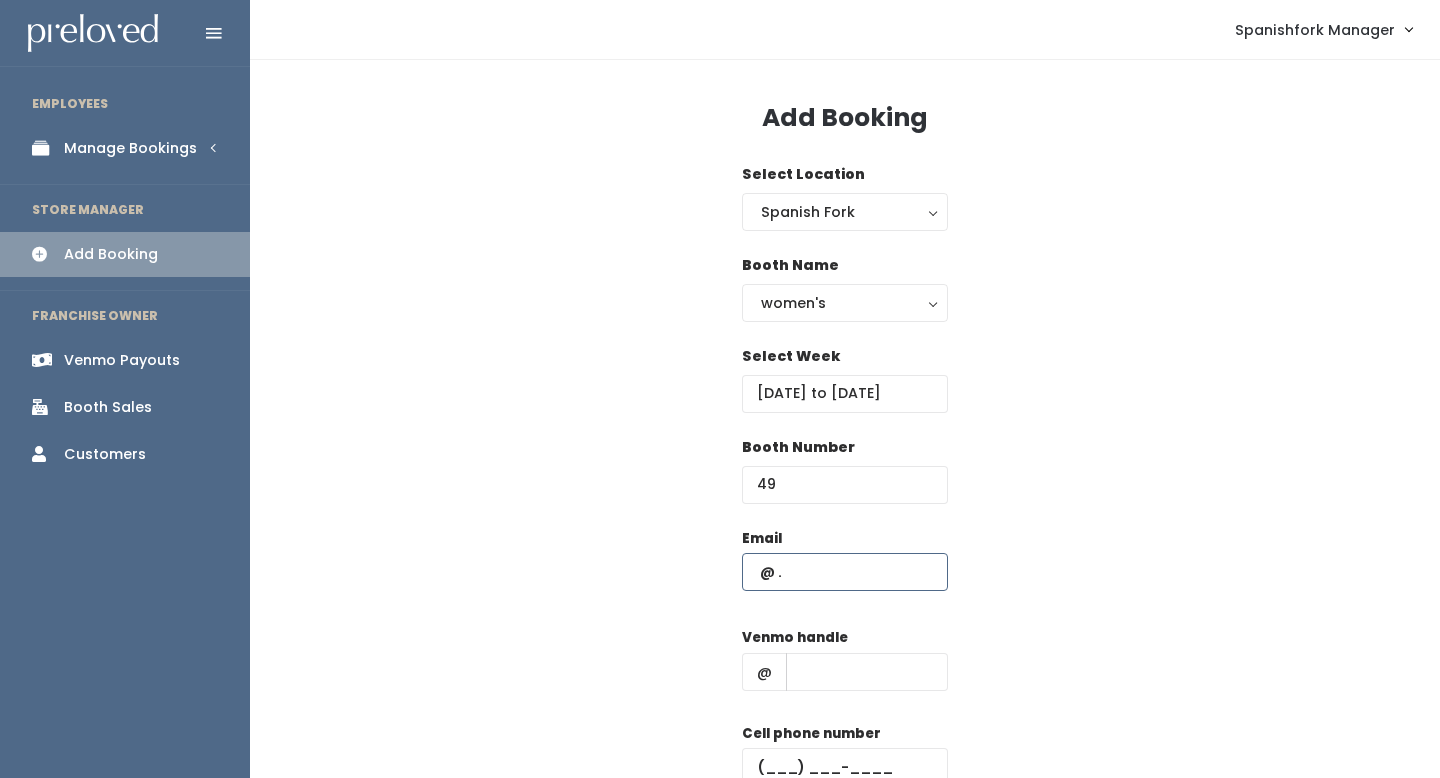 click at bounding box center (845, 572) 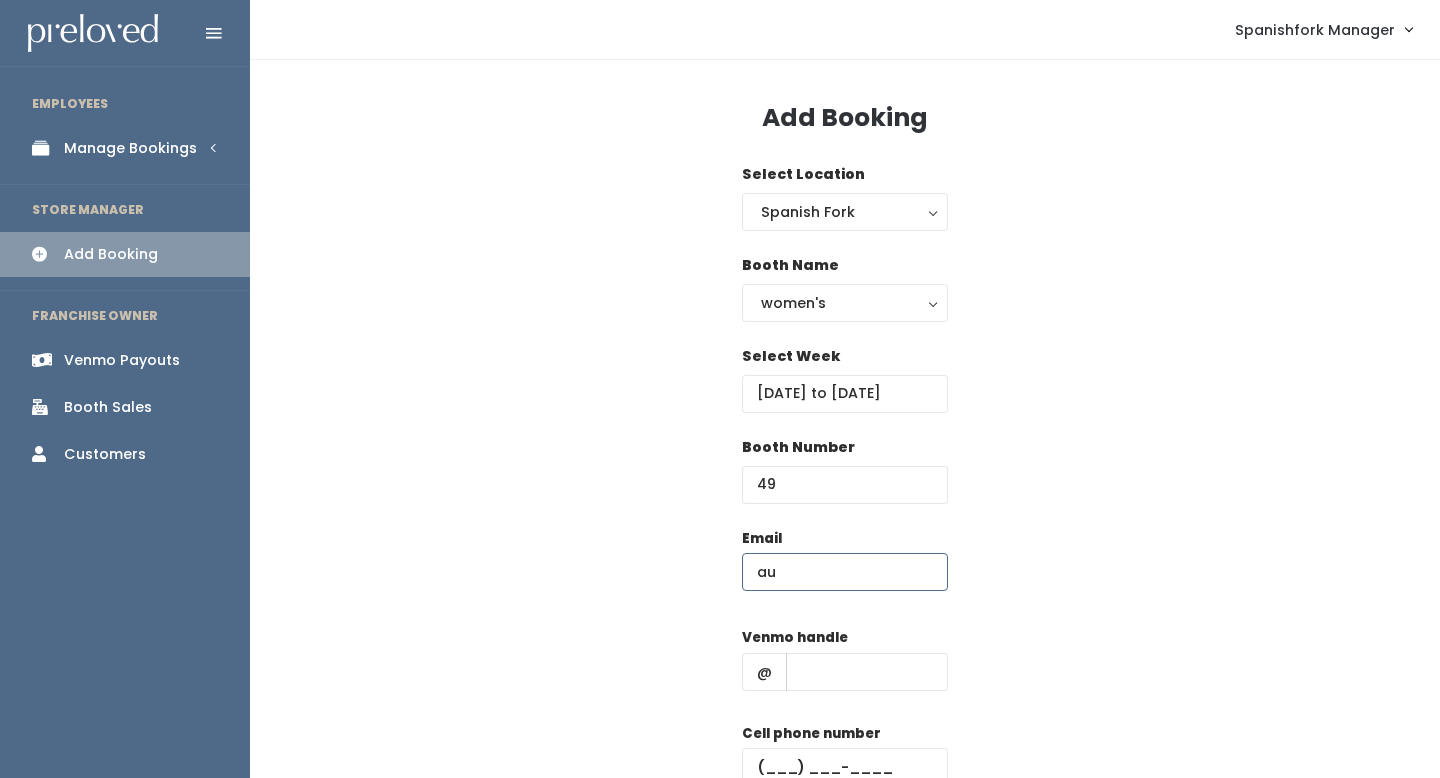 type on "a" 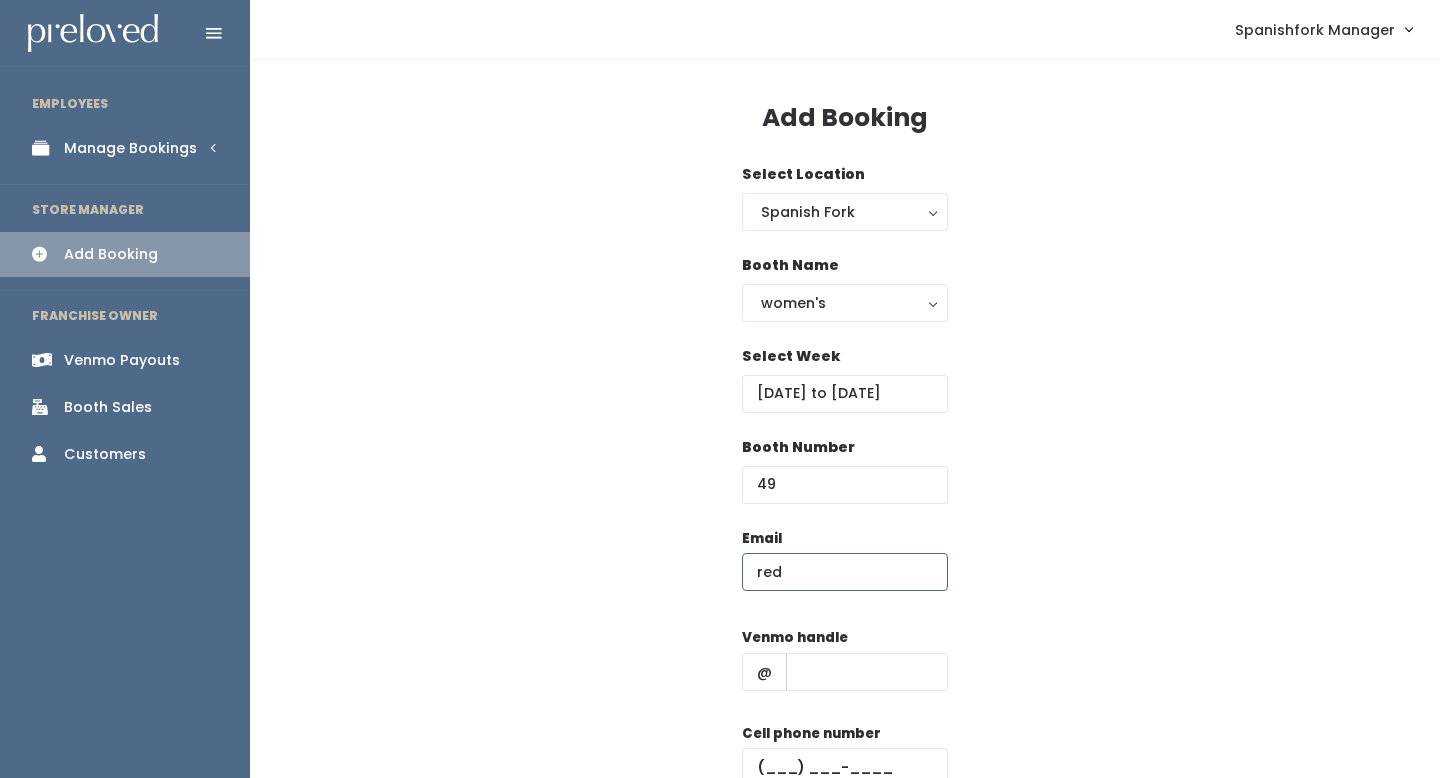 type on "redhead7435@gmail.com" 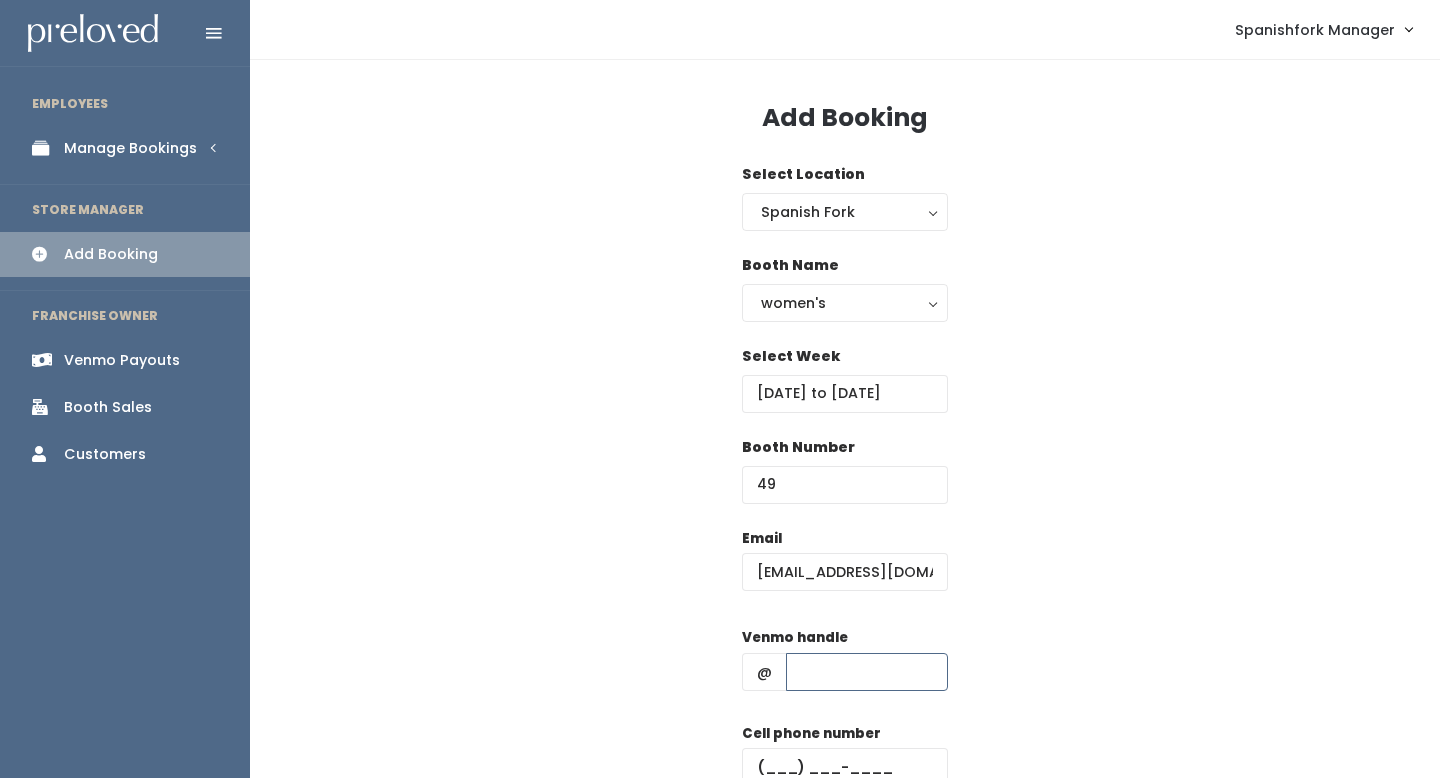 click at bounding box center [867, 672] 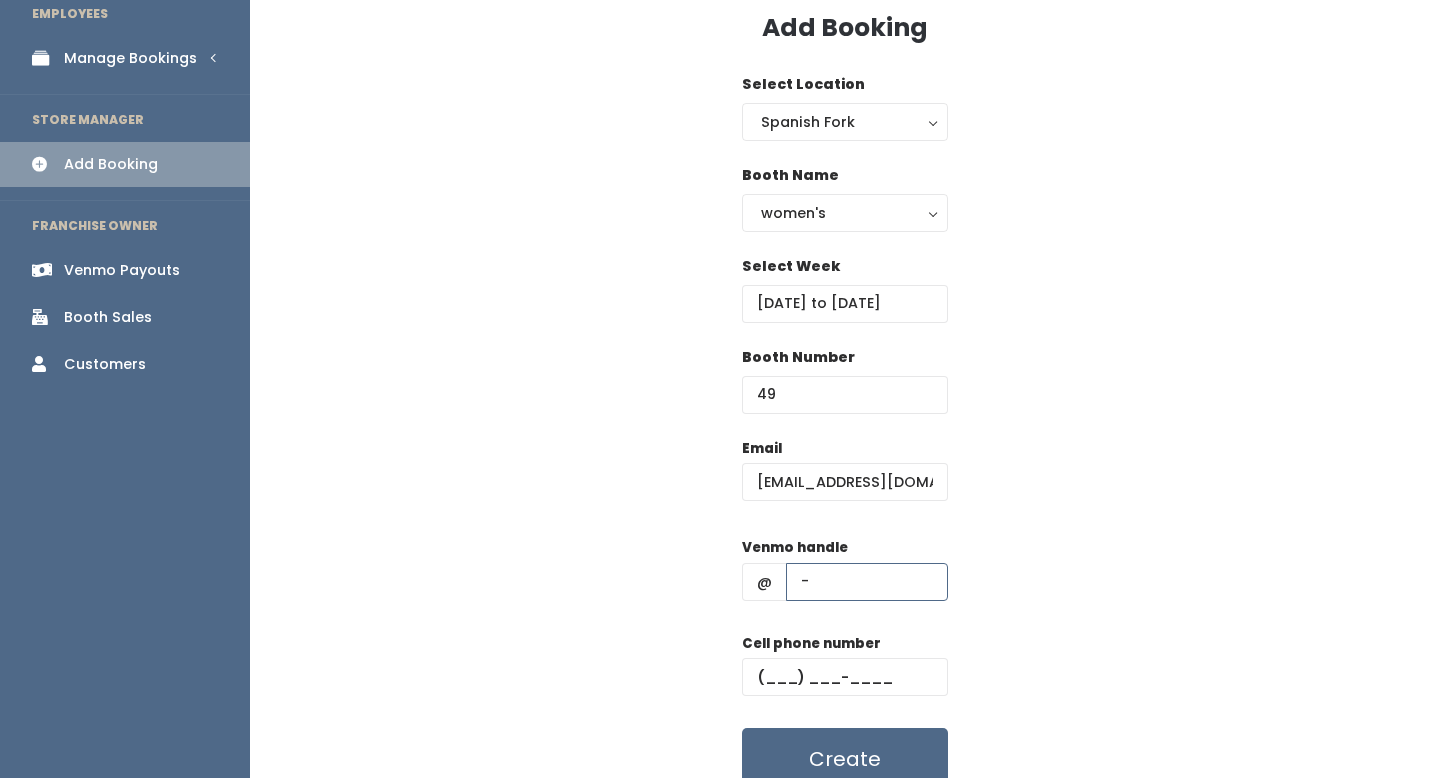 scroll, scrollTop: 114, scrollLeft: 0, axis: vertical 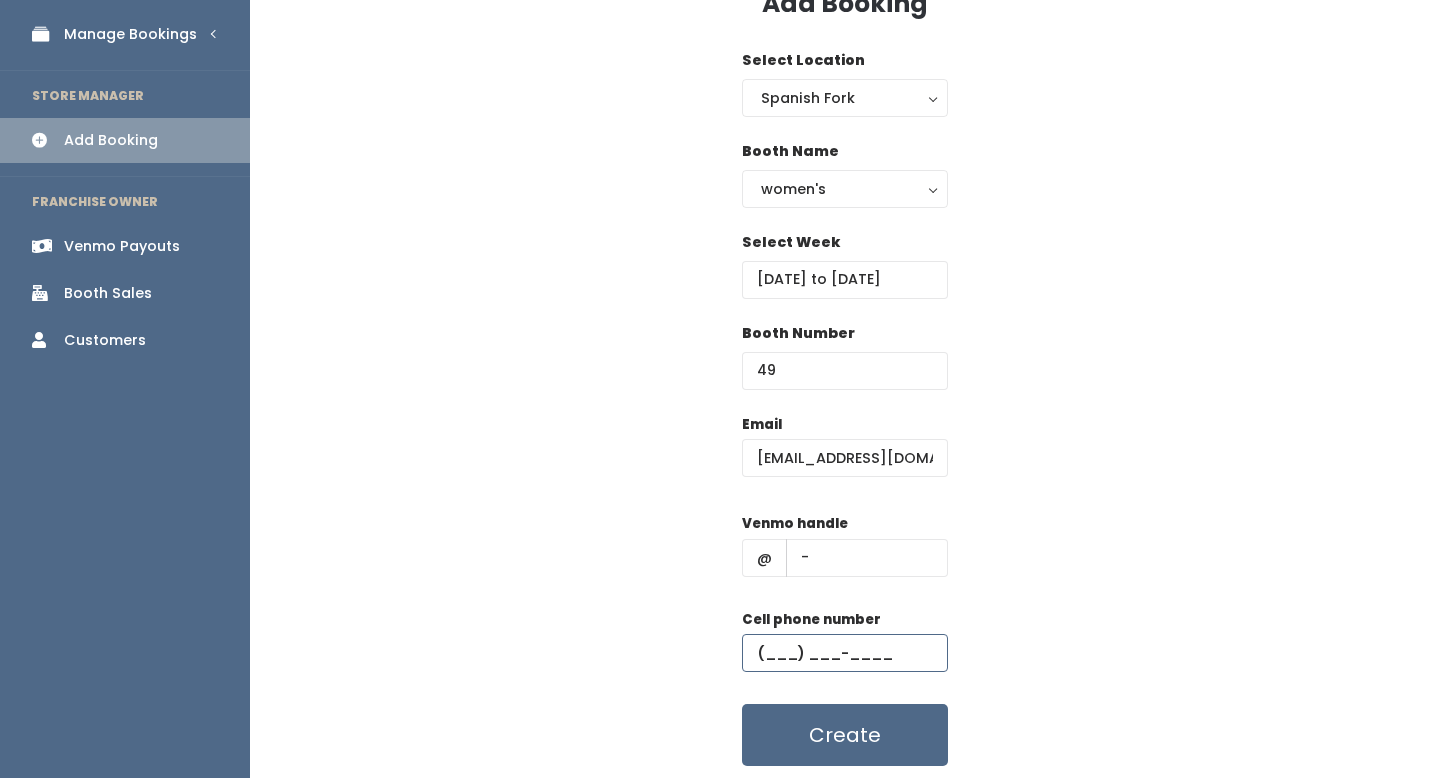 click at bounding box center [845, 653] 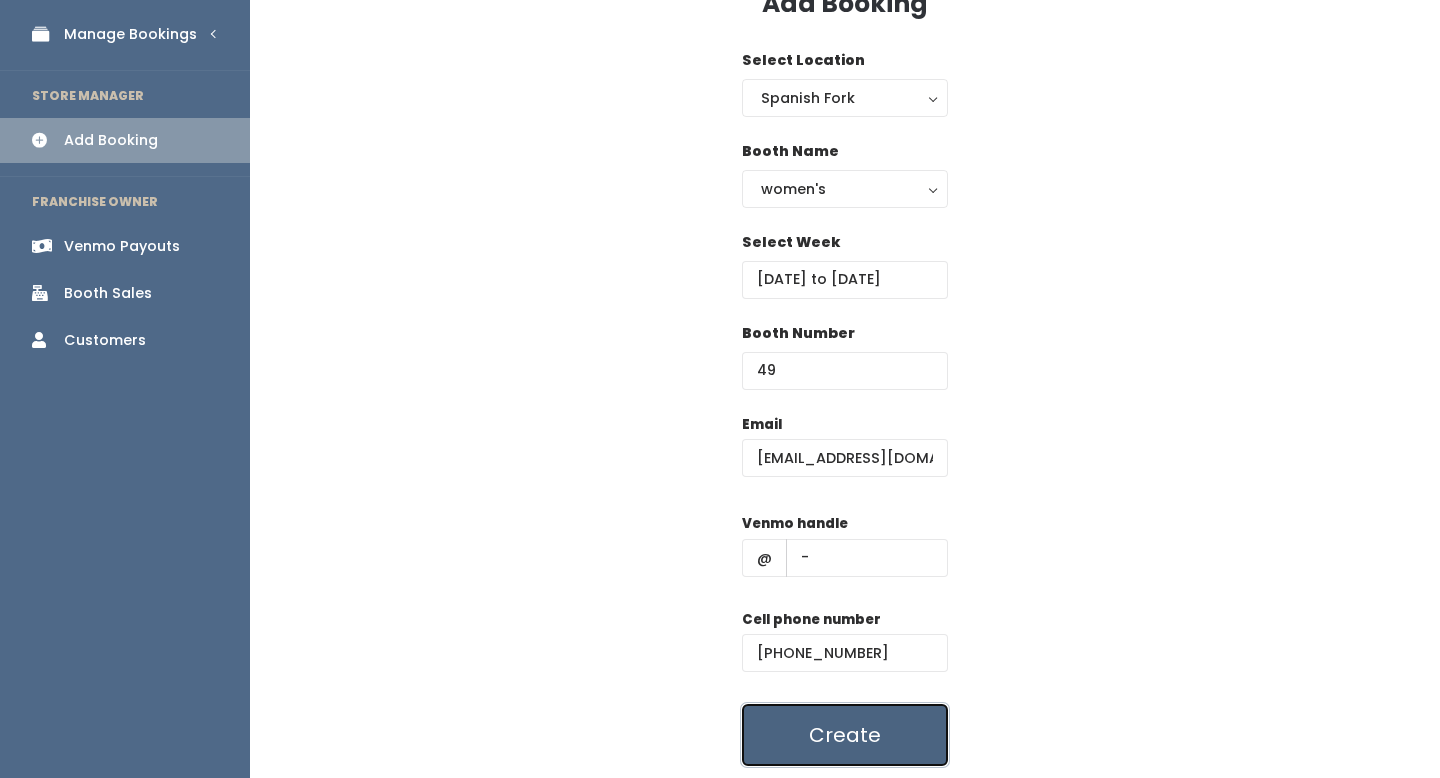 click on "Create" at bounding box center (845, 735) 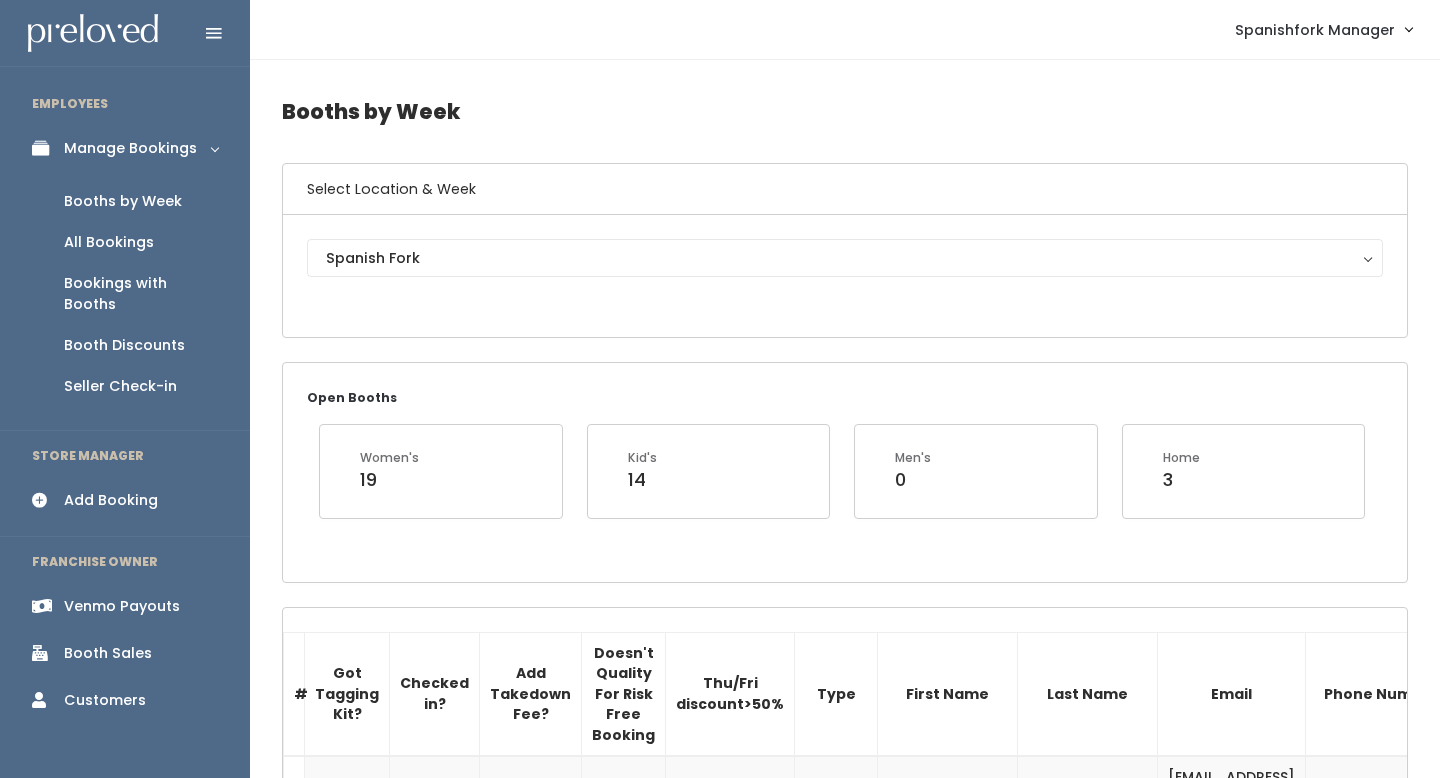scroll, scrollTop: 256, scrollLeft: 0, axis: vertical 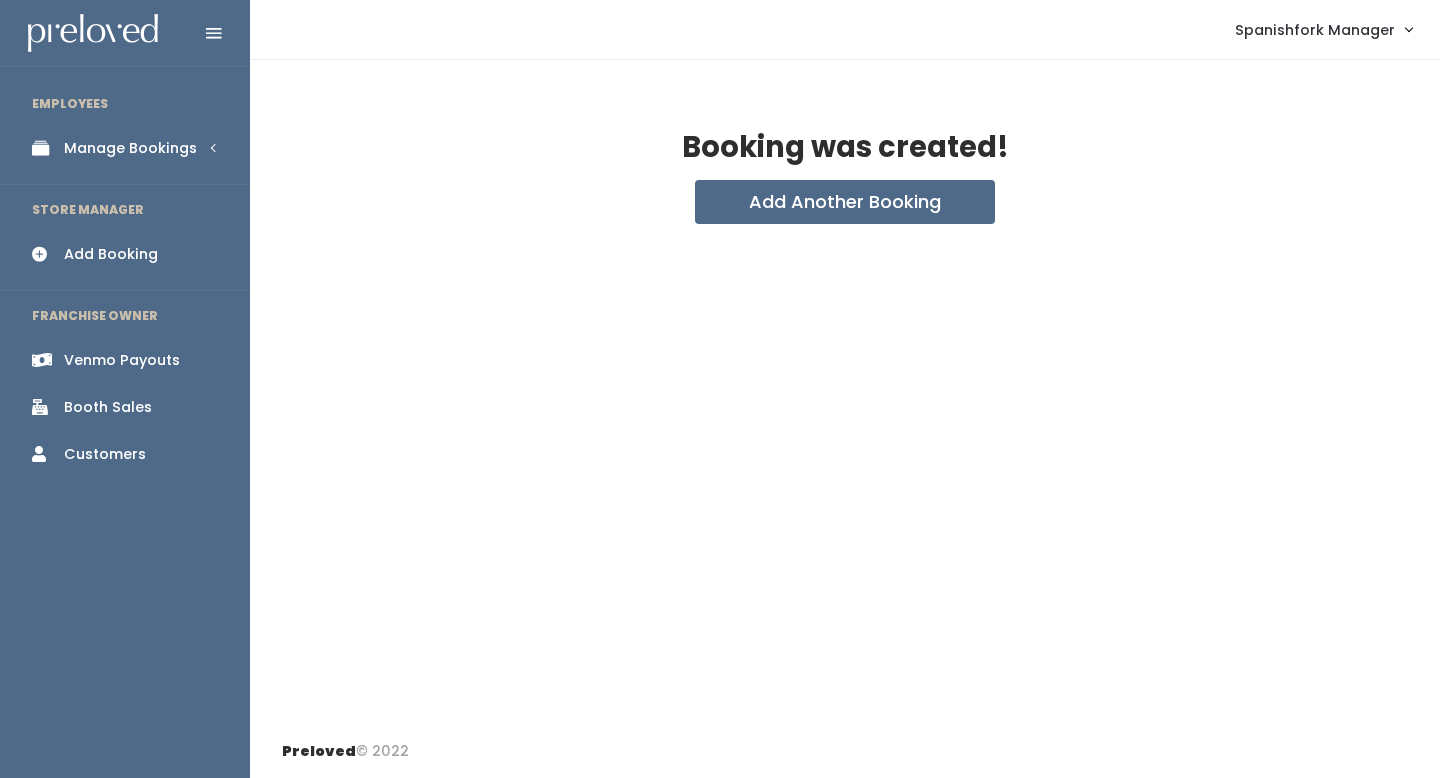 click on "Manage Bookings" at bounding box center [130, 148] 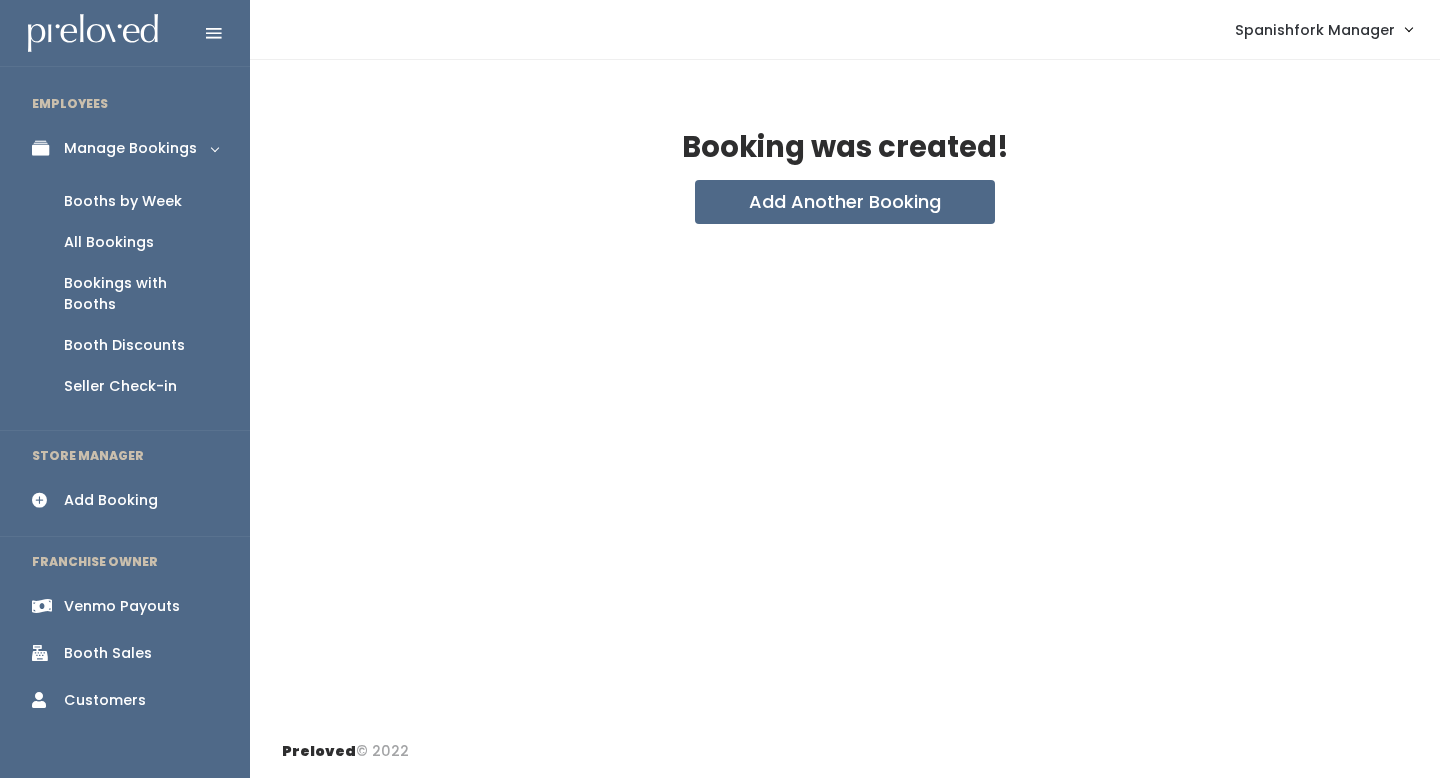 click on "Booths by Week" at bounding box center (125, 201) 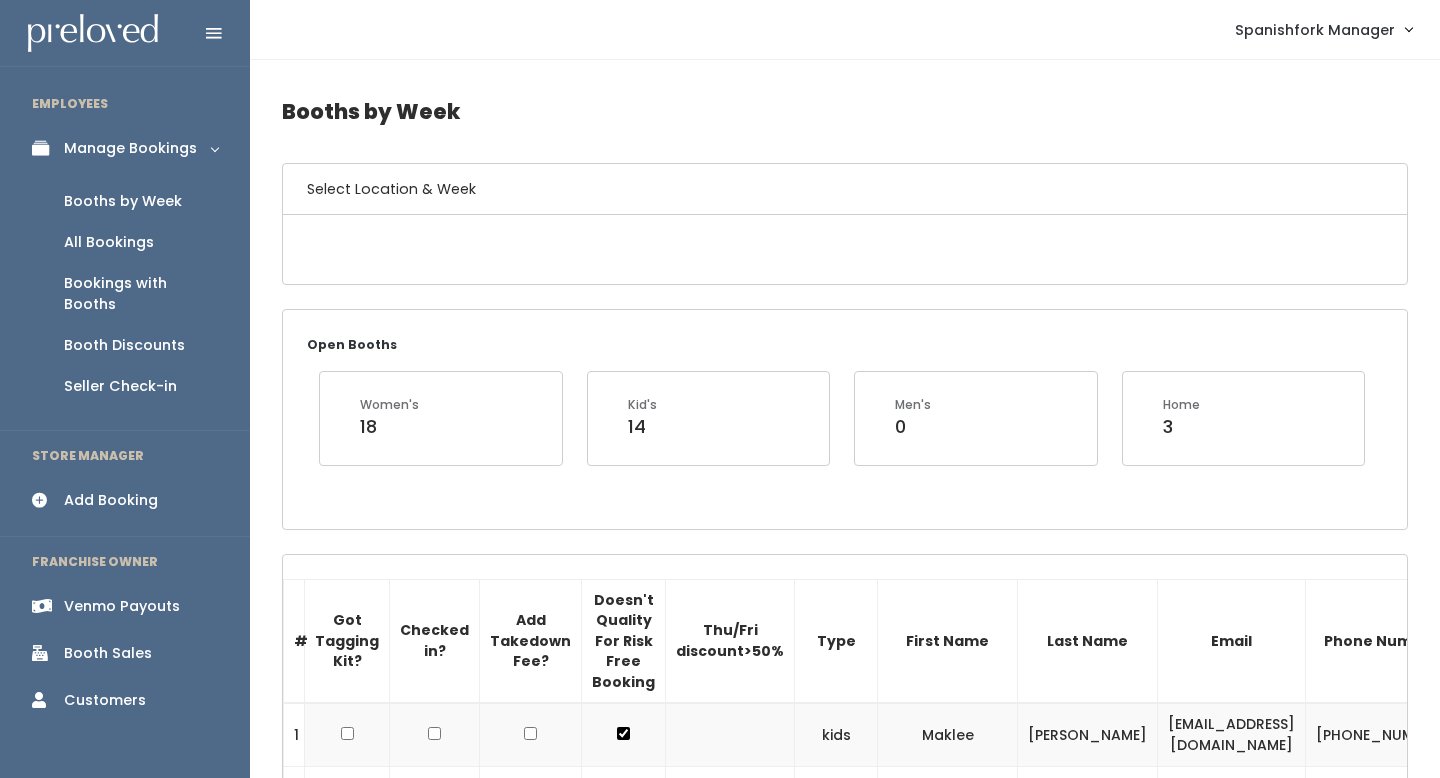 scroll, scrollTop: 3334, scrollLeft: 0, axis: vertical 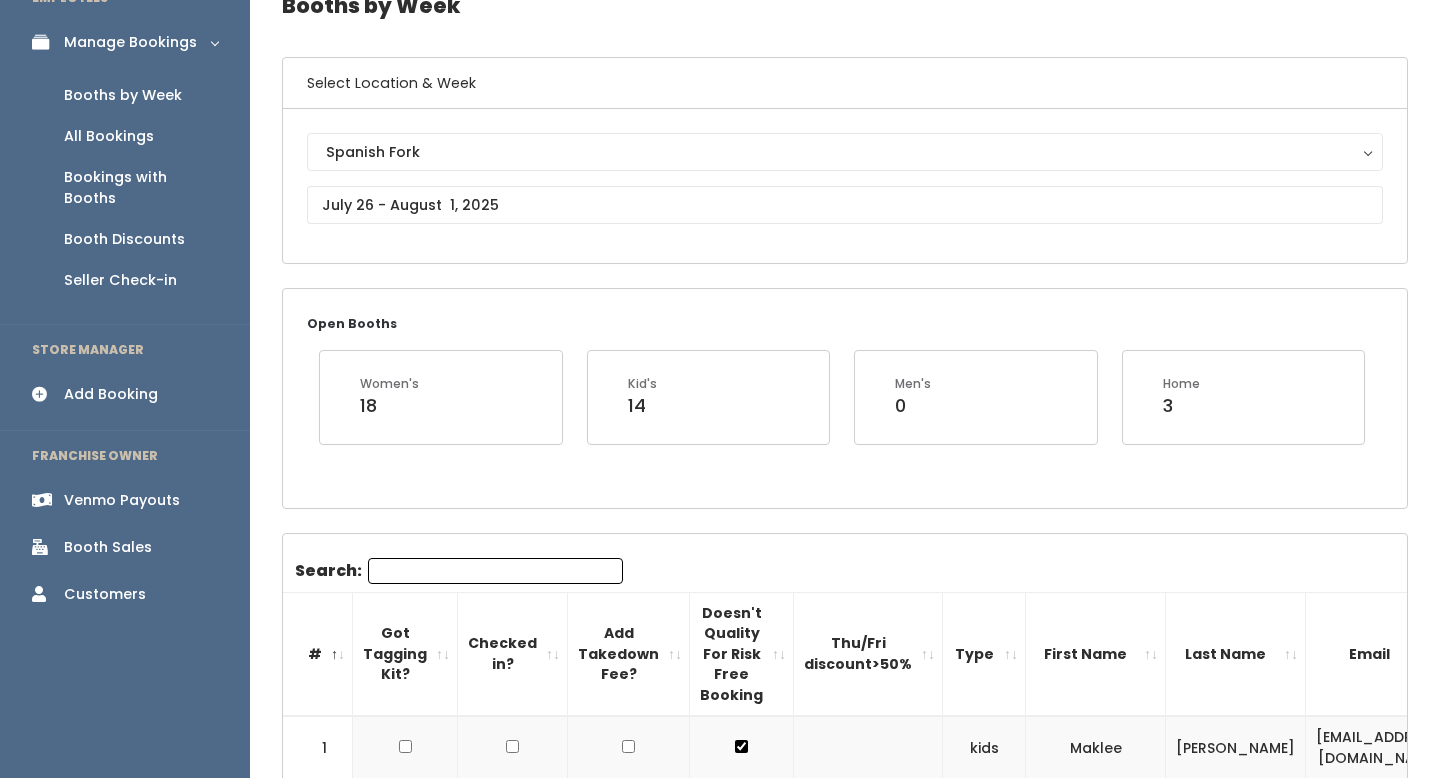 click on "Search:" at bounding box center (495, 571) 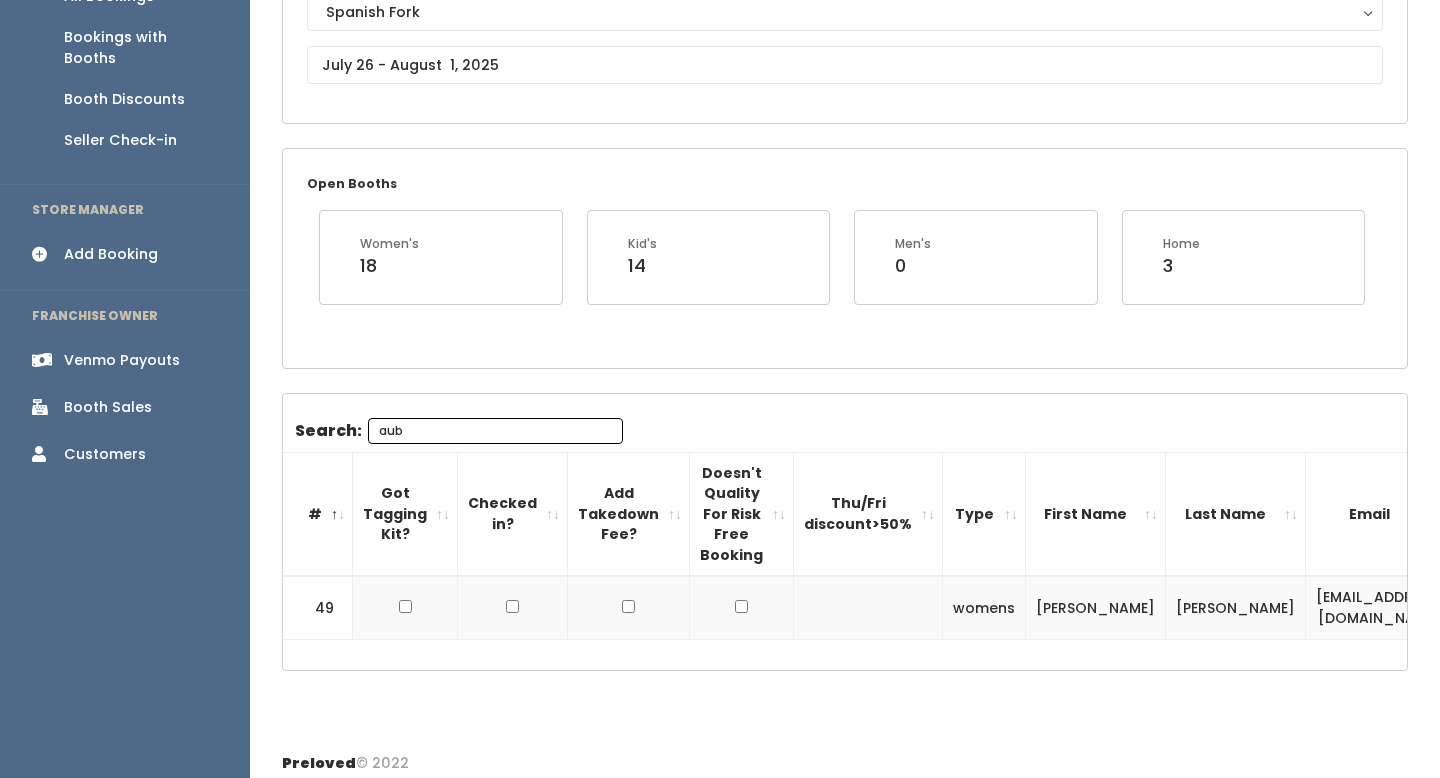 scroll, scrollTop: 258, scrollLeft: 0, axis: vertical 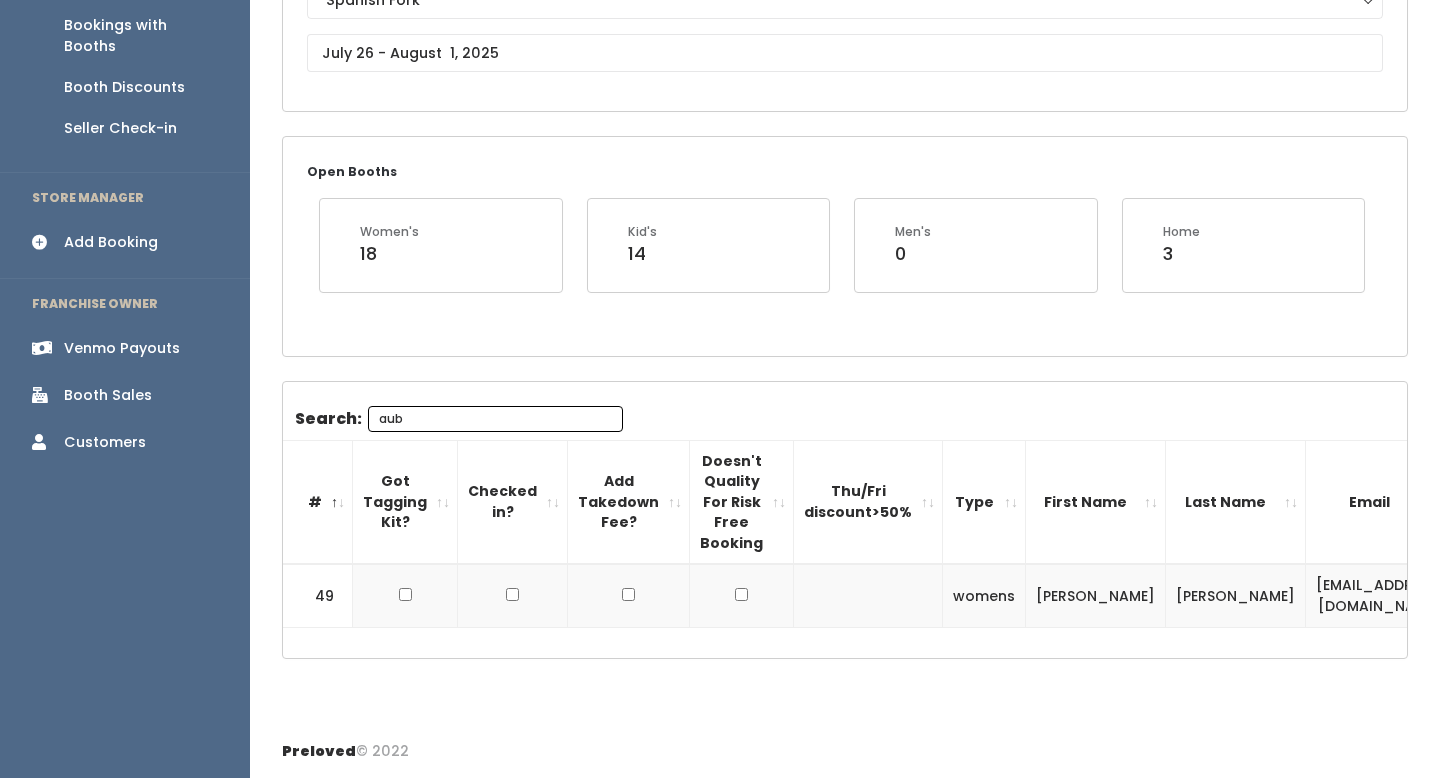 type on "aub" 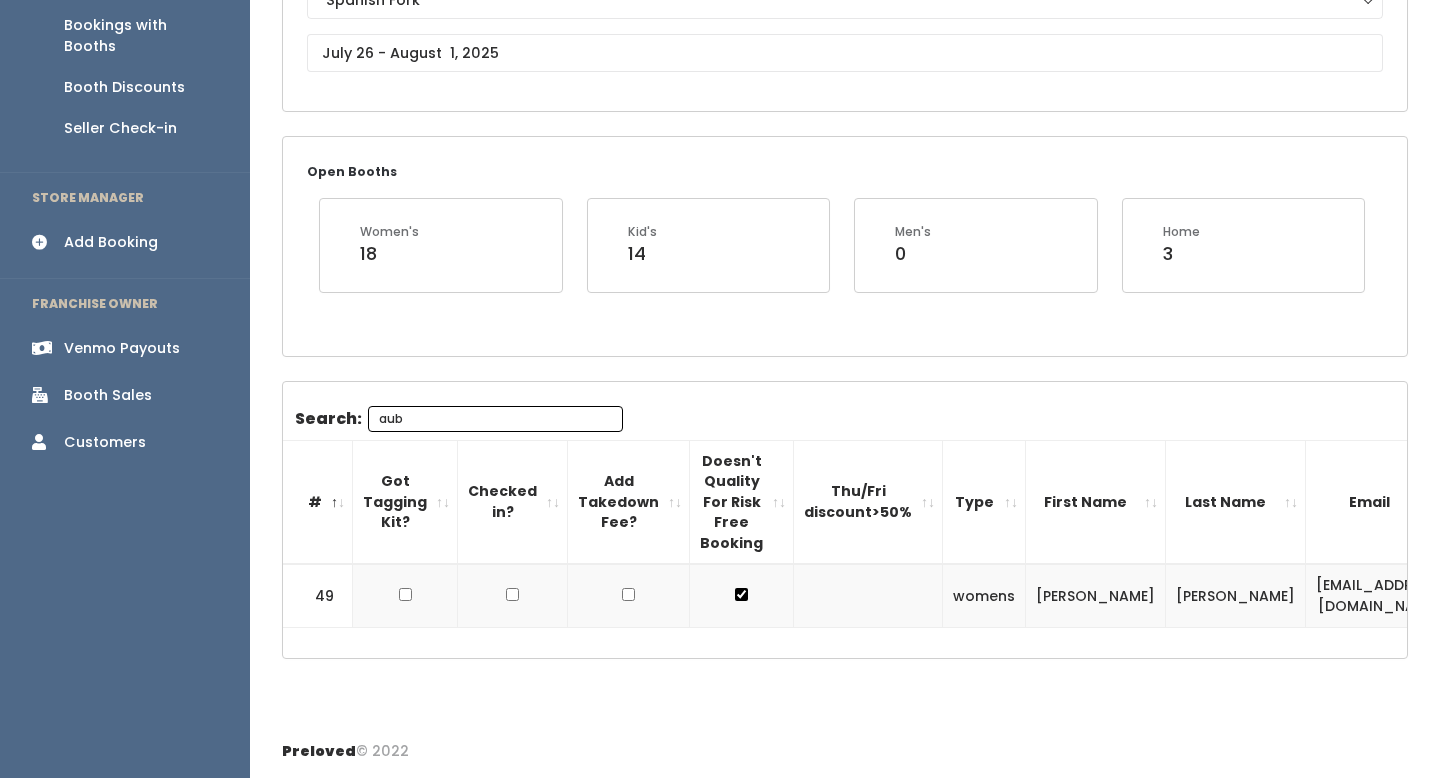 scroll, scrollTop: 31, scrollLeft: 0, axis: vertical 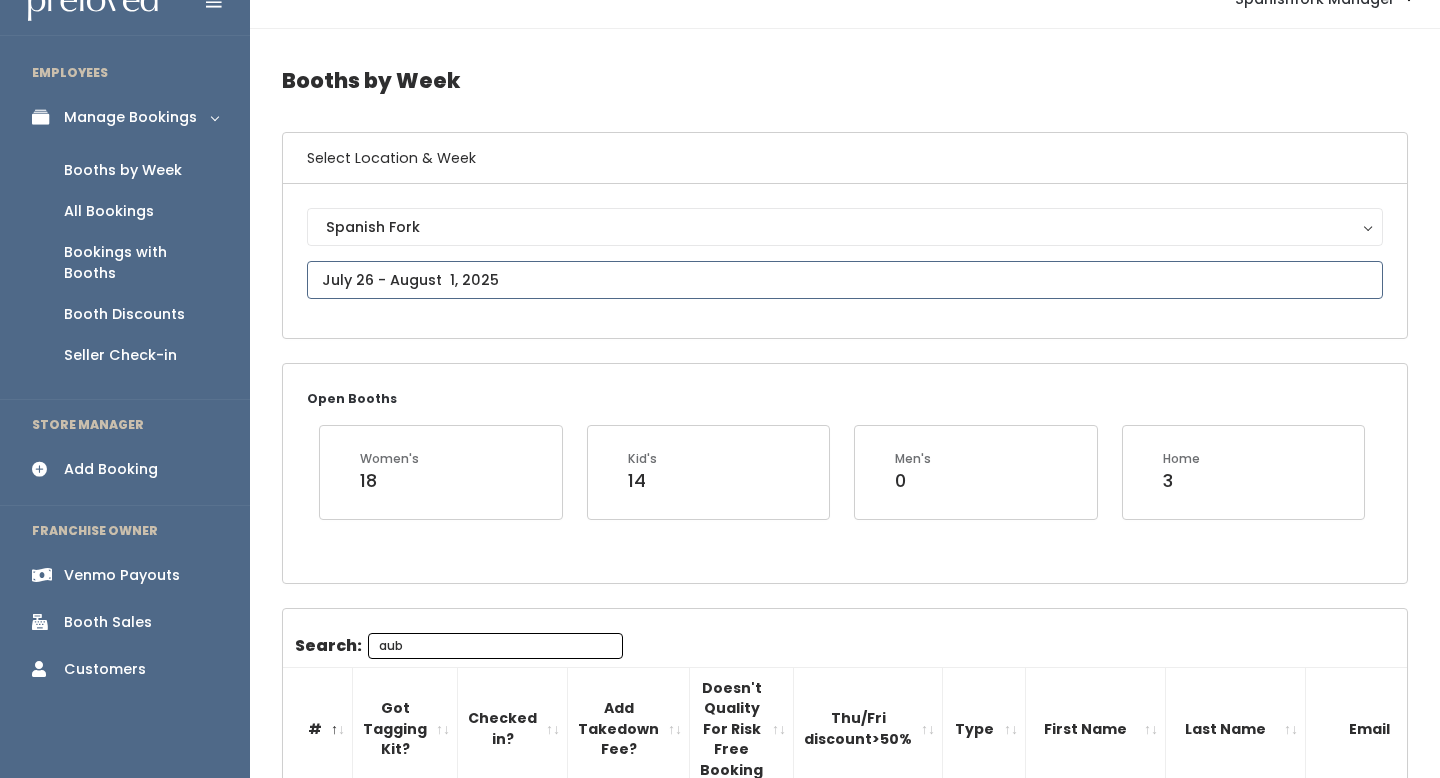click at bounding box center (845, 280) 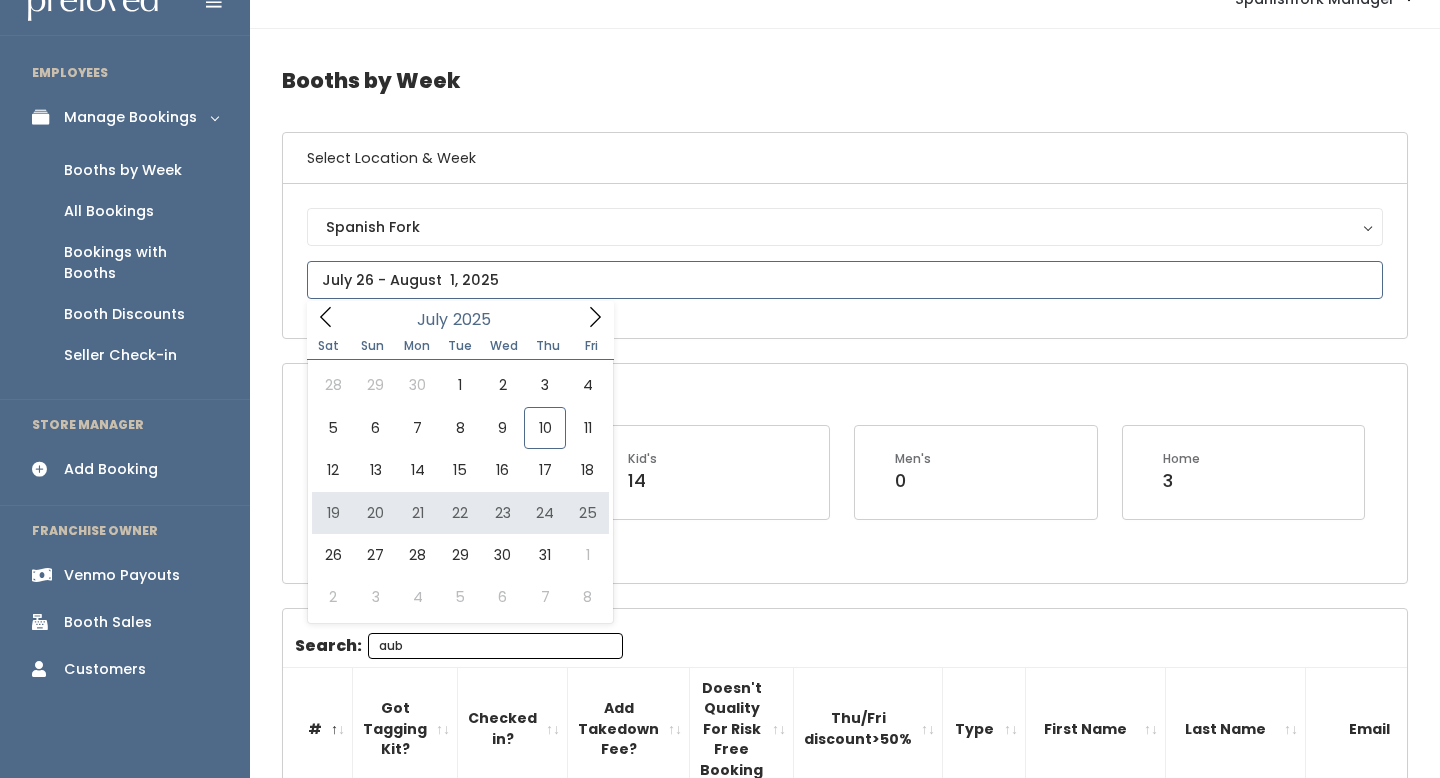 type on "July 19 to July 25" 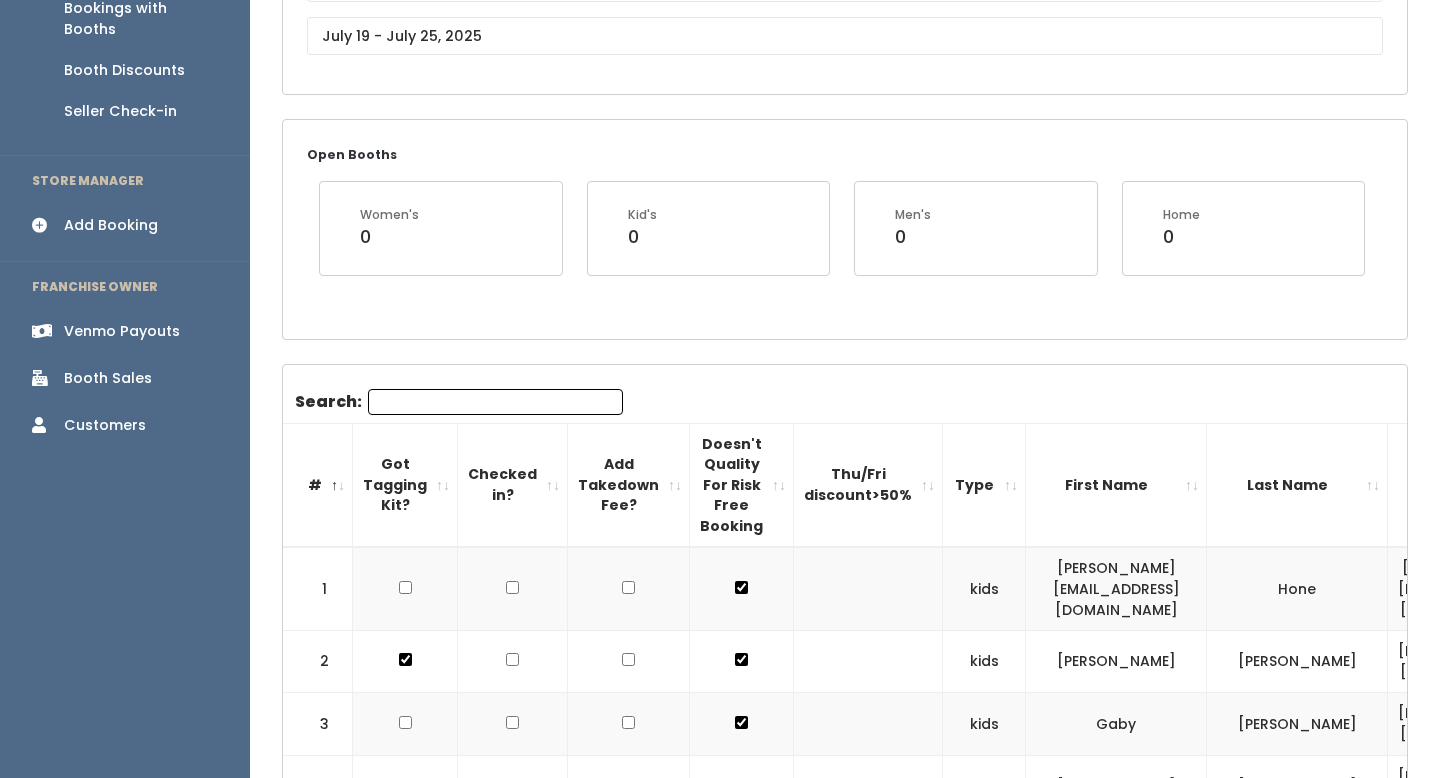 scroll, scrollTop: 275, scrollLeft: 0, axis: vertical 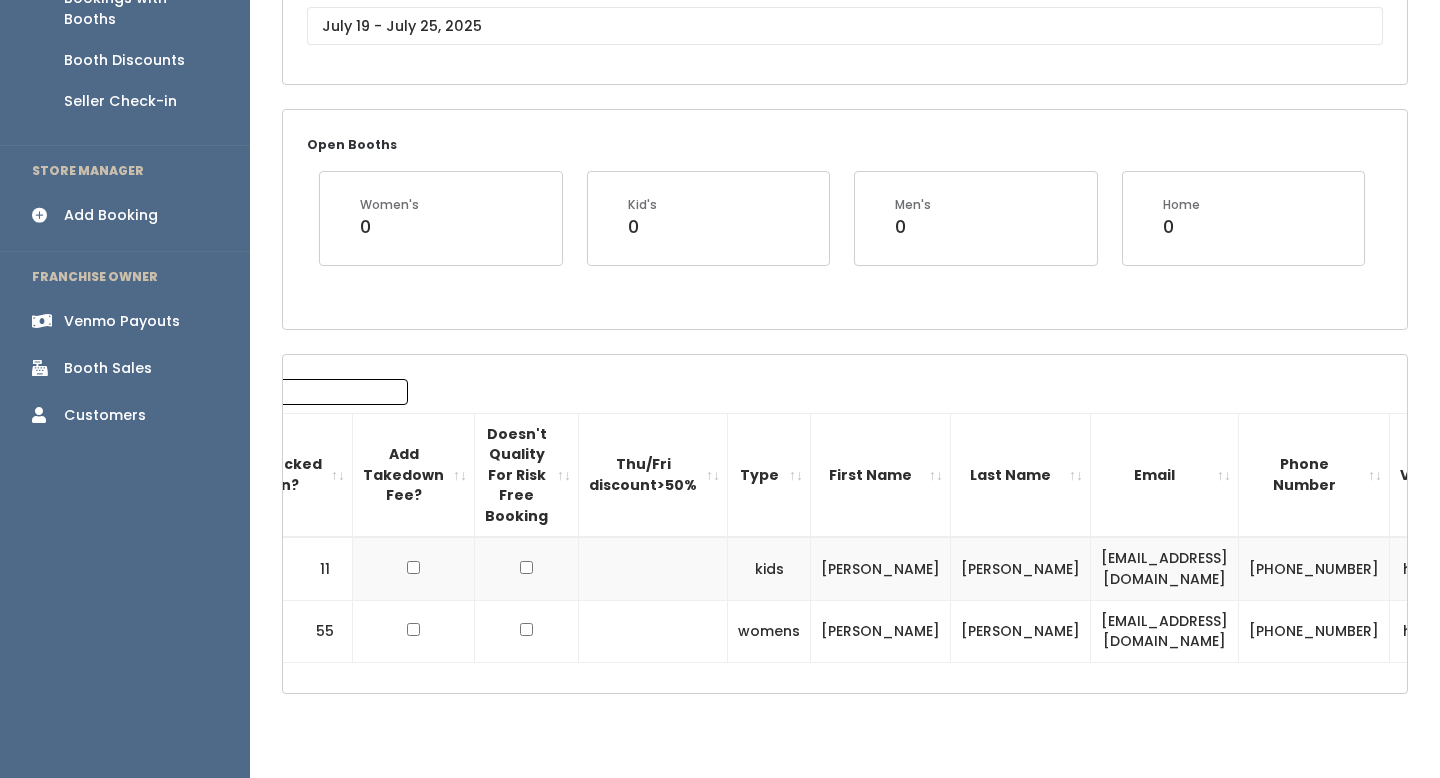 type on "annie" 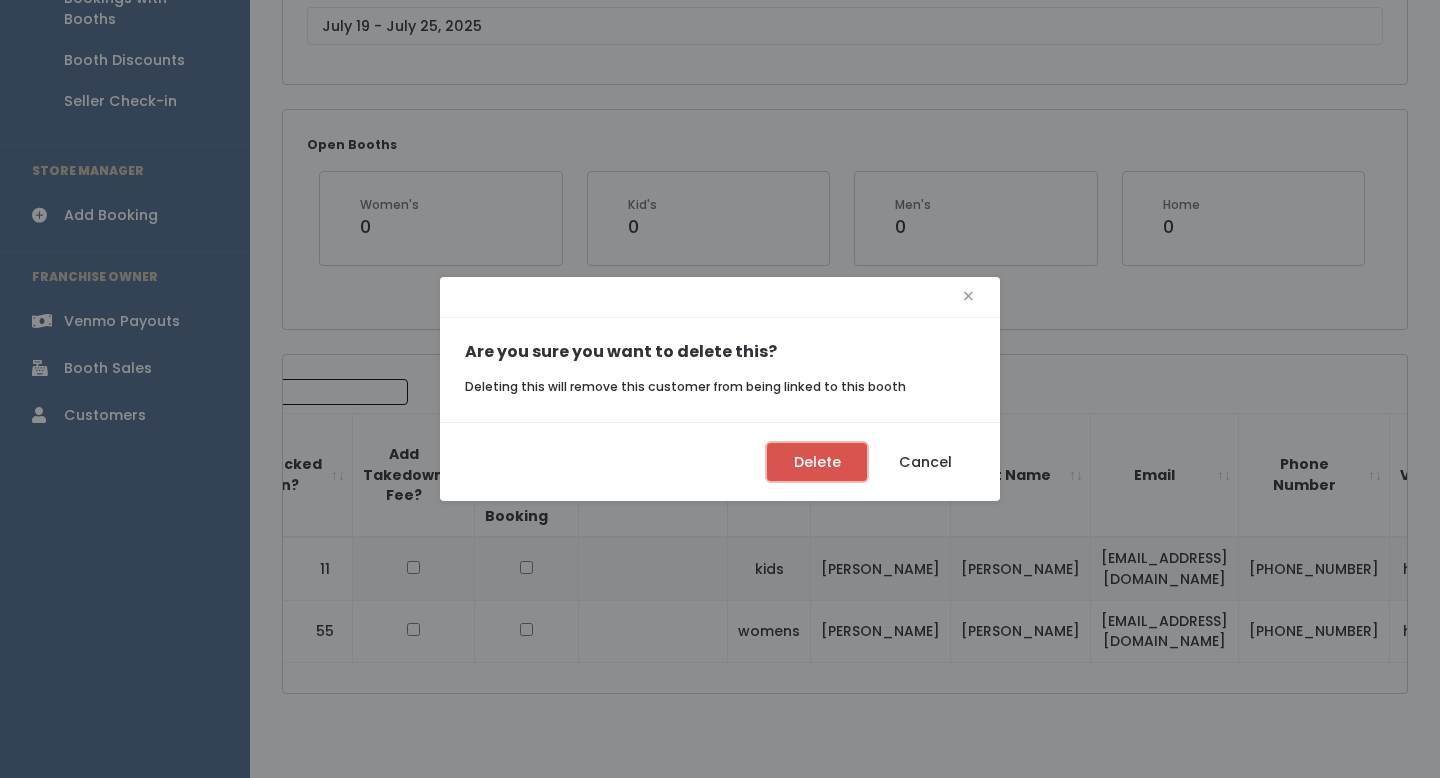 click on "Delete" at bounding box center (817, 462) 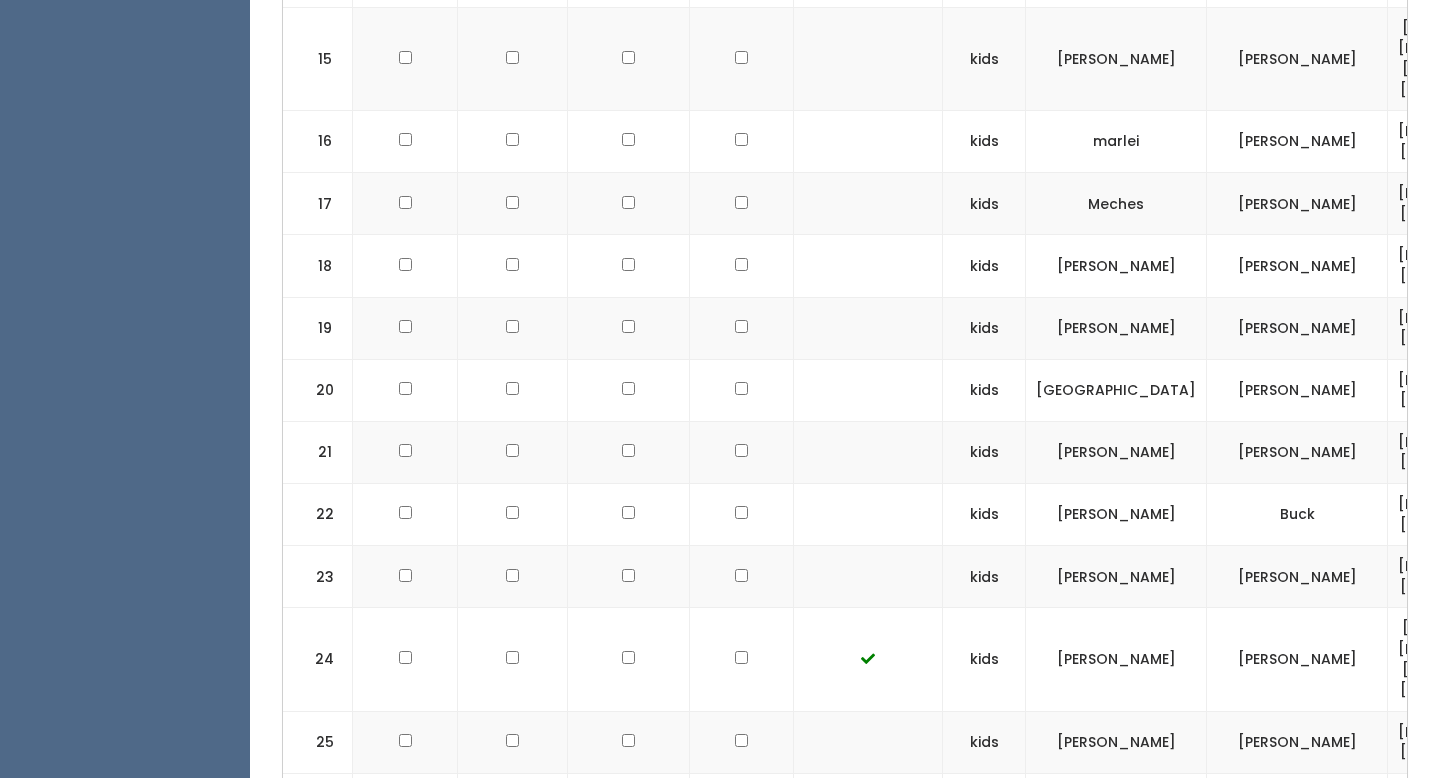 scroll, scrollTop: 0, scrollLeft: 0, axis: both 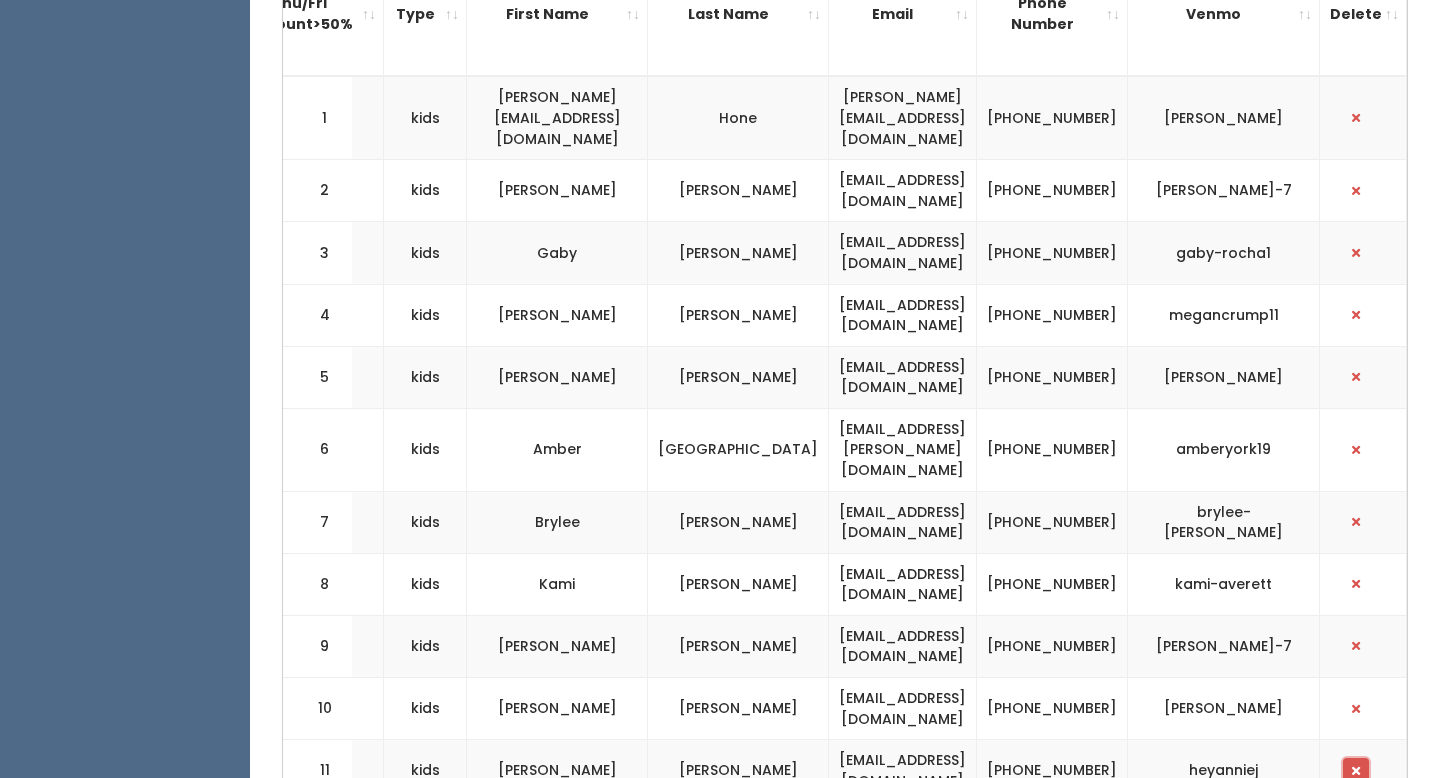 click at bounding box center (1356, 771) 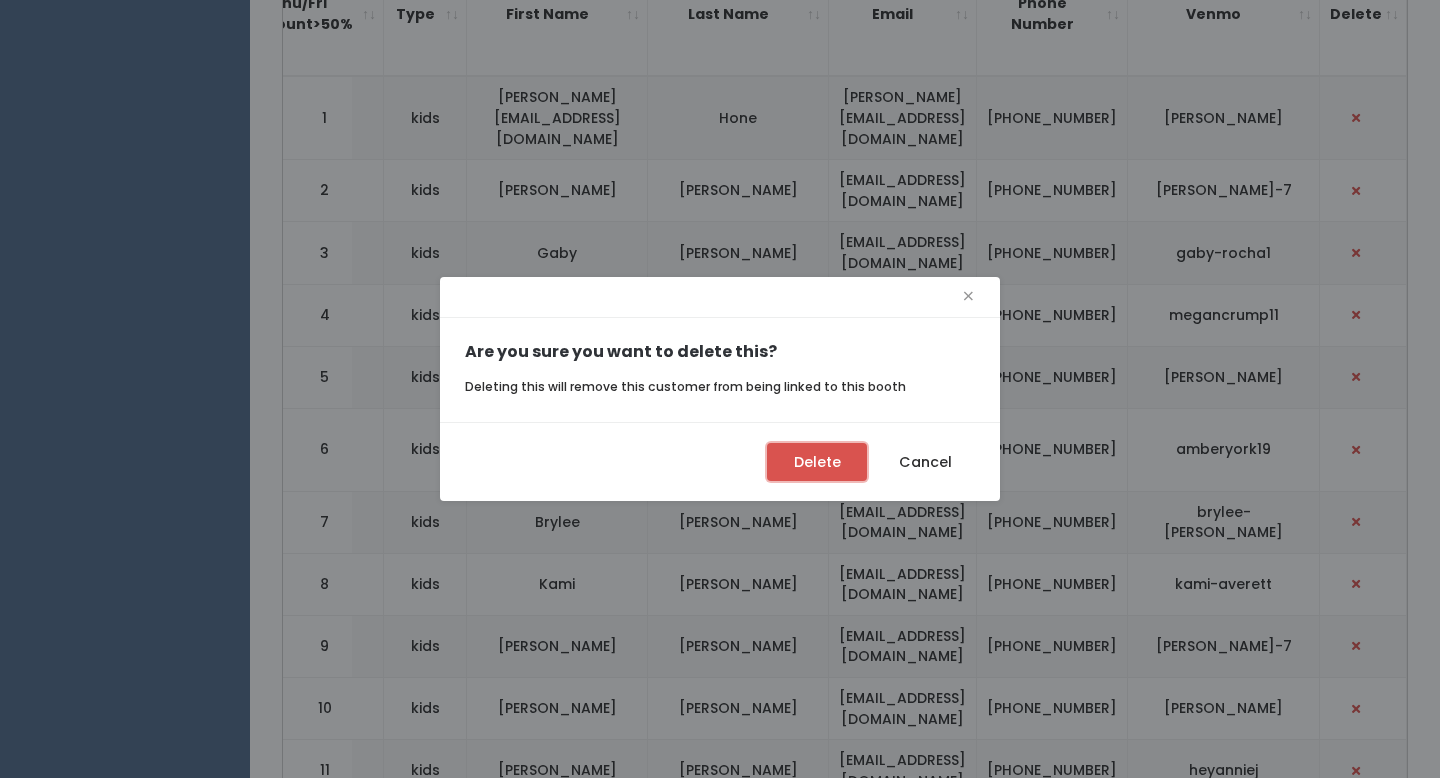 click on "Delete" at bounding box center [817, 462] 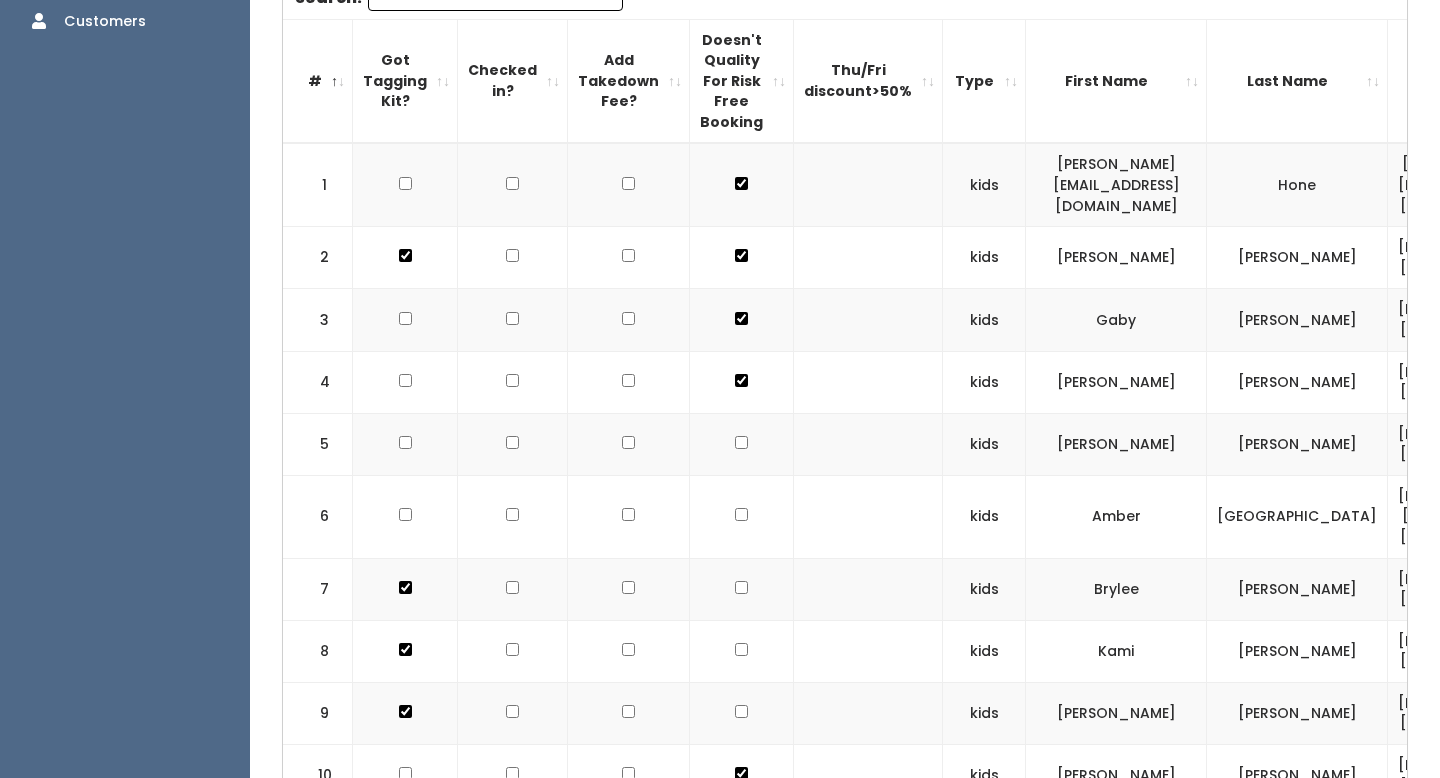 scroll, scrollTop: 88, scrollLeft: 0, axis: vertical 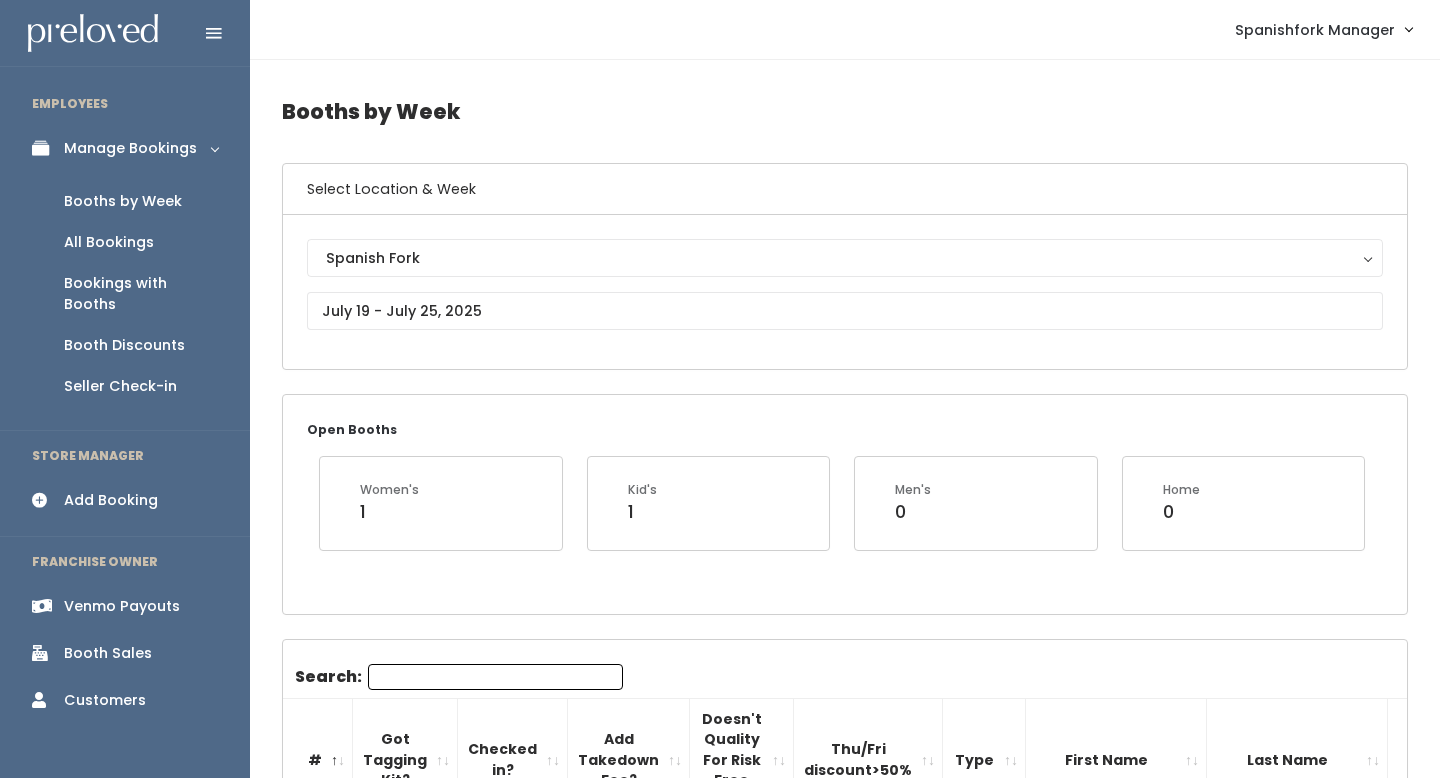 click on "Spanish Fork
Spanish Fork" at bounding box center [845, 292] 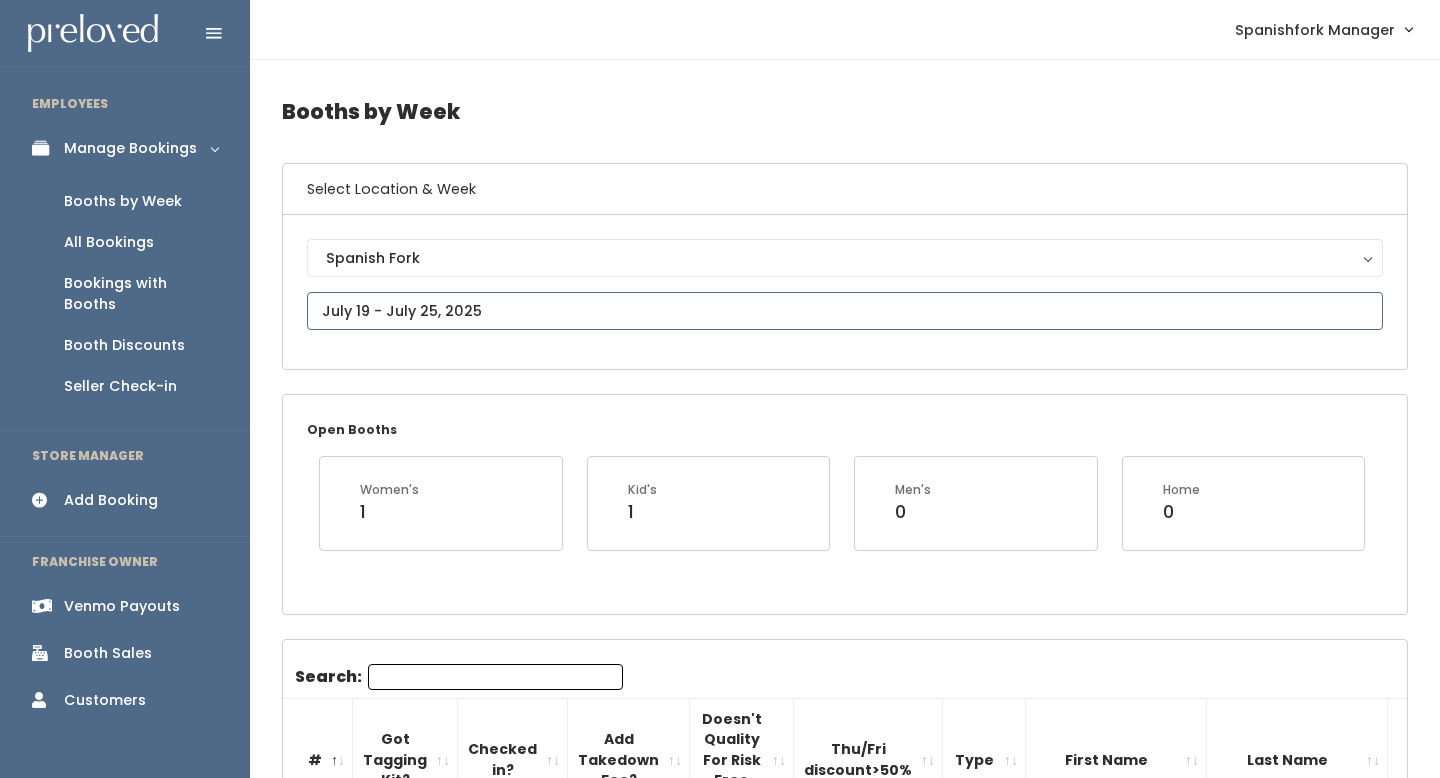 click at bounding box center (845, 311) 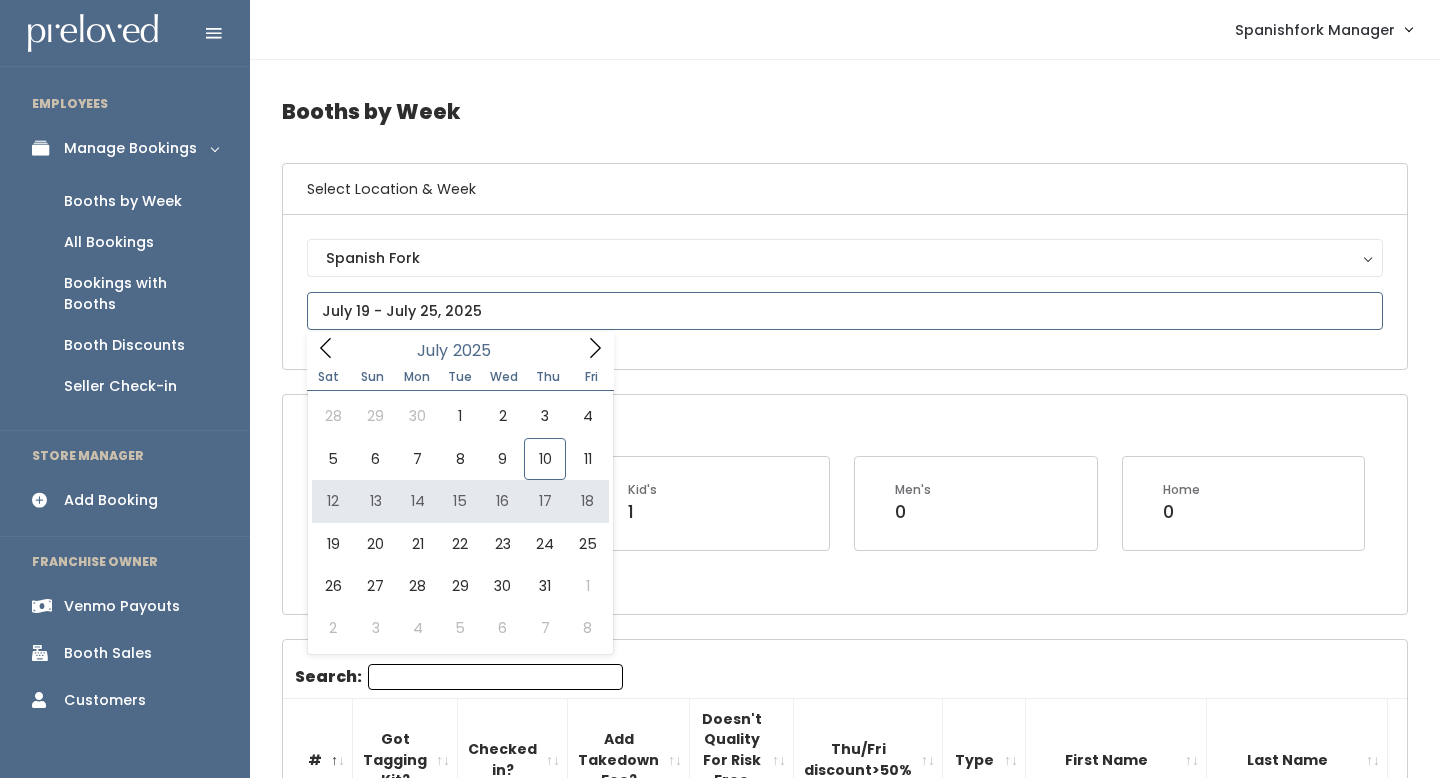 type on "July 12 to July 18" 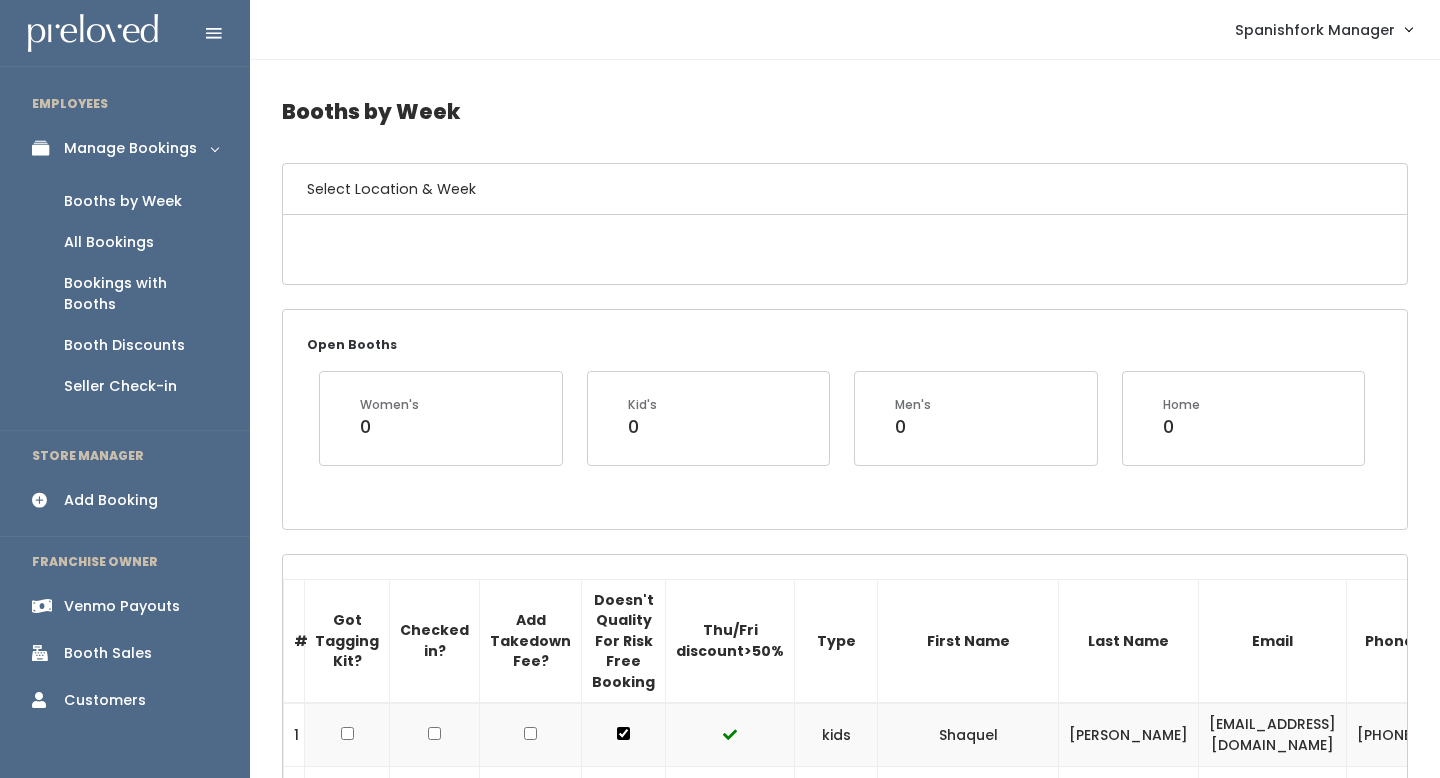 scroll, scrollTop: 0, scrollLeft: 0, axis: both 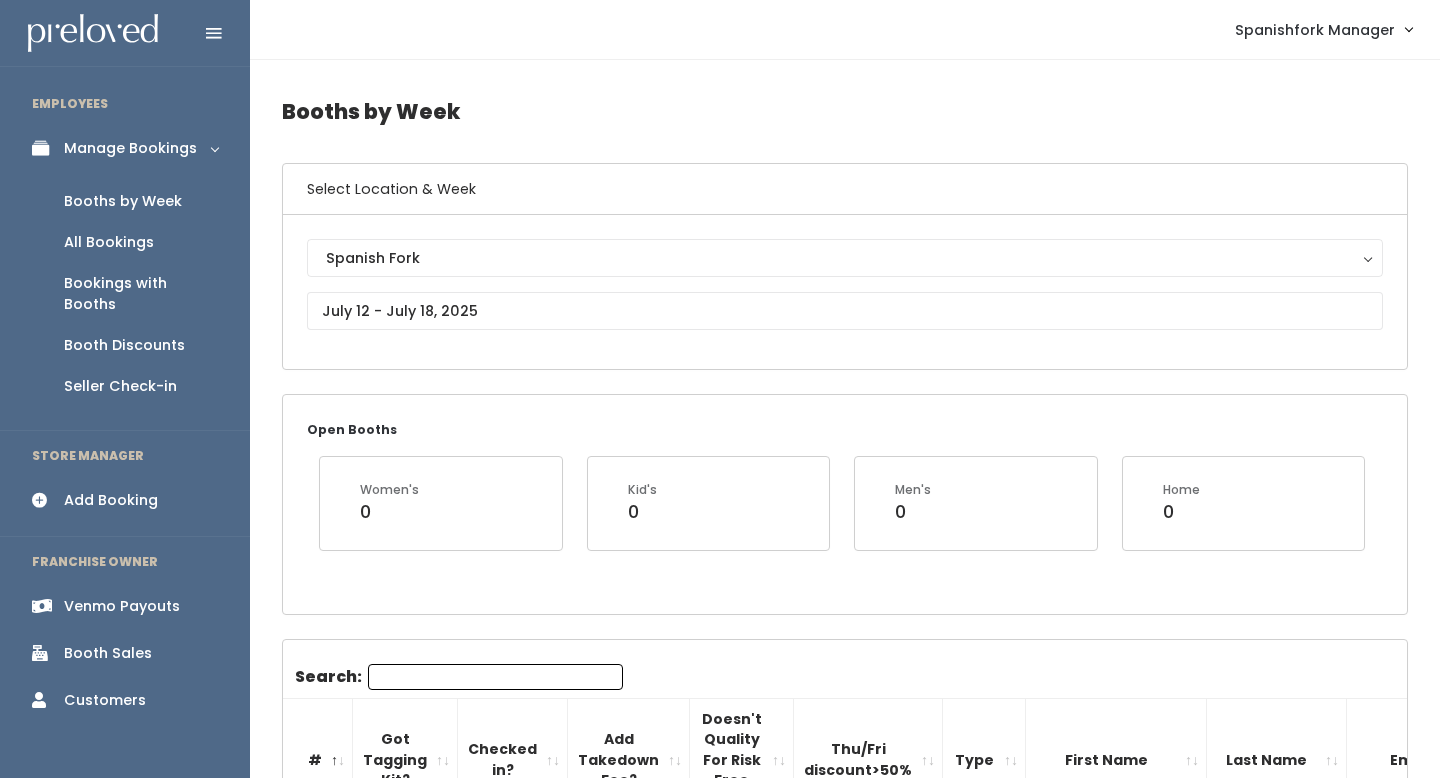 click on "Add Booking" at bounding box center (111, 500) 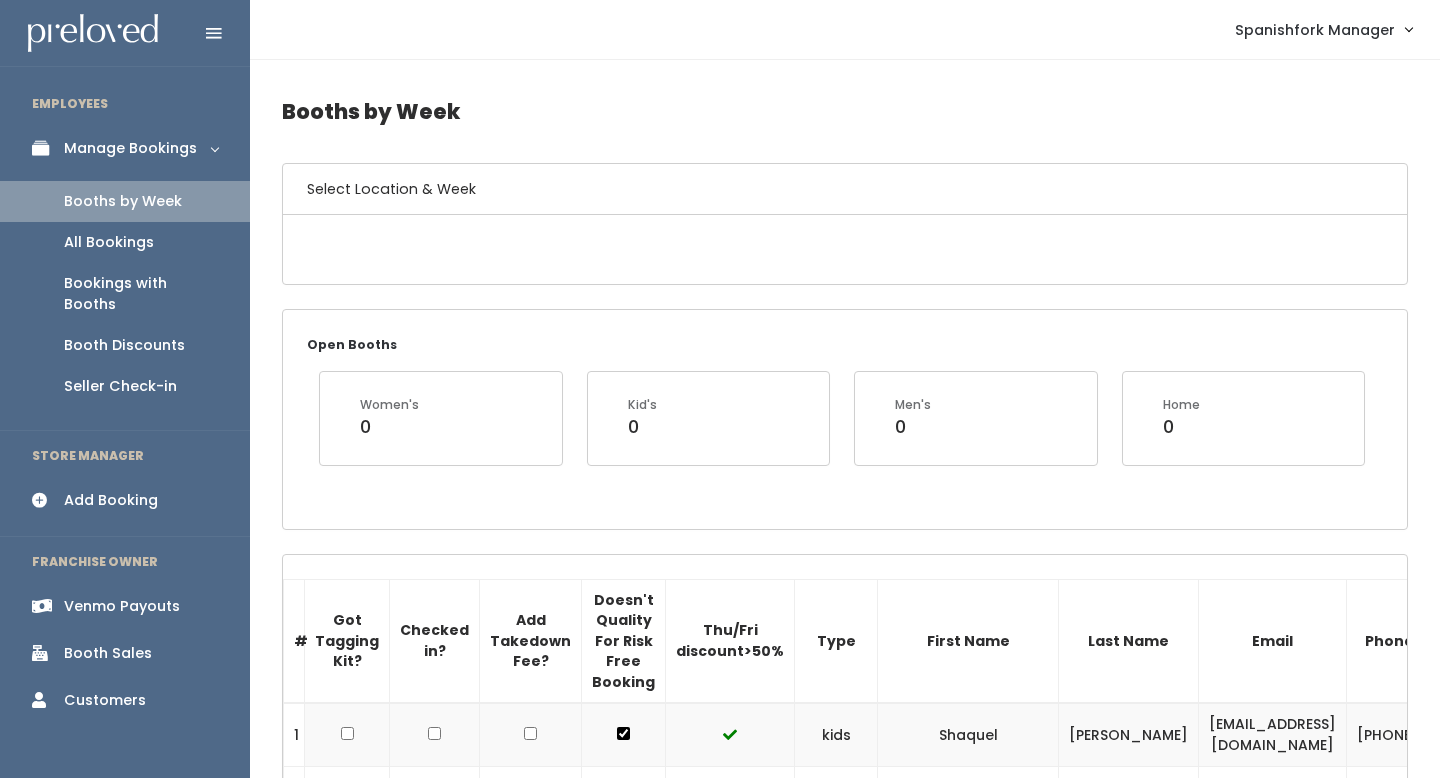 scroll, scrollTop: 0, scrollLeft: 0, axis: both 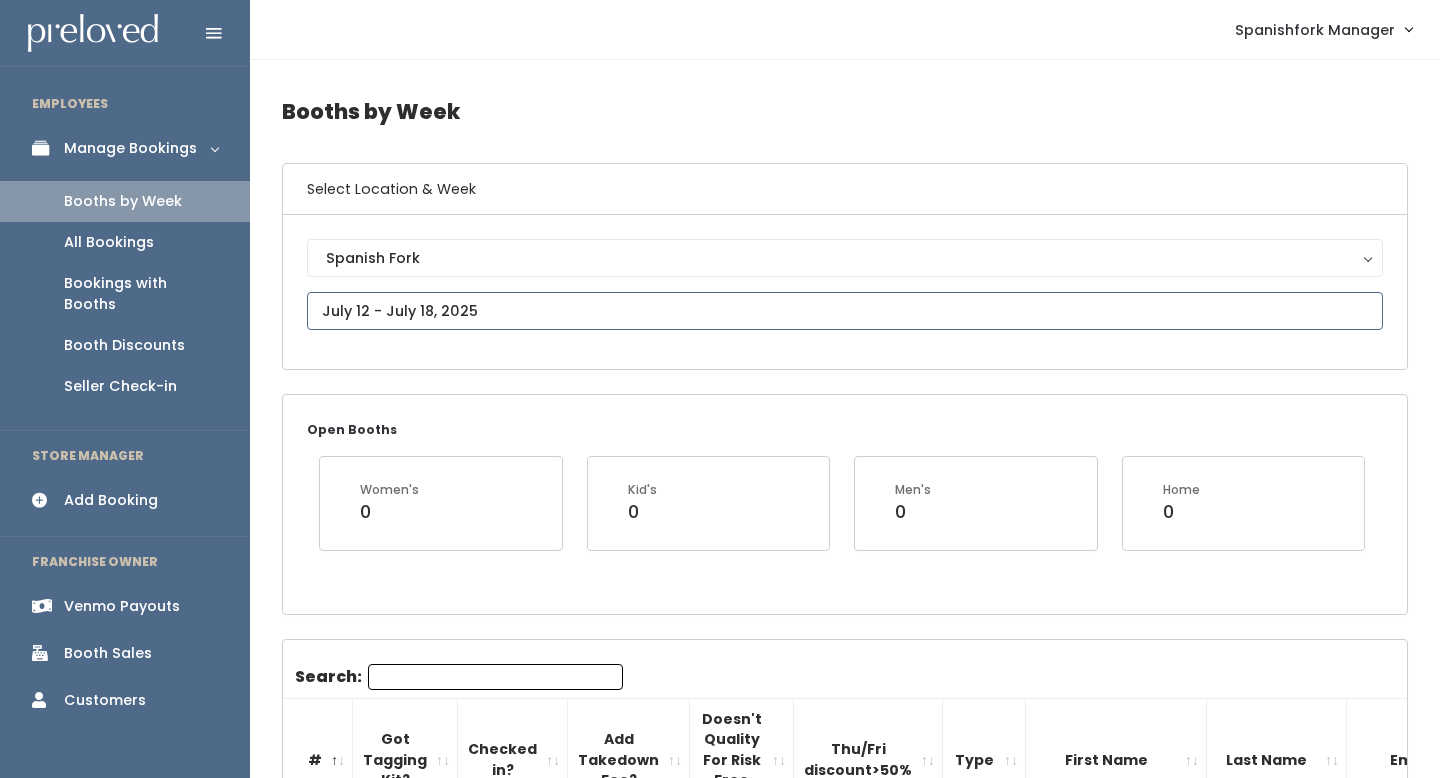 click on "EMPLOYEES
Manage Bookings
Booths by Week
All Bookings
Bookings with Booths
Booth Discounts
Seller Check-in
STORE MANAGER
Add Booking
FRANCHISE OWNER
Venmo Payouts
Booth Sales
Customers" at bounding box center (720, 2889) 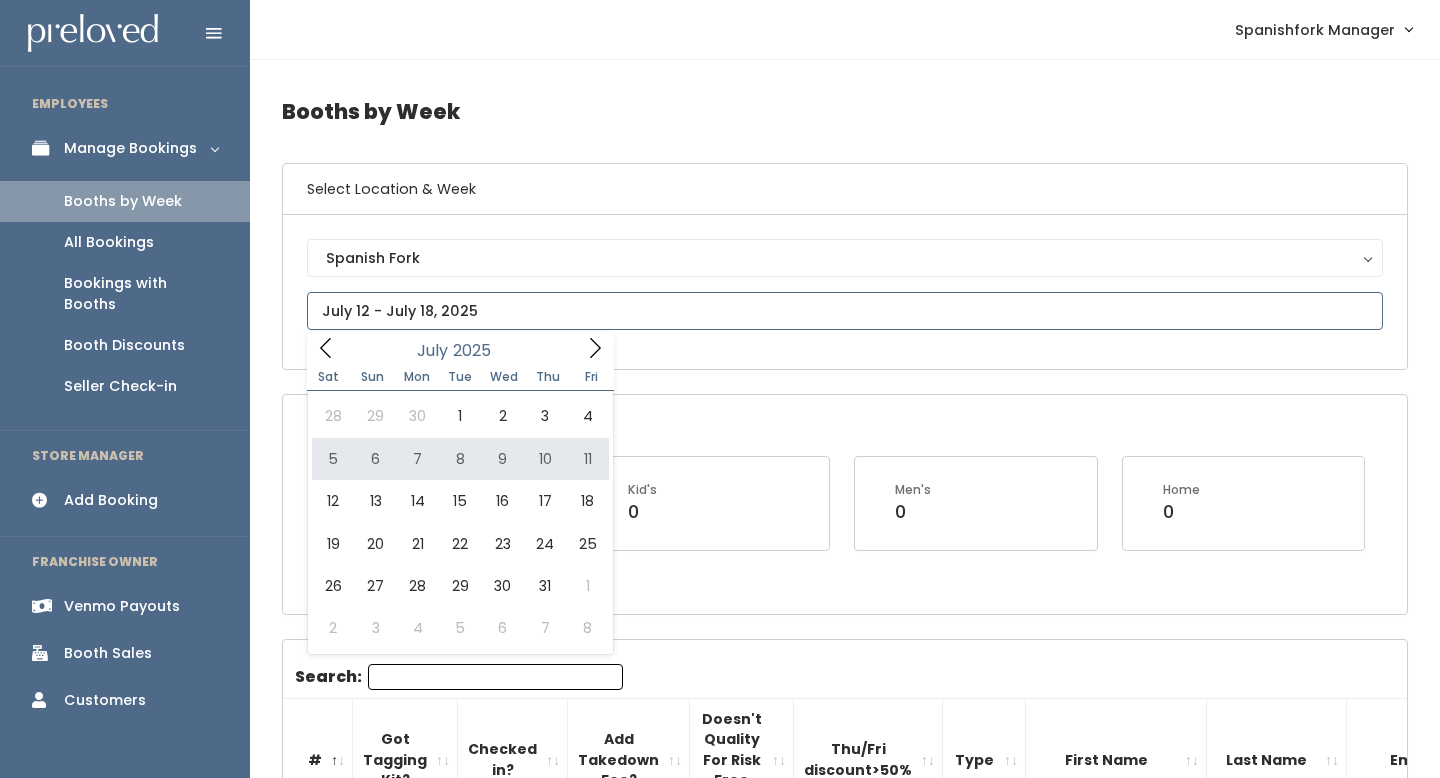type on "July 5 to July 11" 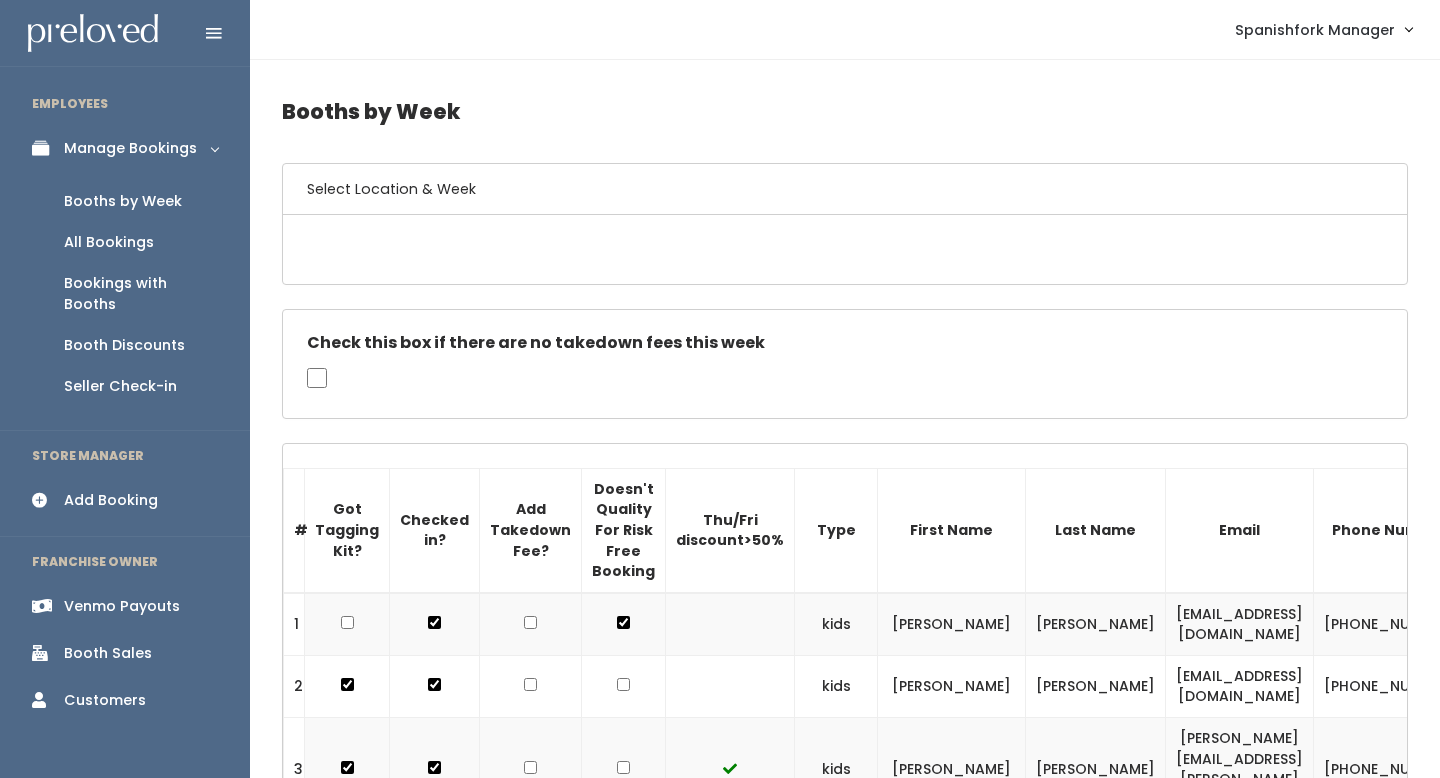 scroll, scrollTop: 0, scrollLeft: 0, axis: both 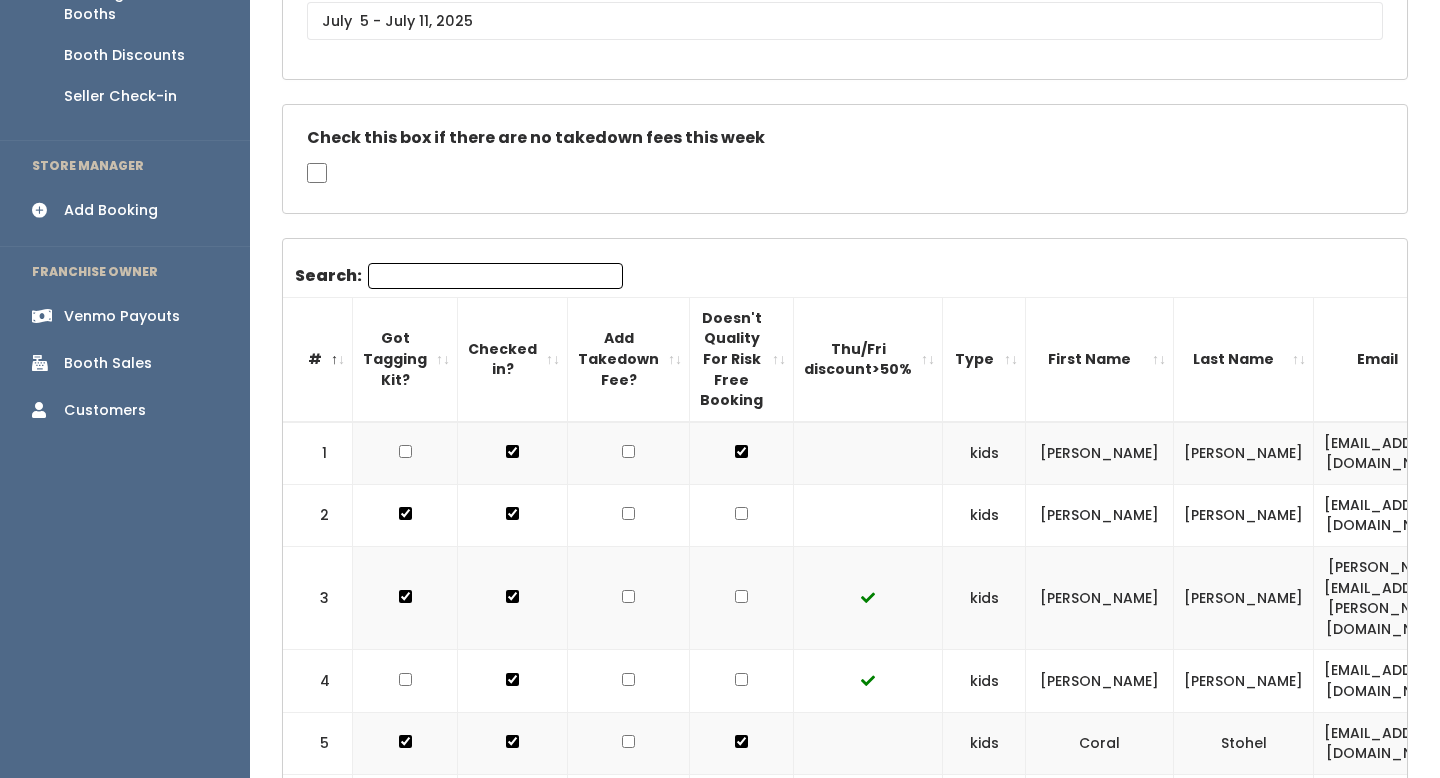 click at bounding box center [741, 513] 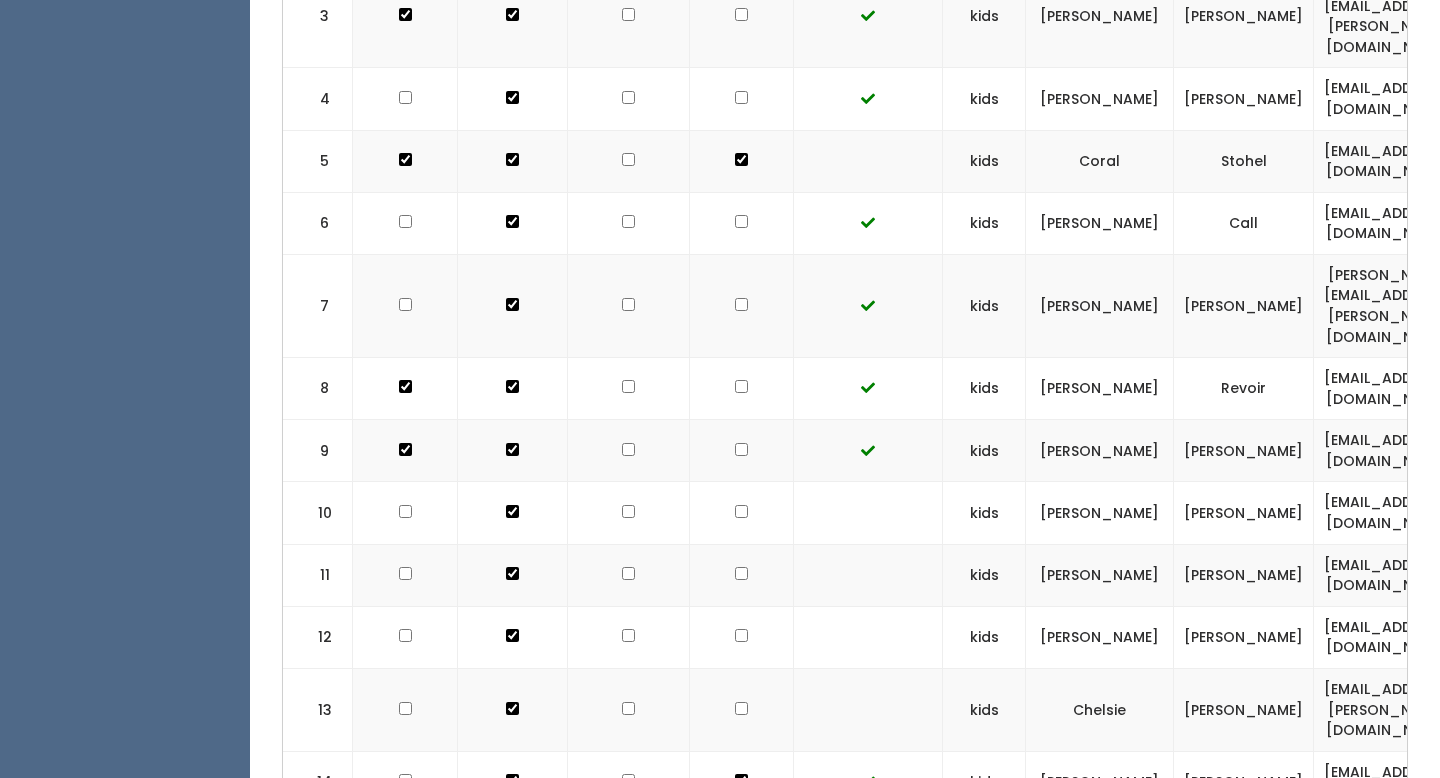 scroll, scrollTop: 951, scrollLeft: 0, axis: vertical 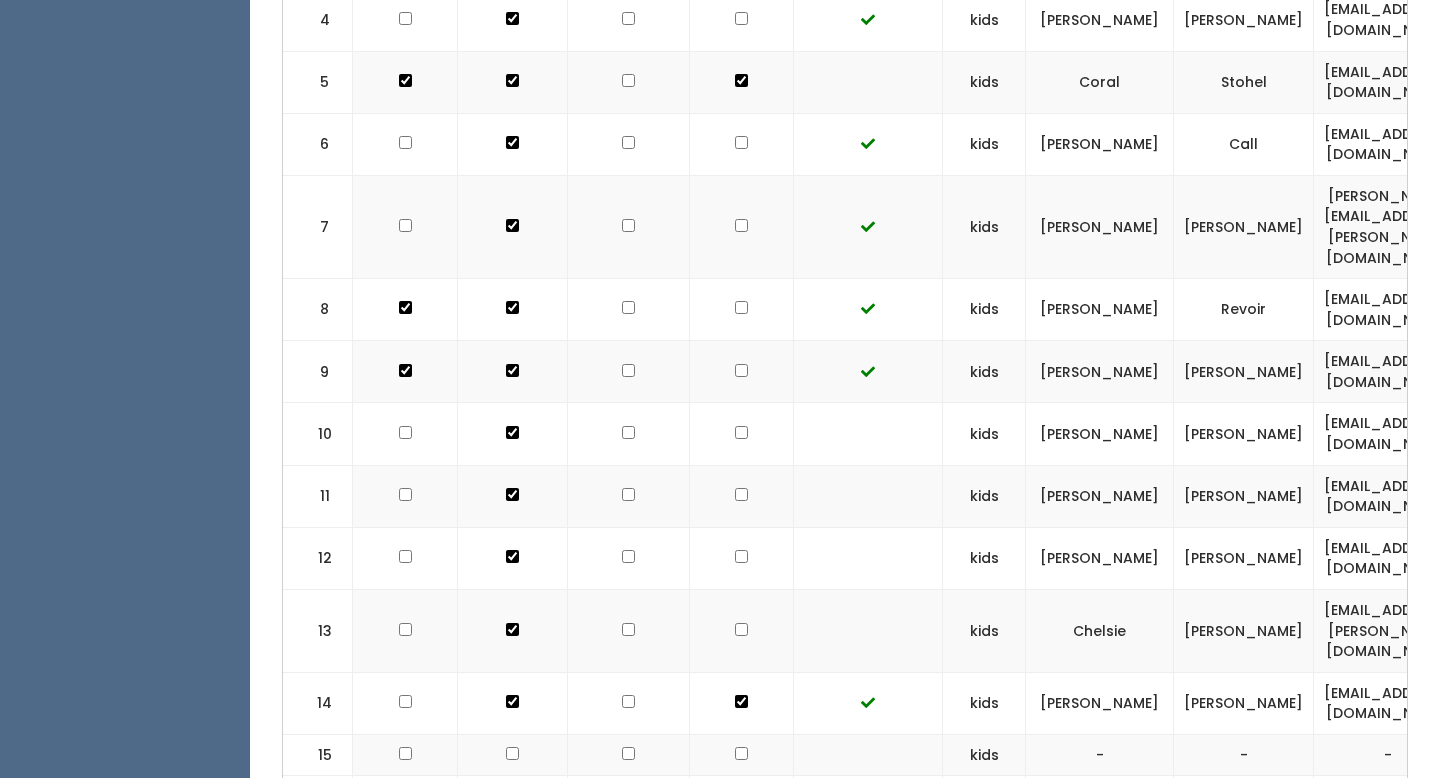 click at bounding box center [741, -148] 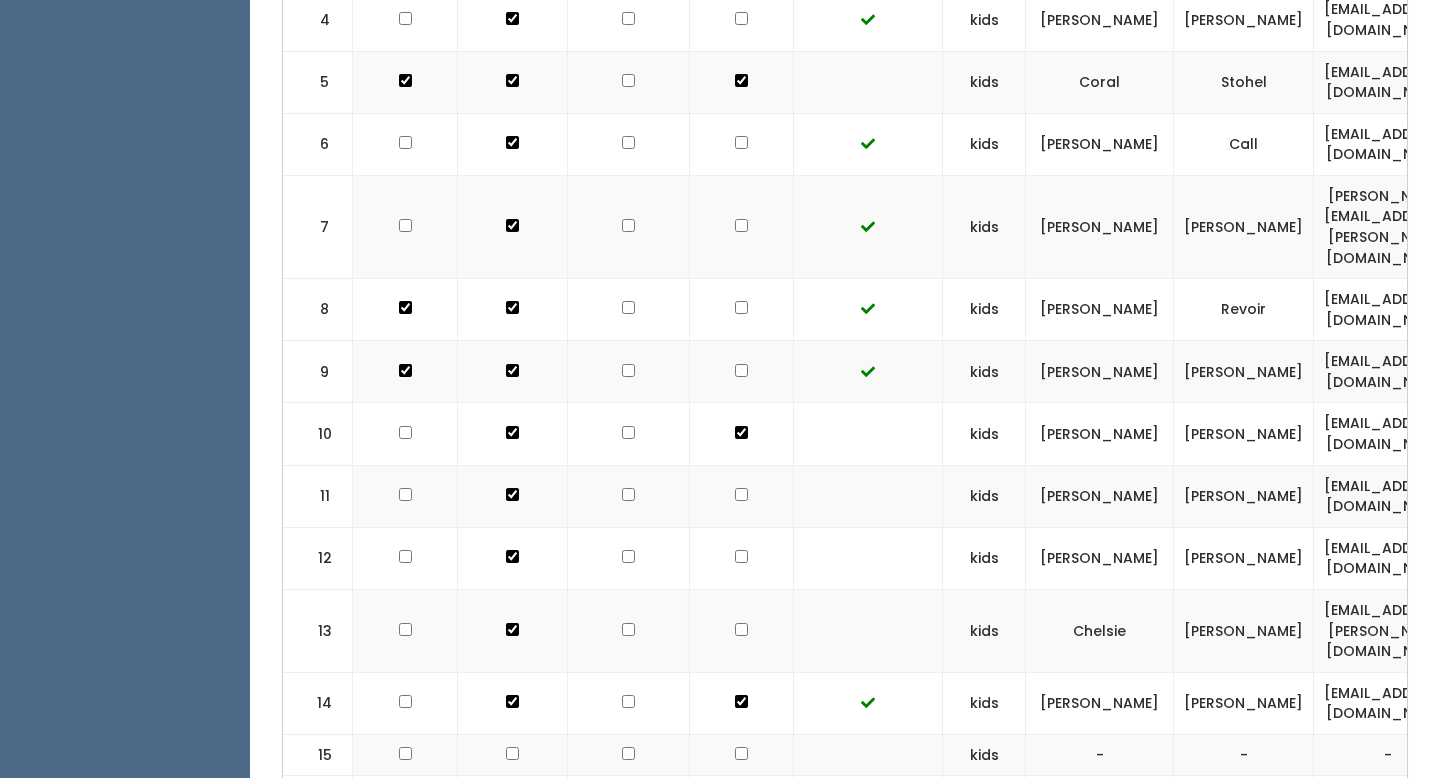 click at bounding box center [741, -210] 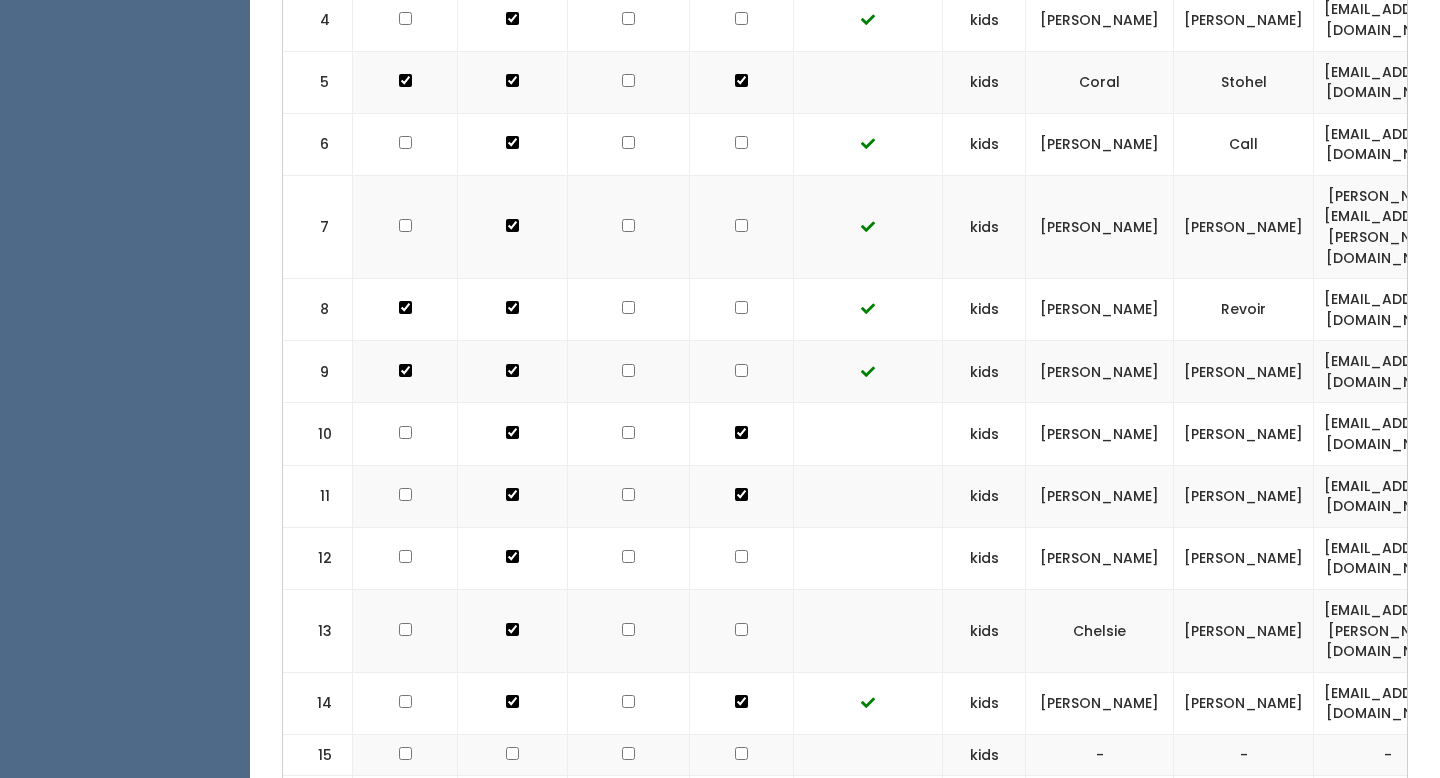 click at bounding box center (741, -148) 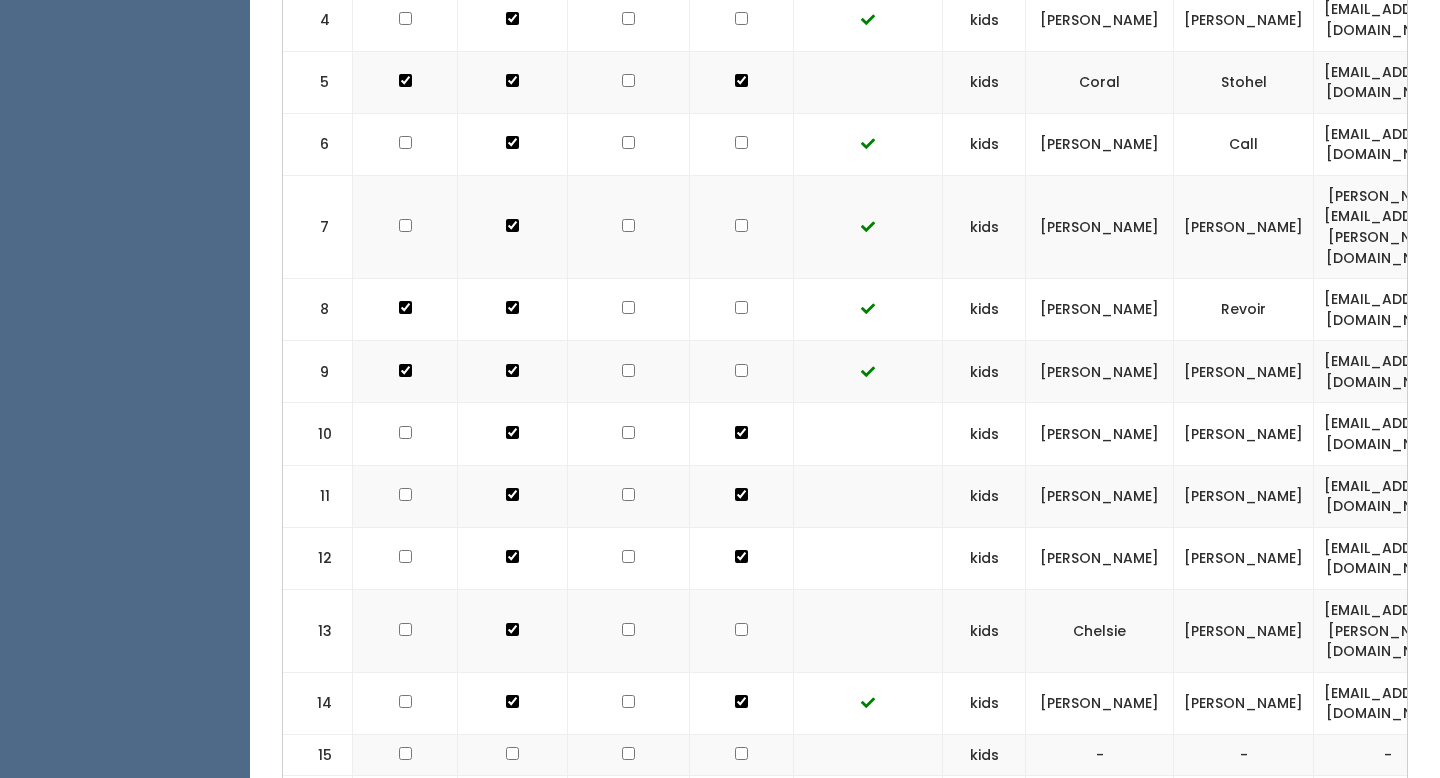 click at bounding box center (741, -210) 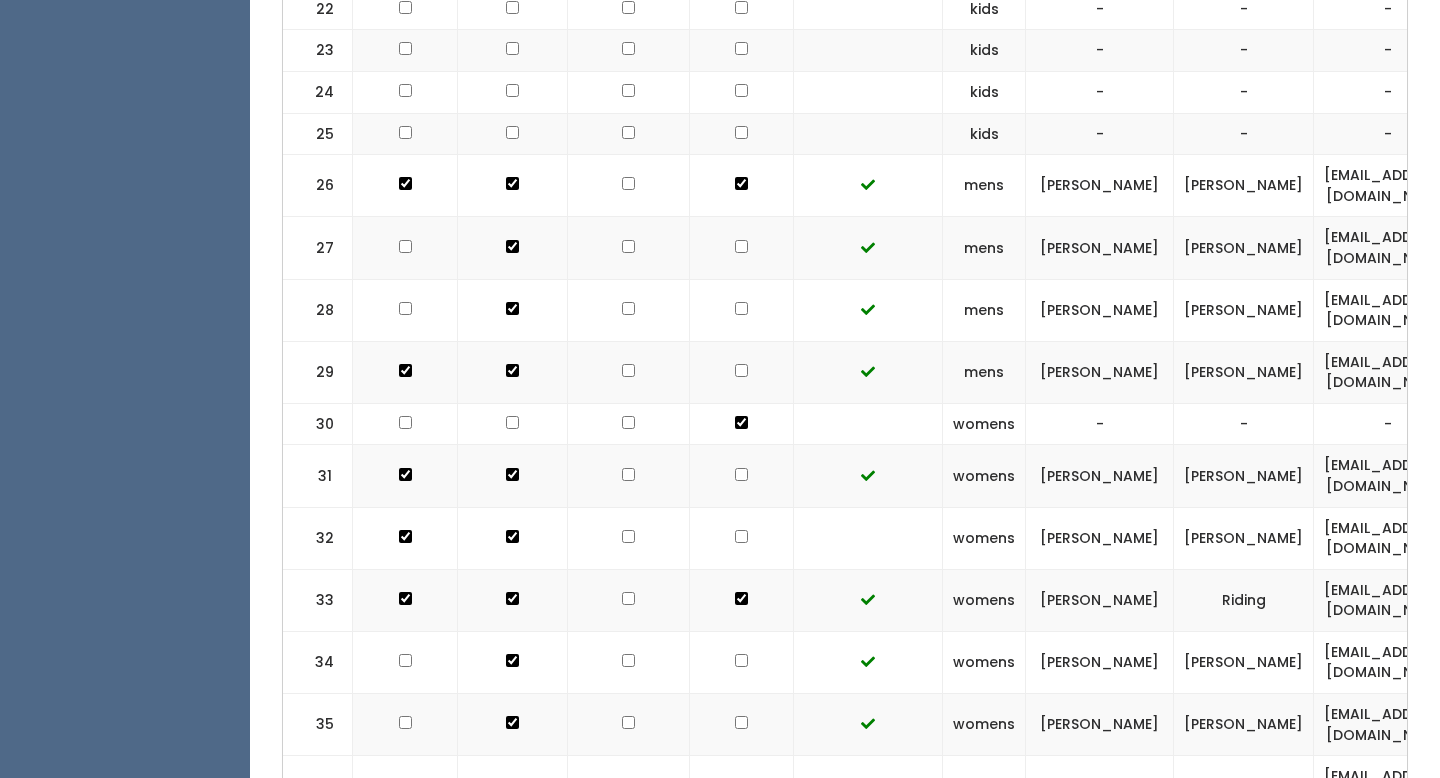 scroll, scrollTop: 1998, scrollLeft: 0, axis: vertical 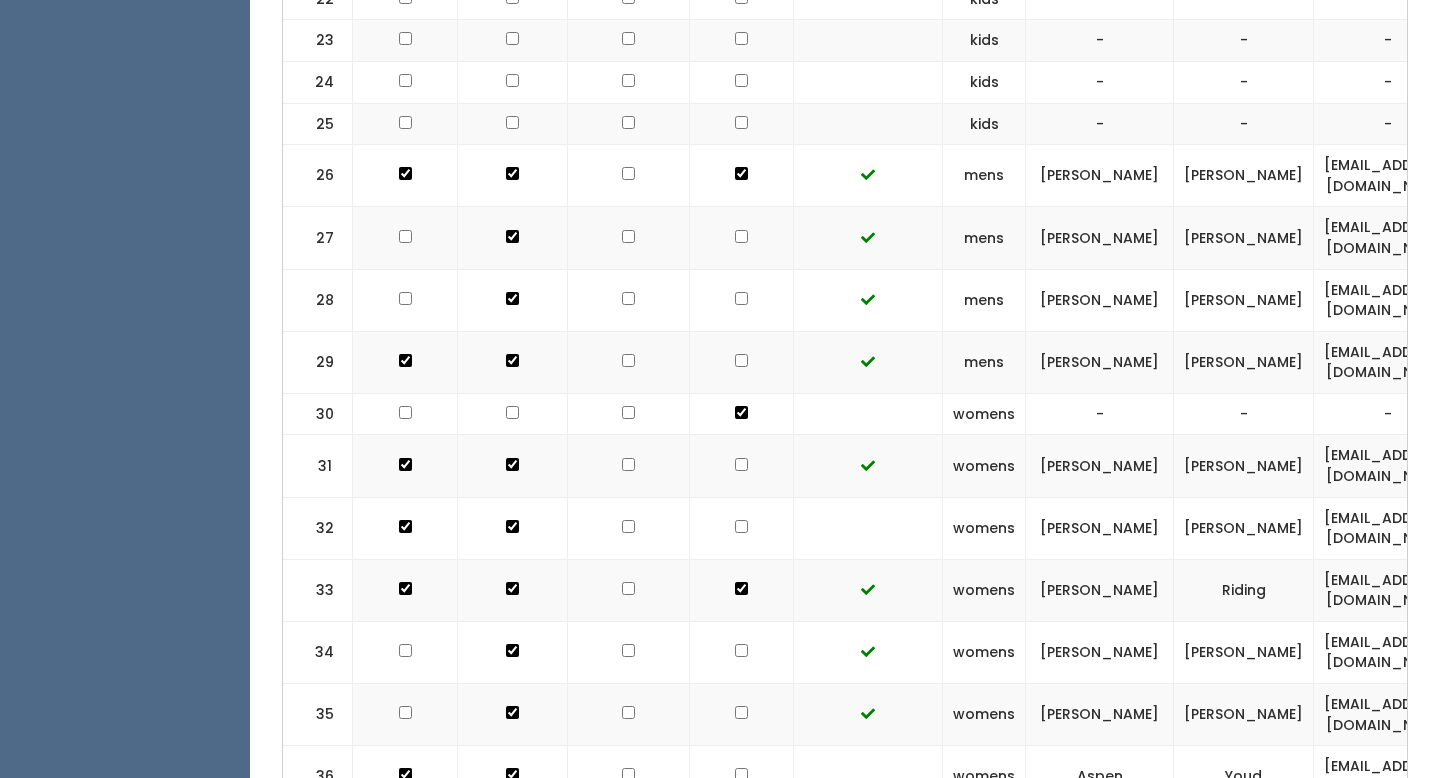 click at bounding box center (741, -1195) 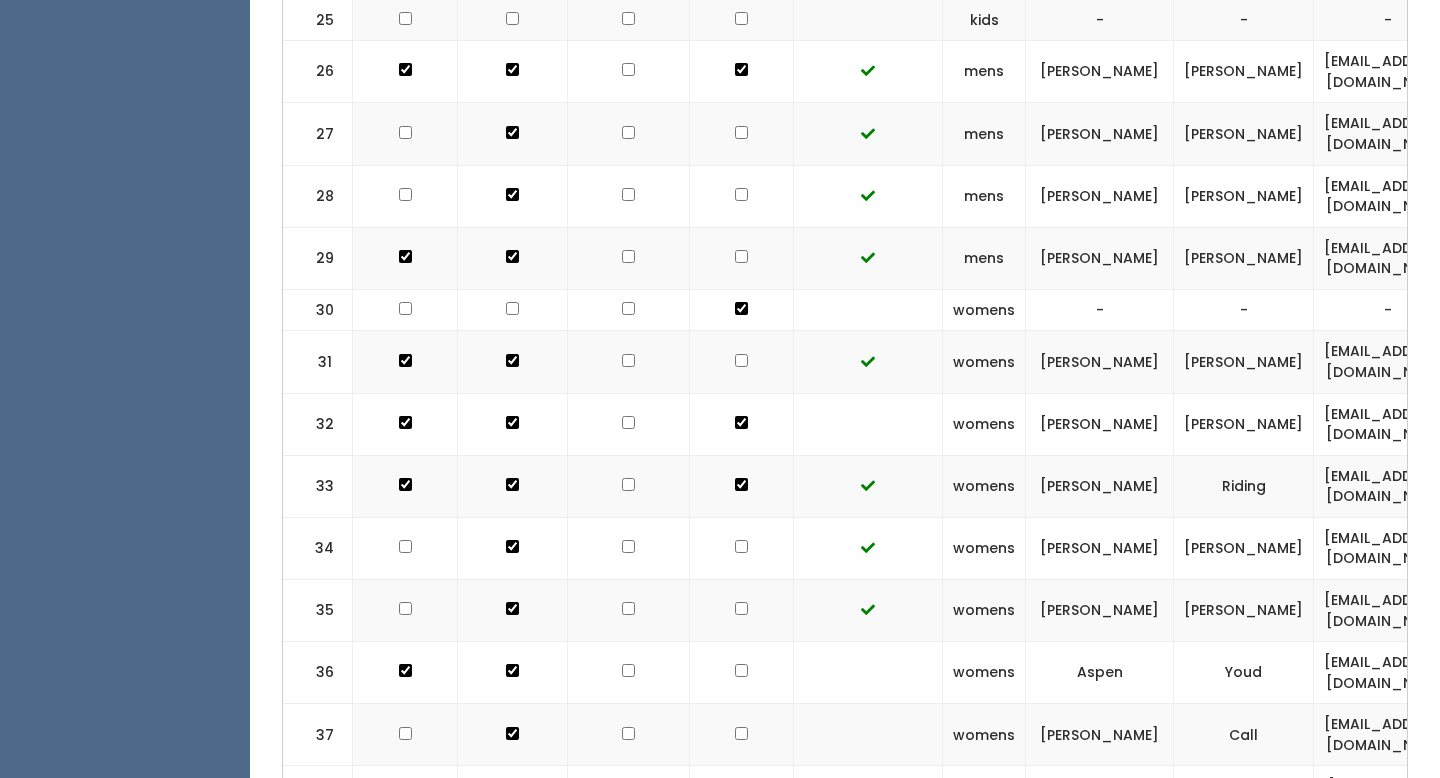 scroll, scrollTop: 2145, scrollLeft: 0, axis: vertical 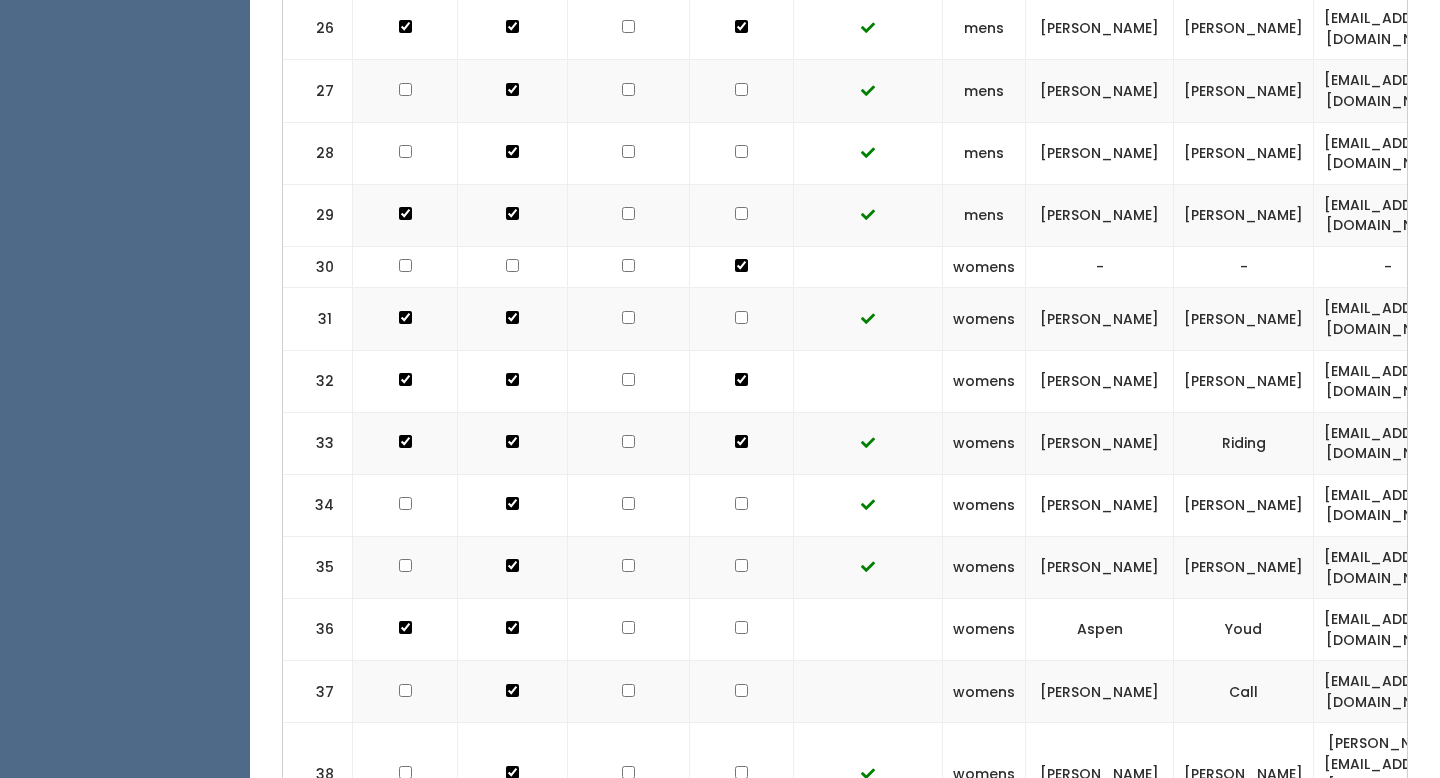 click at bounding box center (741, -1342) 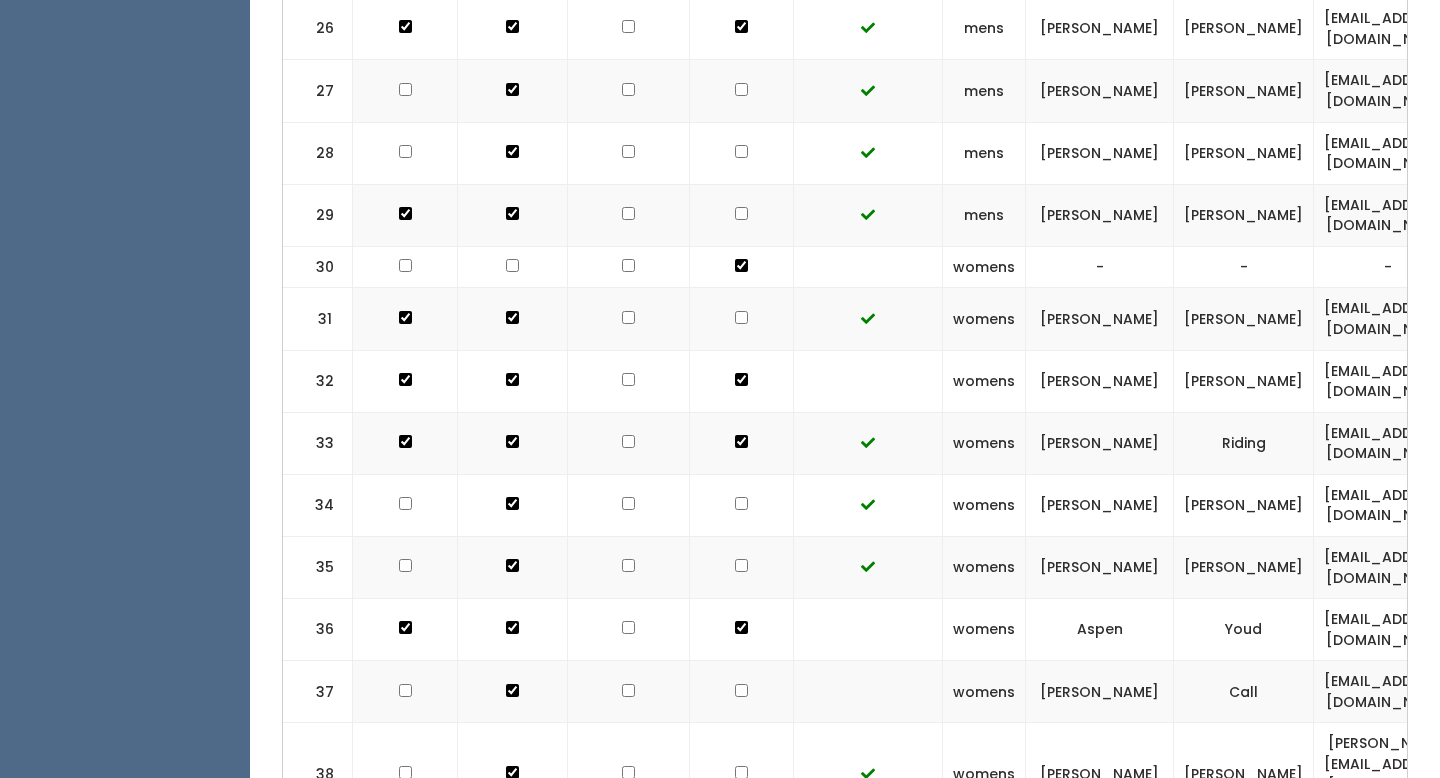 click at bounding box center (741, -1404) 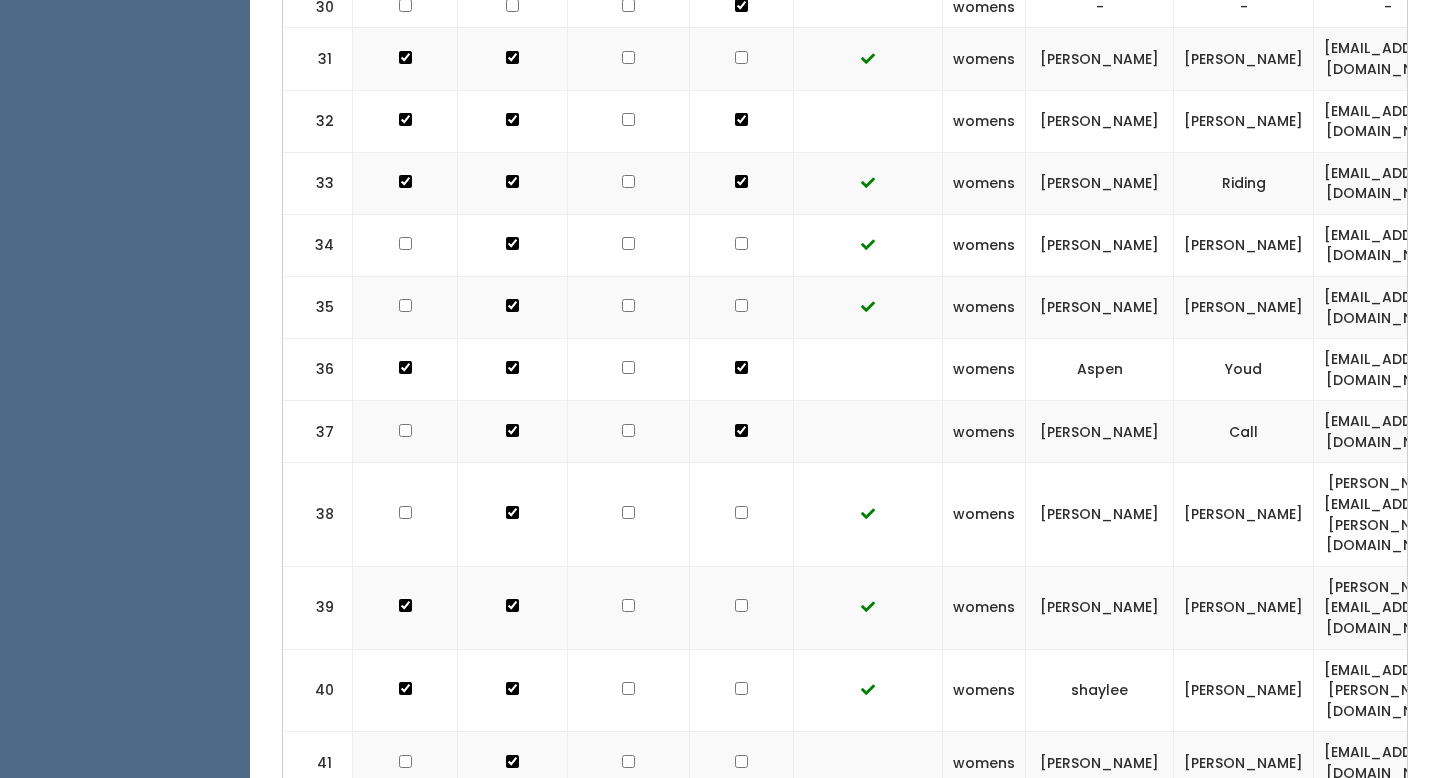 scroll, scrollTop: 2423, scrollLeft: 0, axis: vertical 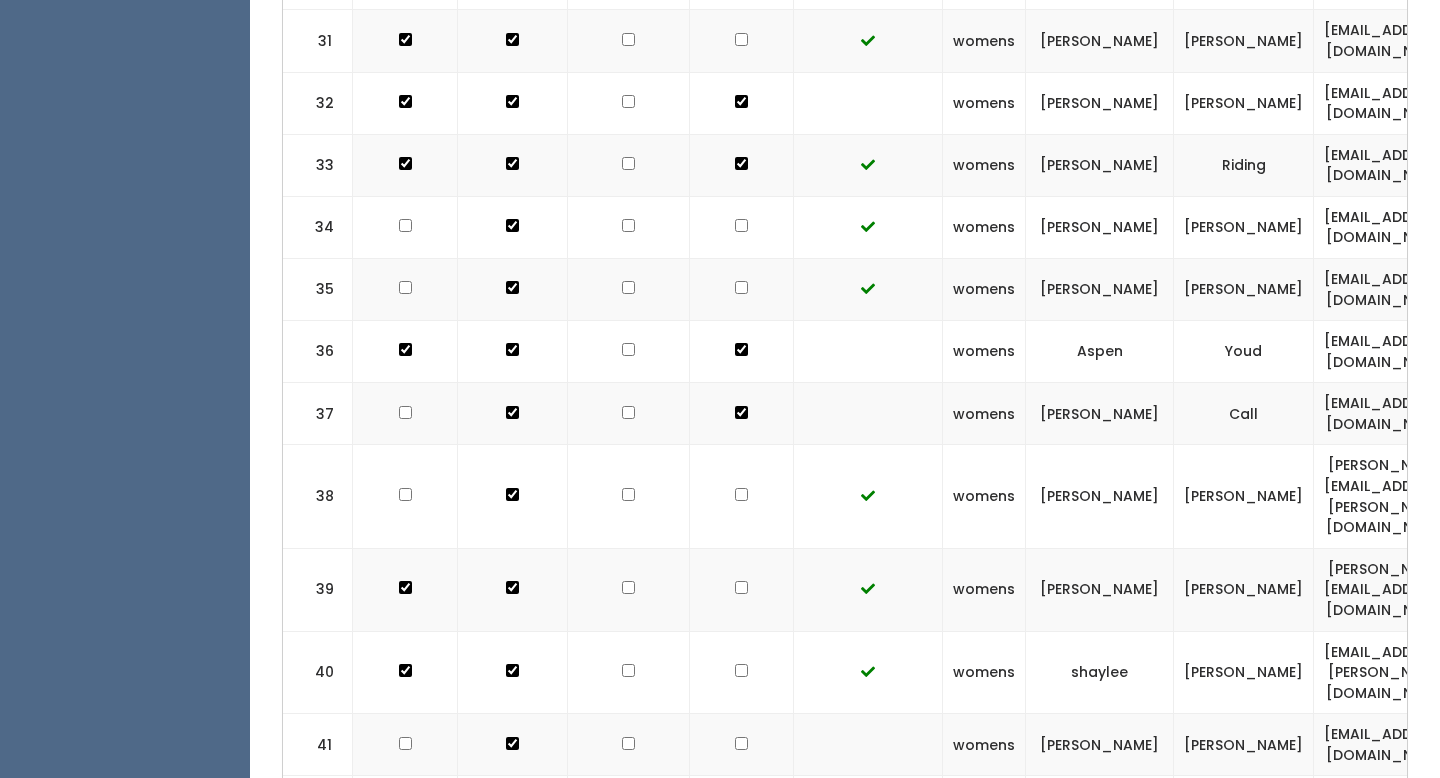 click at bounding box center (742, 745) 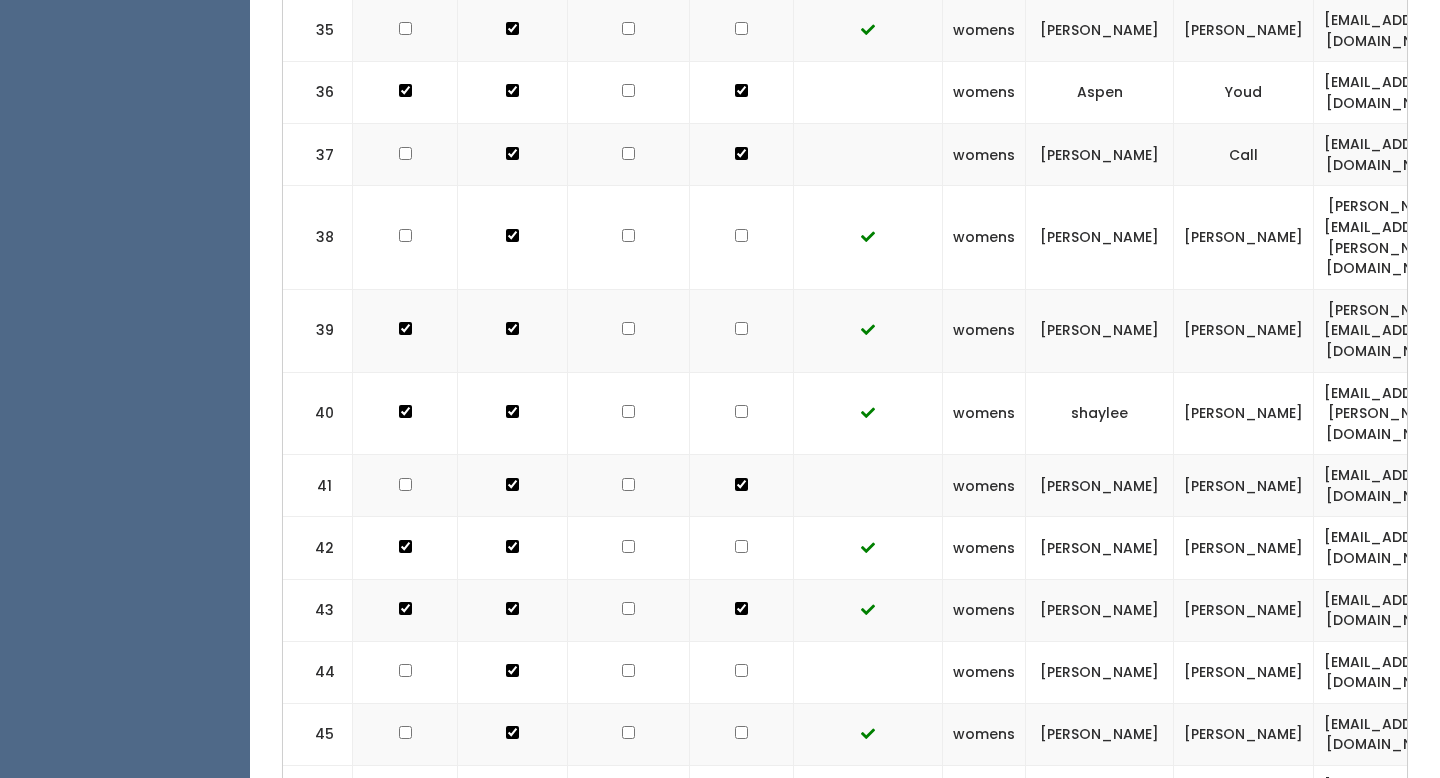 scroll, scrollTop: 2717, scrollLeft: 0, axis: vertical 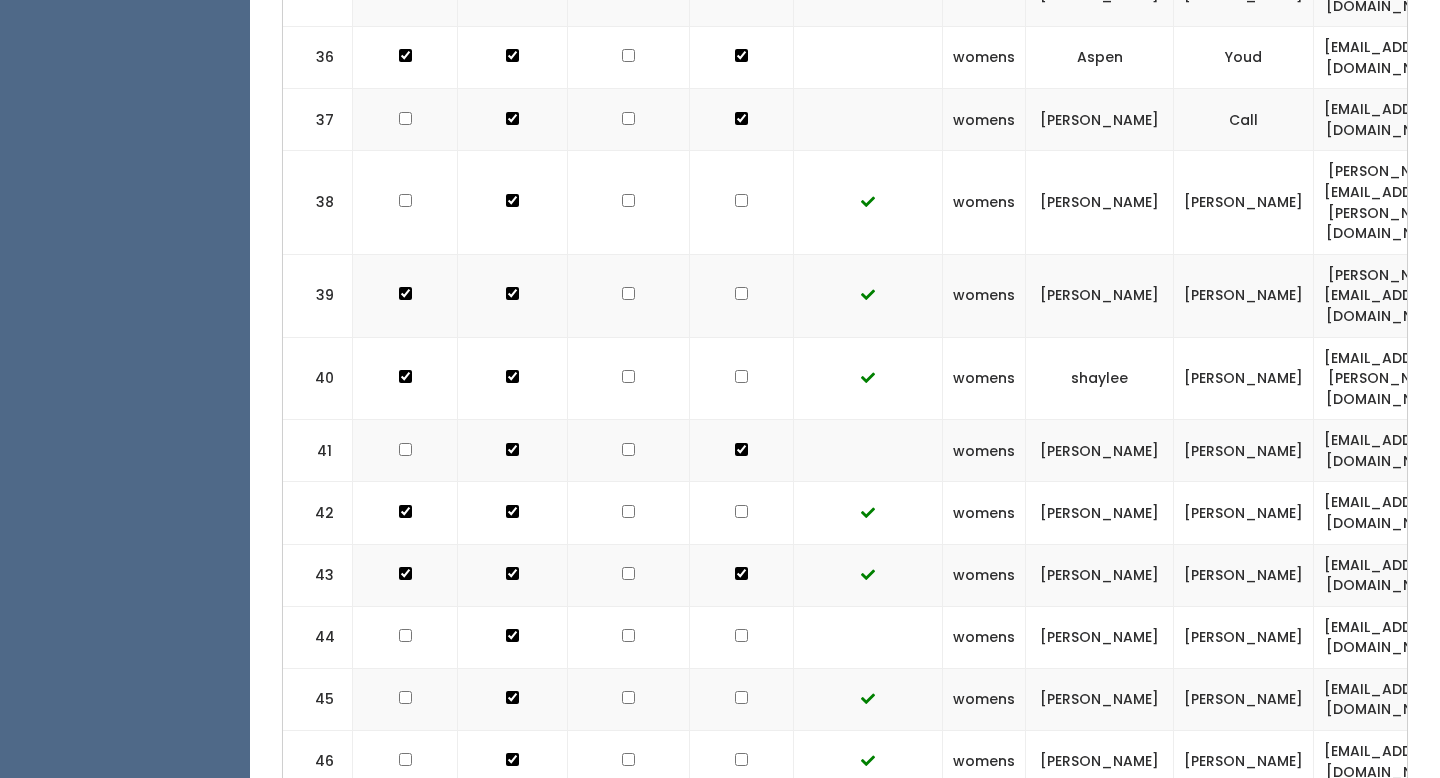 click at bounding box center [741, -1914] 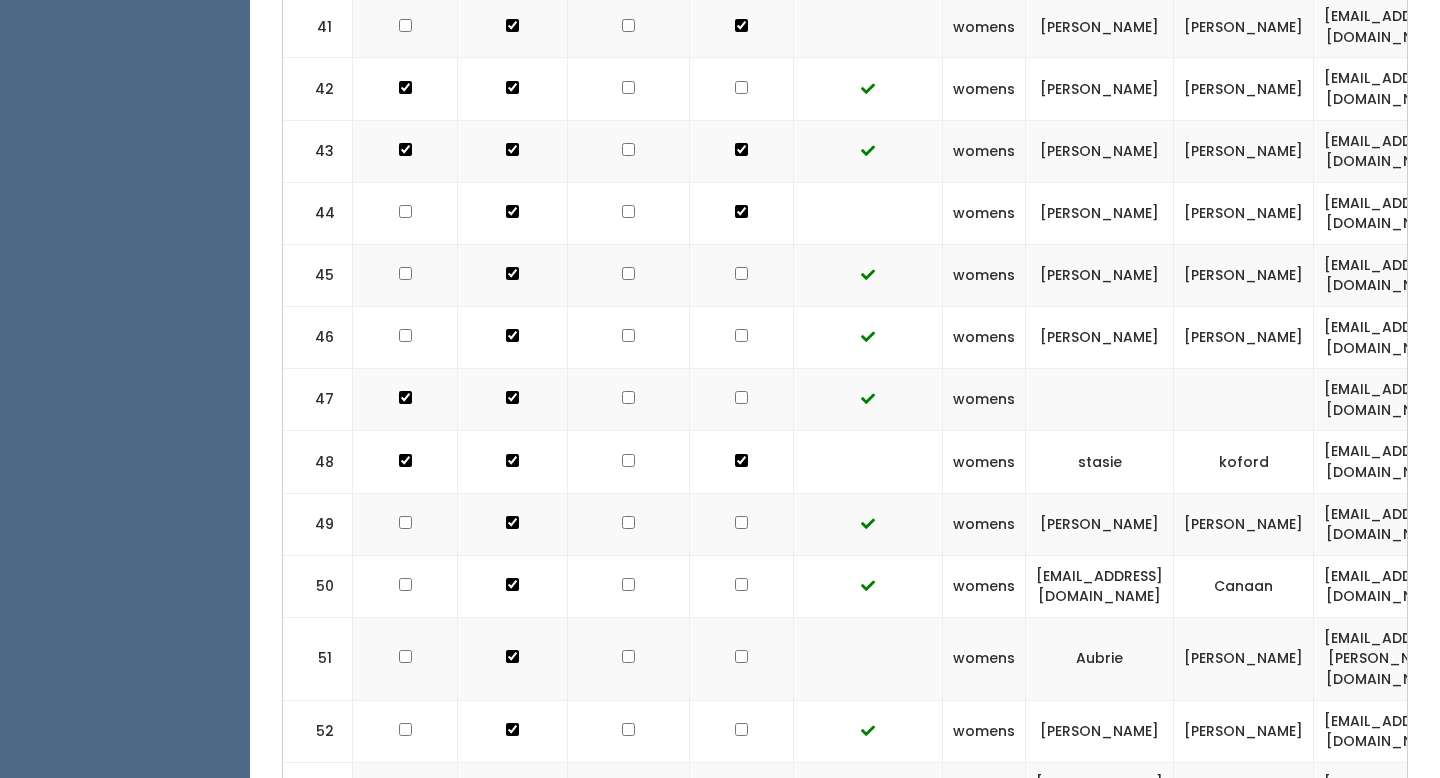 scroll, scrollTop: 3190, scrollLeft: 0, axis: vertical 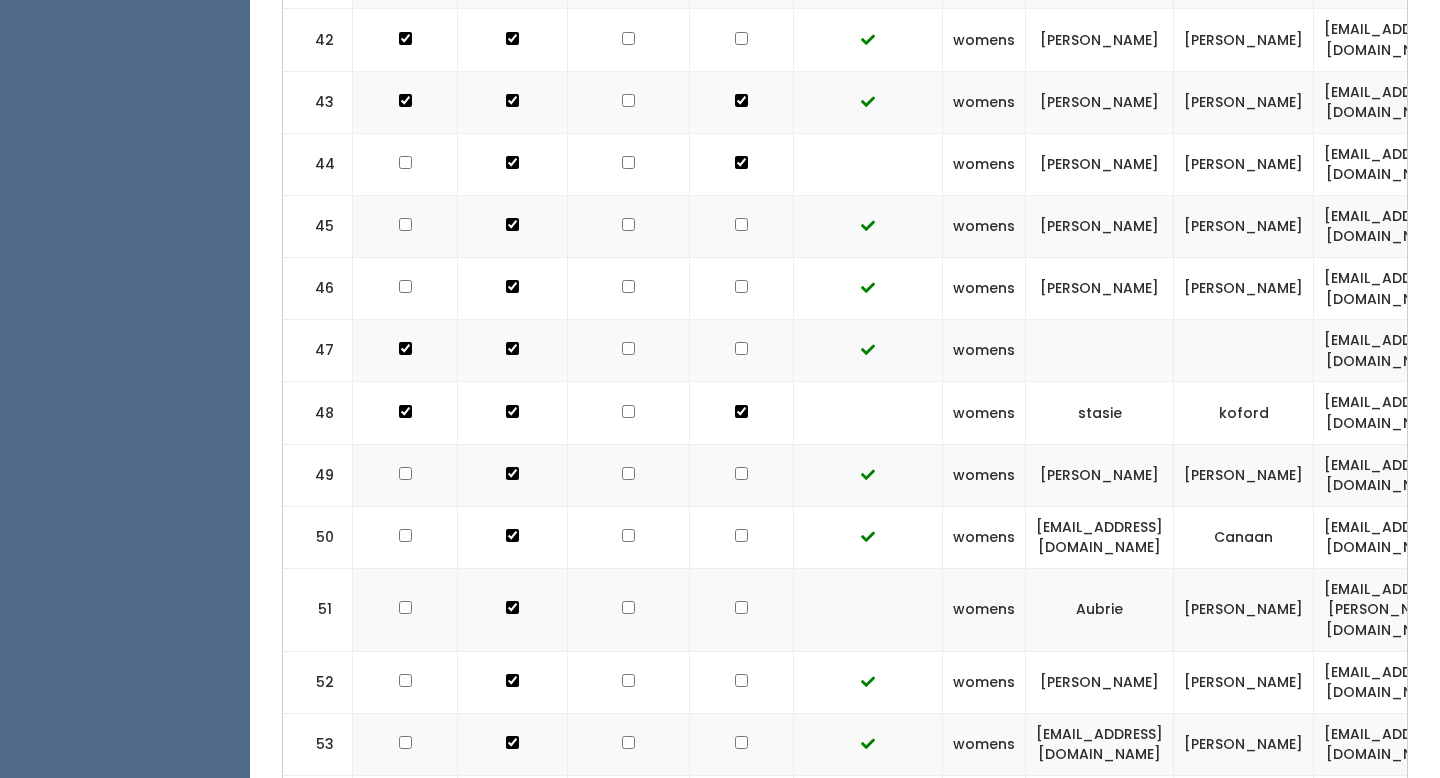 click at bounding box center (742, 609) 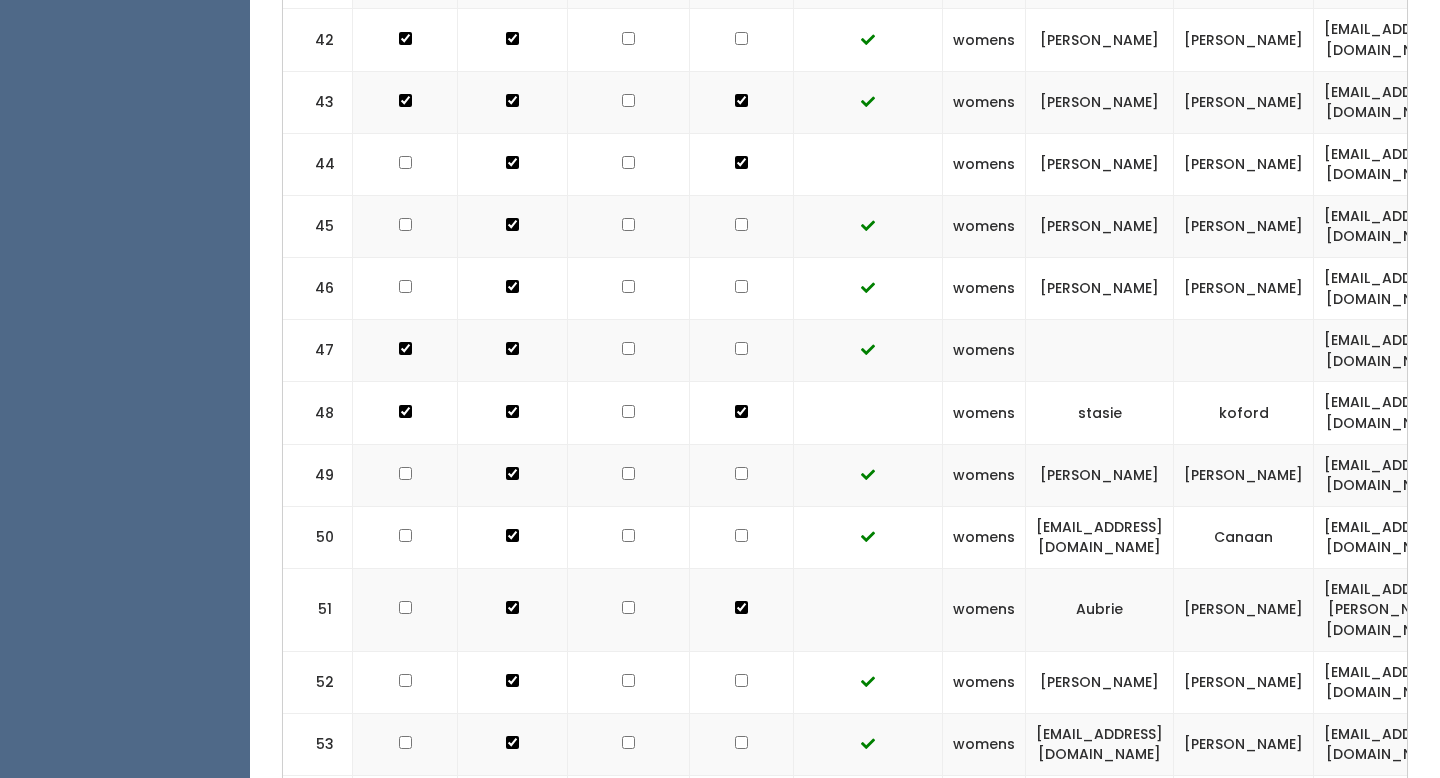 click at bounding box center [741, -2449] 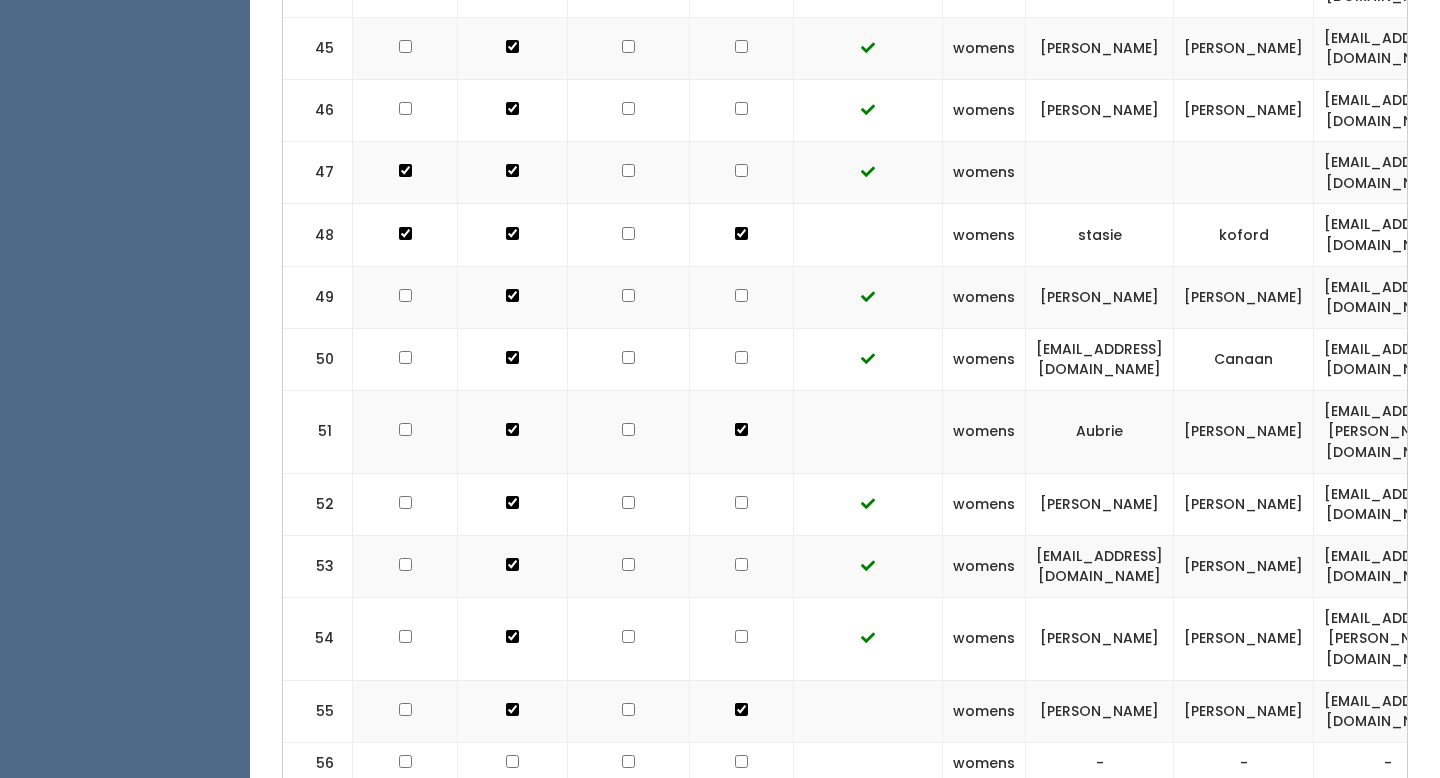 scroll, scrollTop: 3388, scrollLeft: 0, axis: vertical 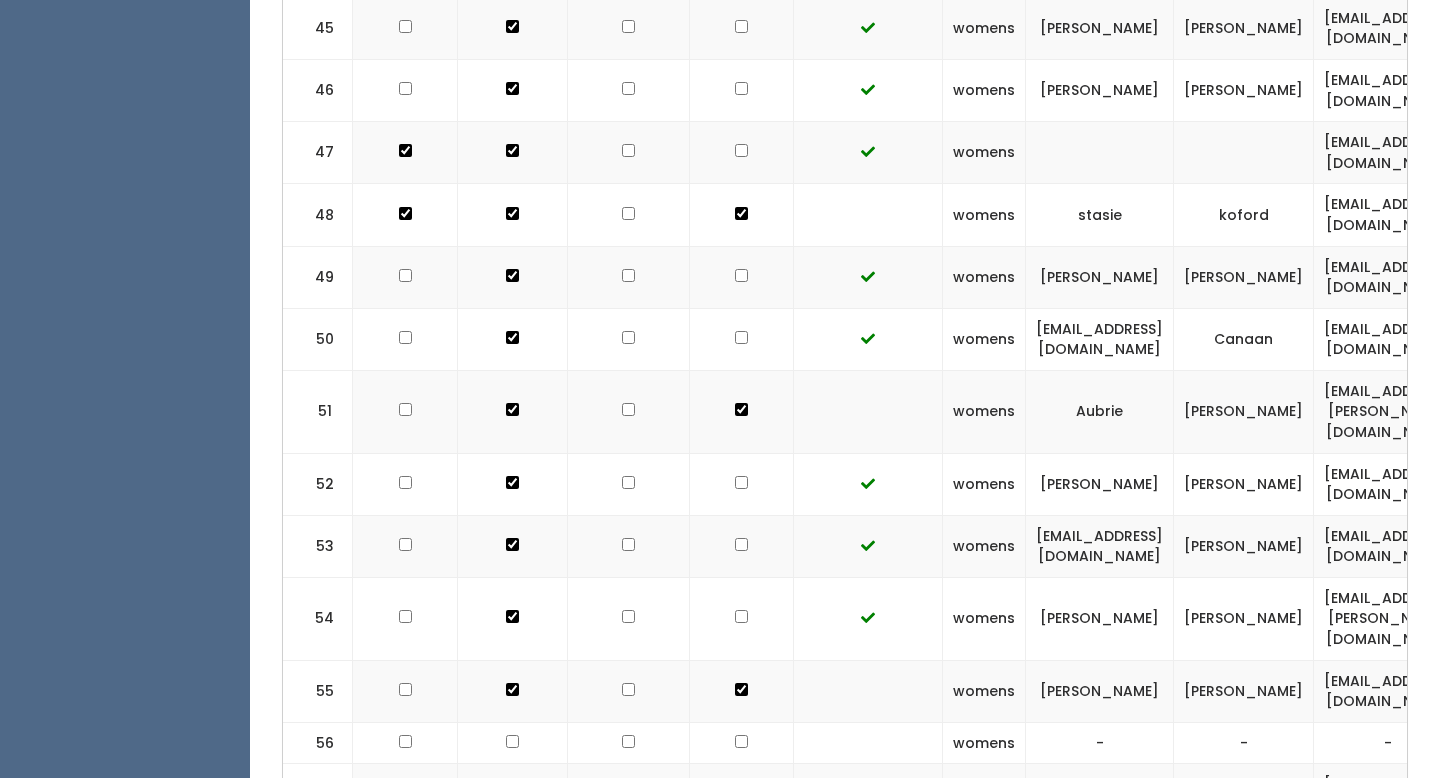 click at bounding box center (741, -2647) 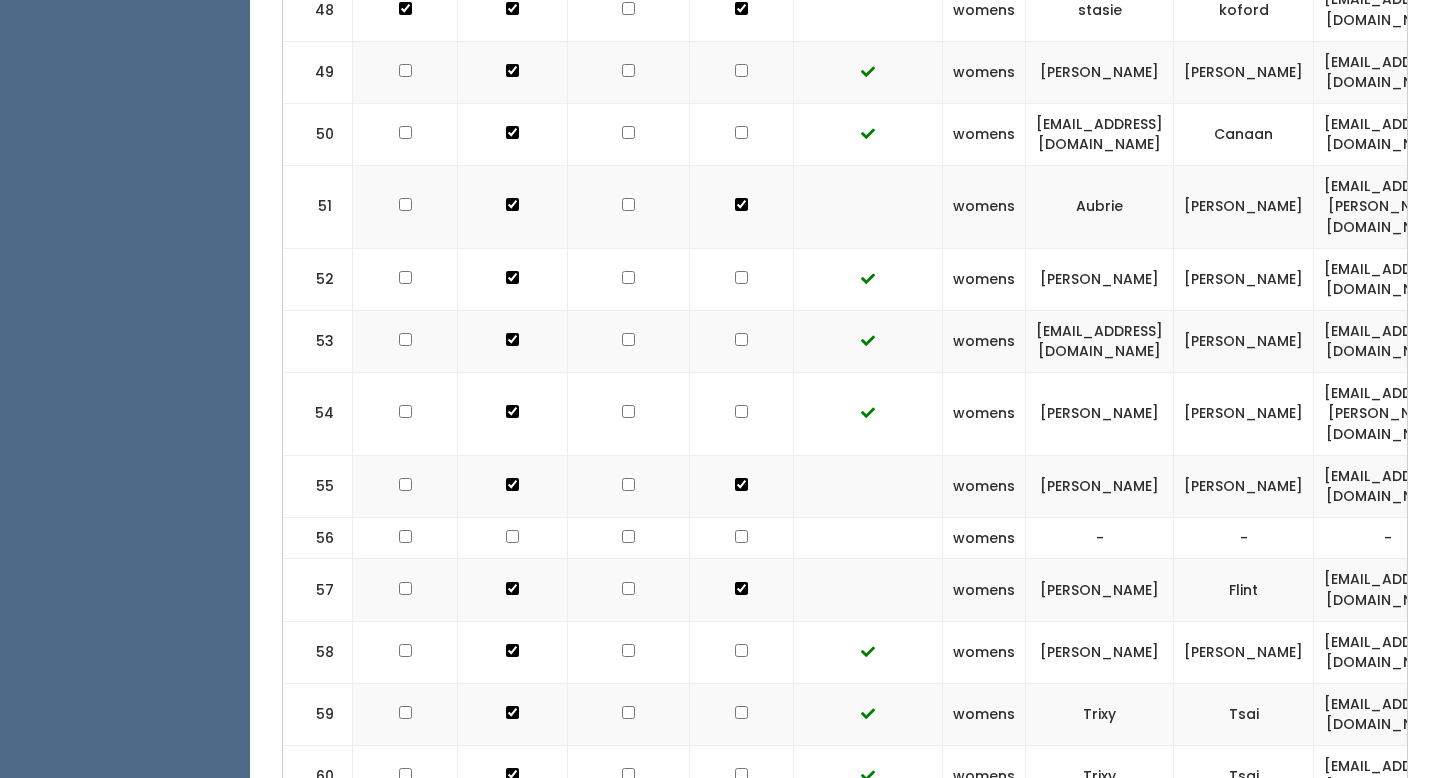scroll, scrollTop: 3597, scrollLeft: 0, axis: vertical 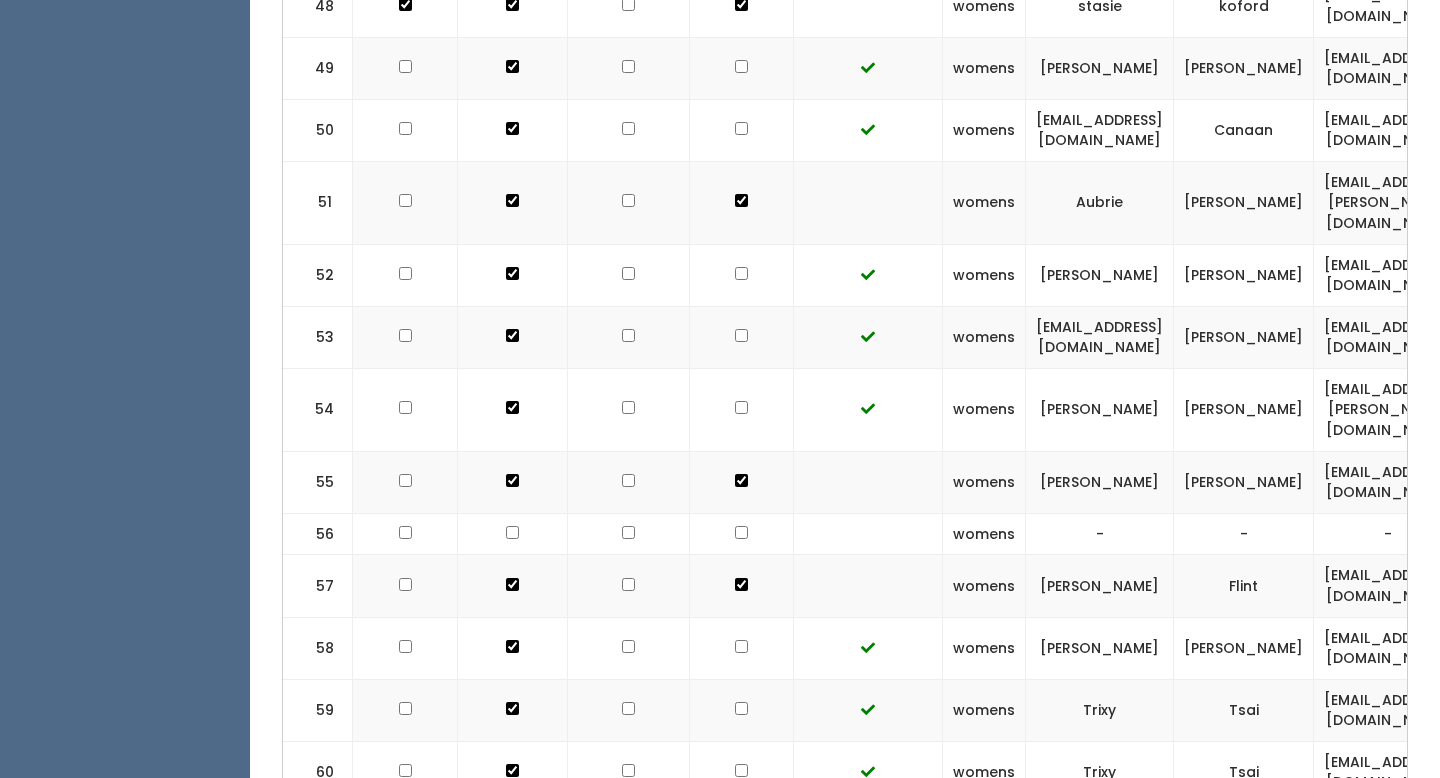 click at bounding box center (741, -2856) 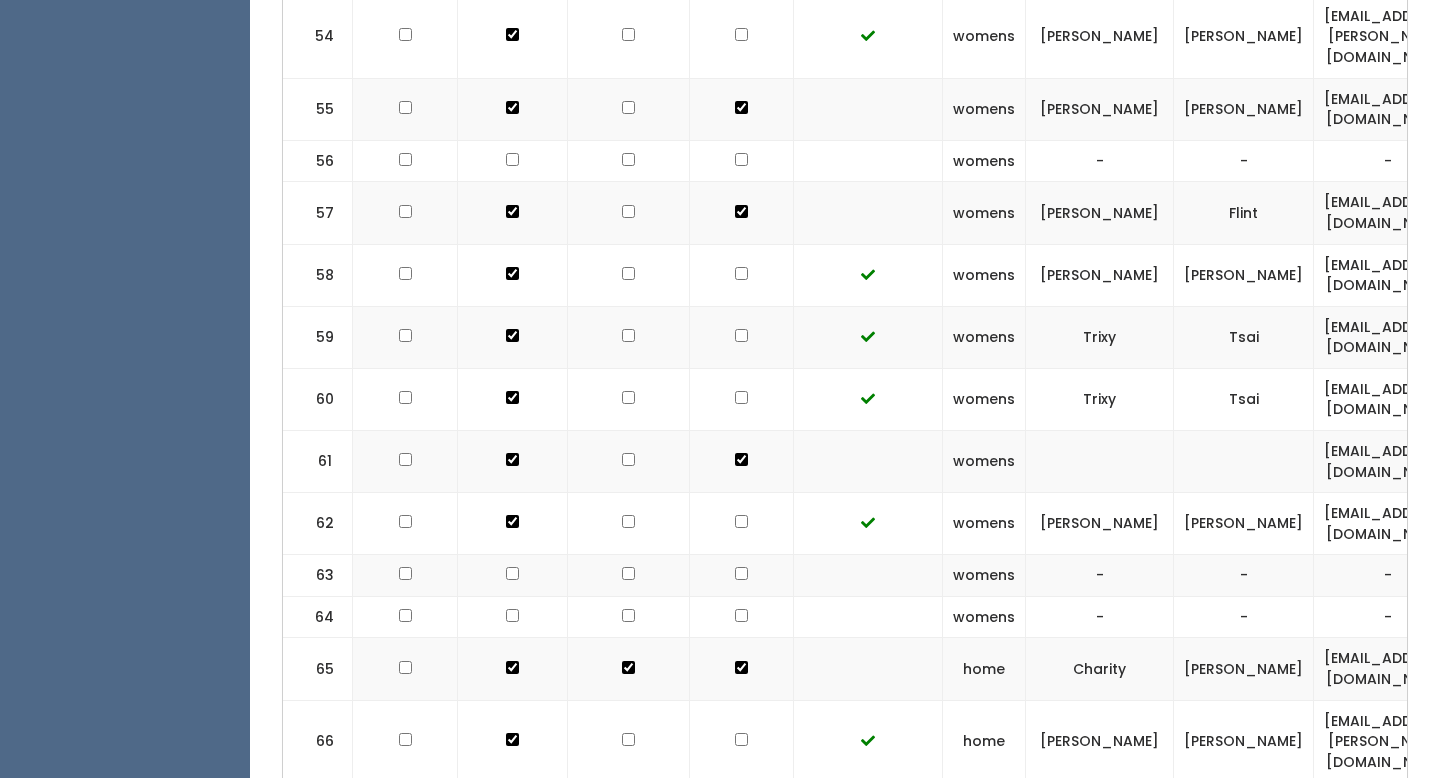 scroll, scrollTop: 3972, scrollLeft: 0, axis: vertical 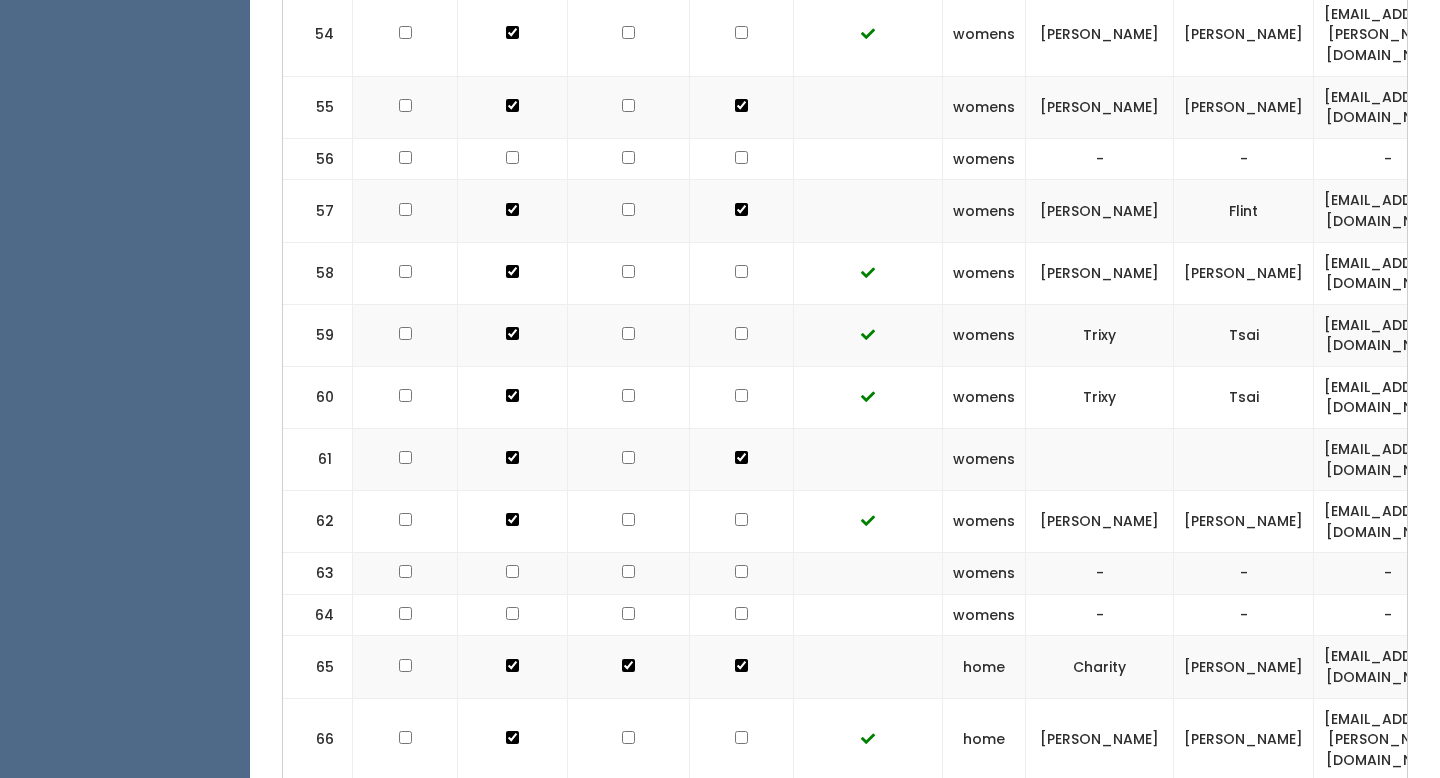 click at bounding box center (741, -3231) 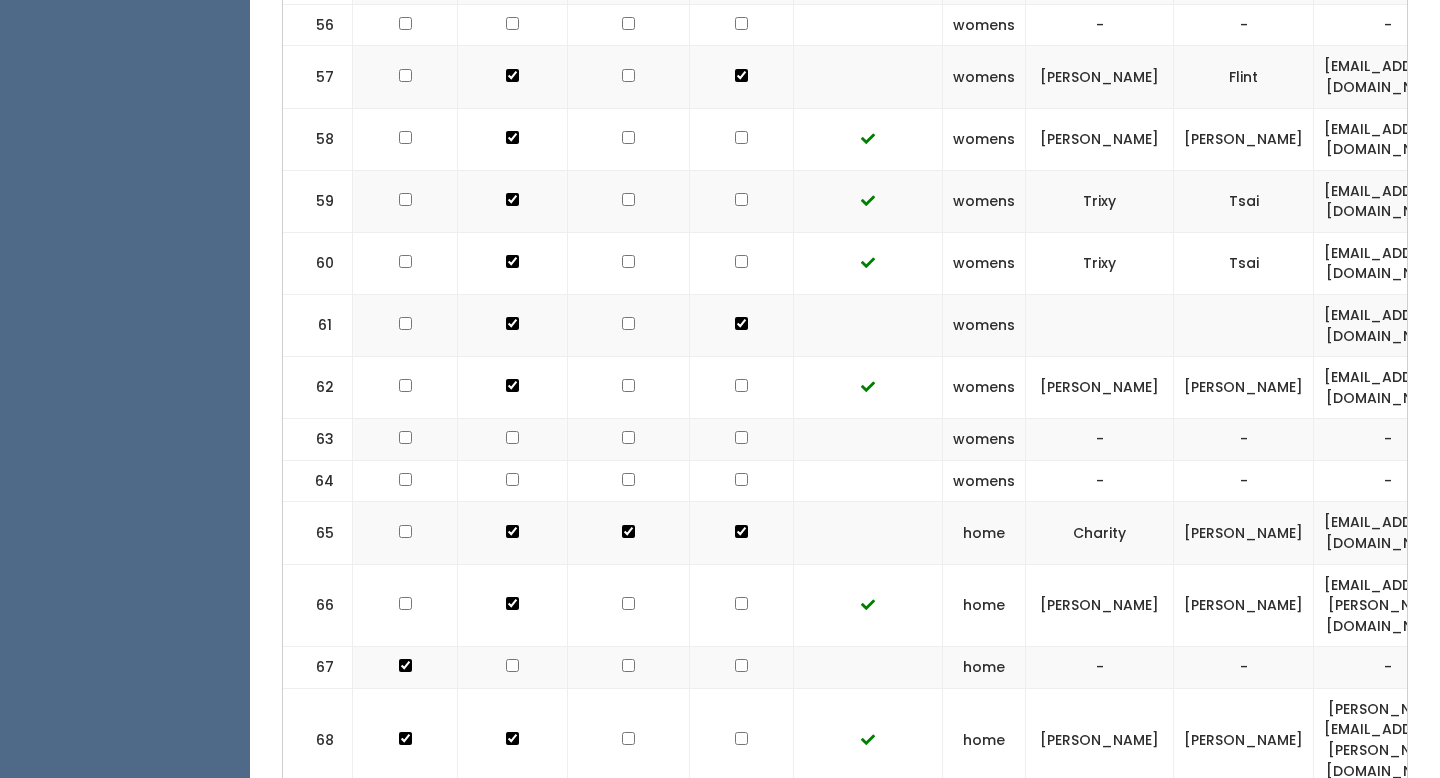 scroll, scrollTop: 4118, scrollLeft: 0, axis: vertical 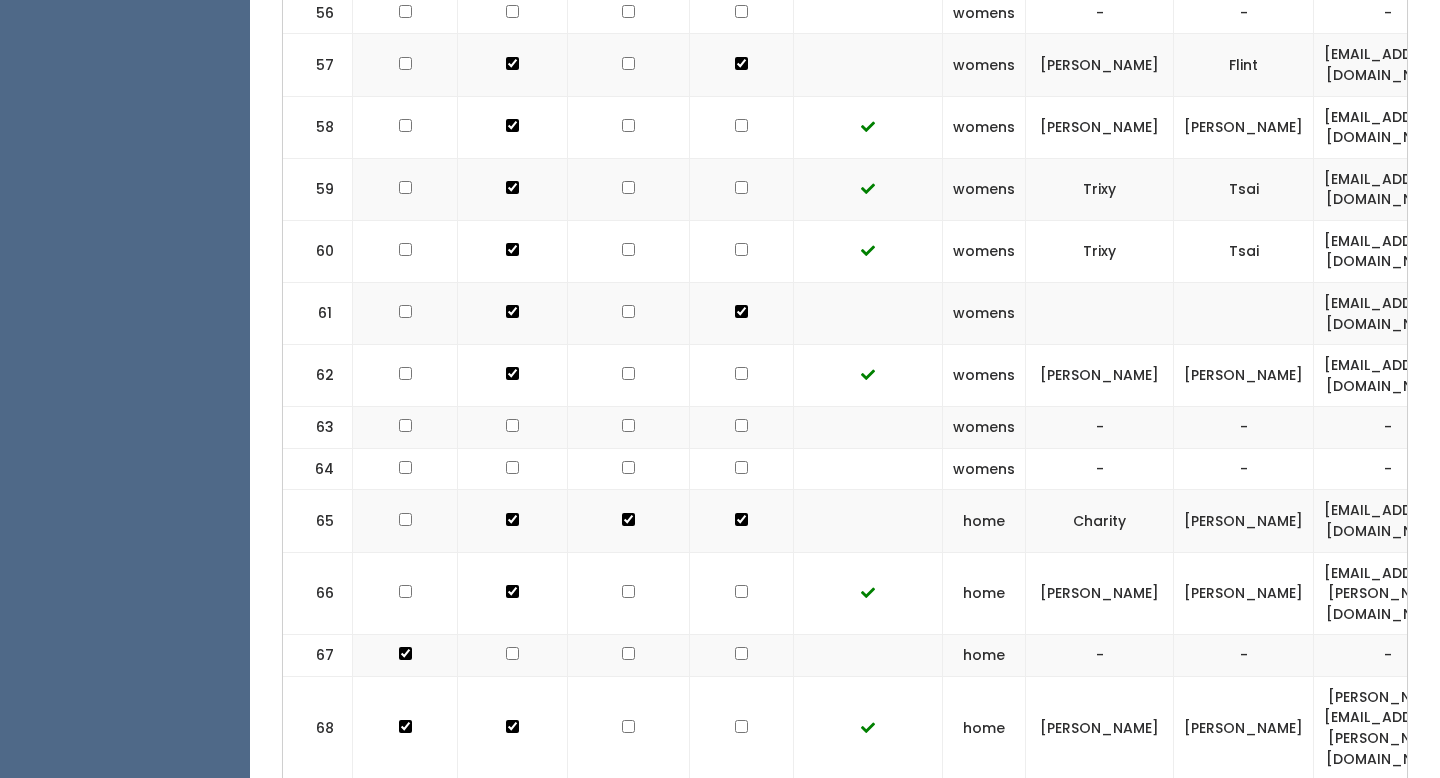 click at bounding box center (741, -3315) 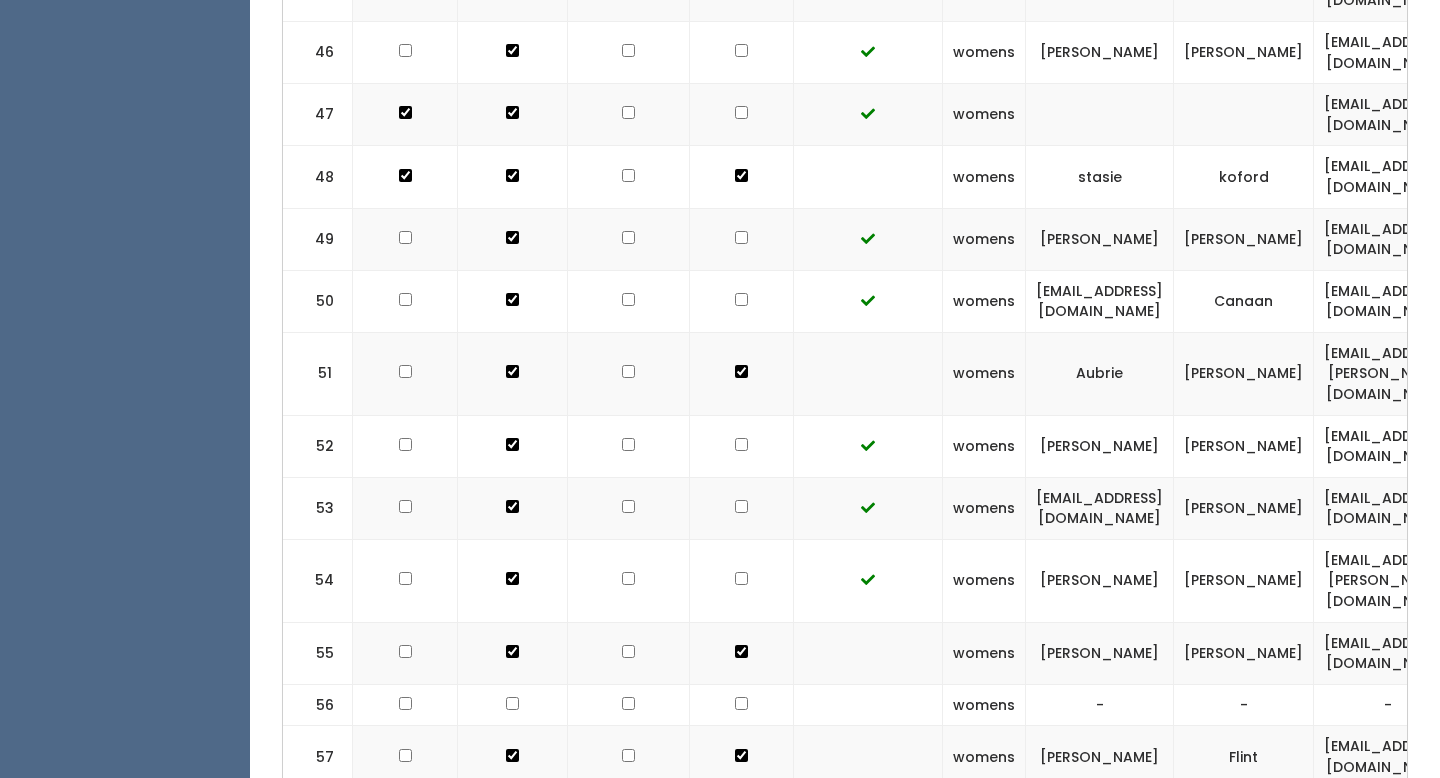 scroll, scrollTop: 3428, scrollLeft: 0, axis: vertical 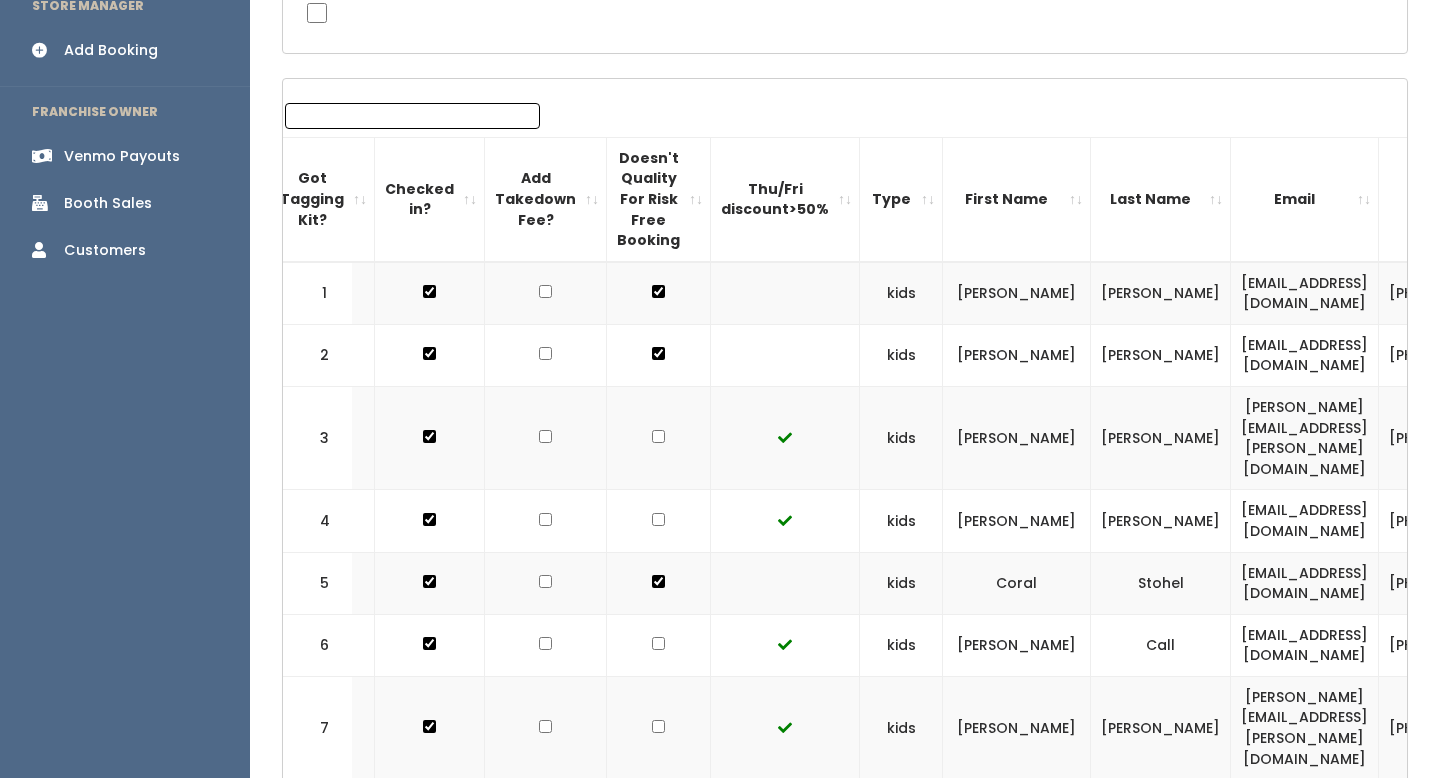 click on "hernandezchristina29@gmail.com" at bounding box center [1305, 293] 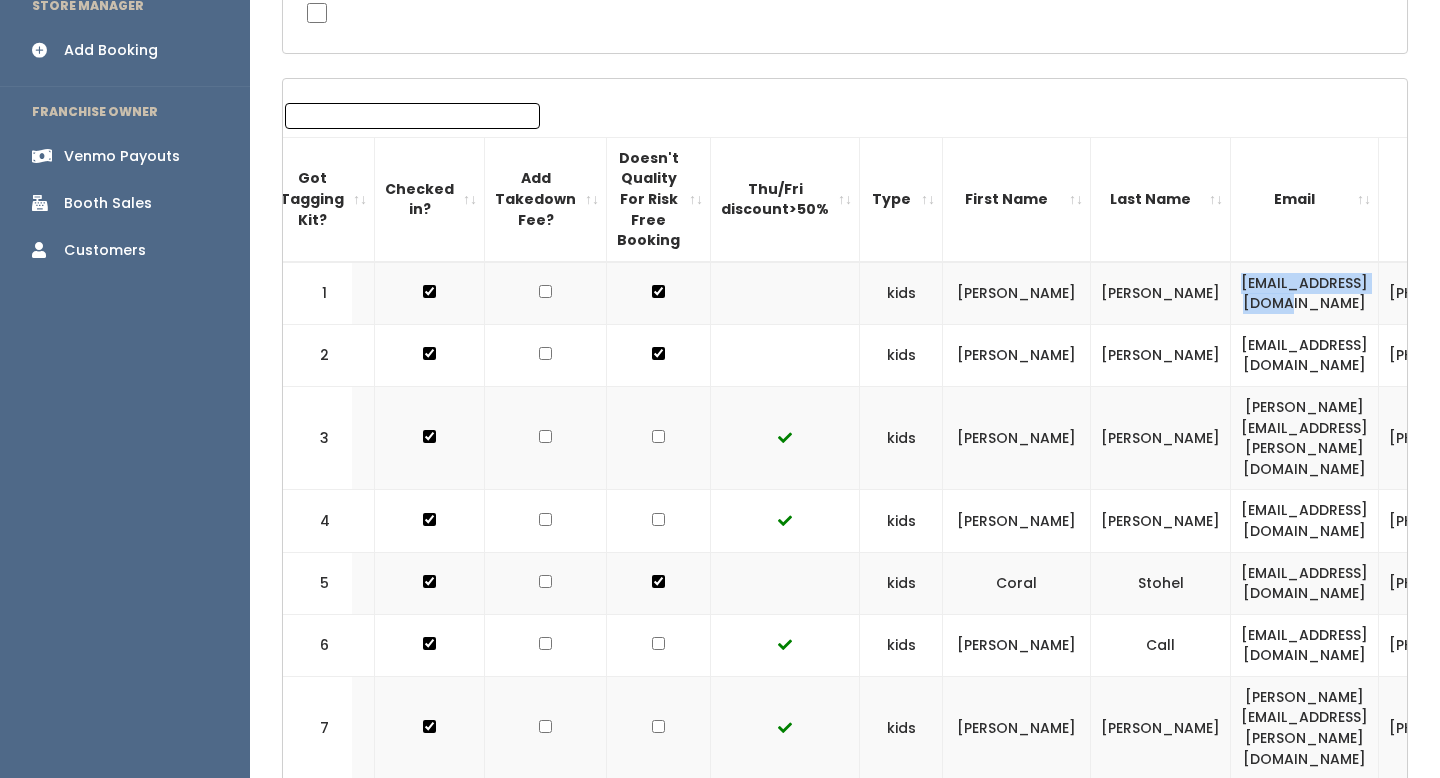 click on "hernandezchristina29@gmail.com" at bounding box center (1305, 293) 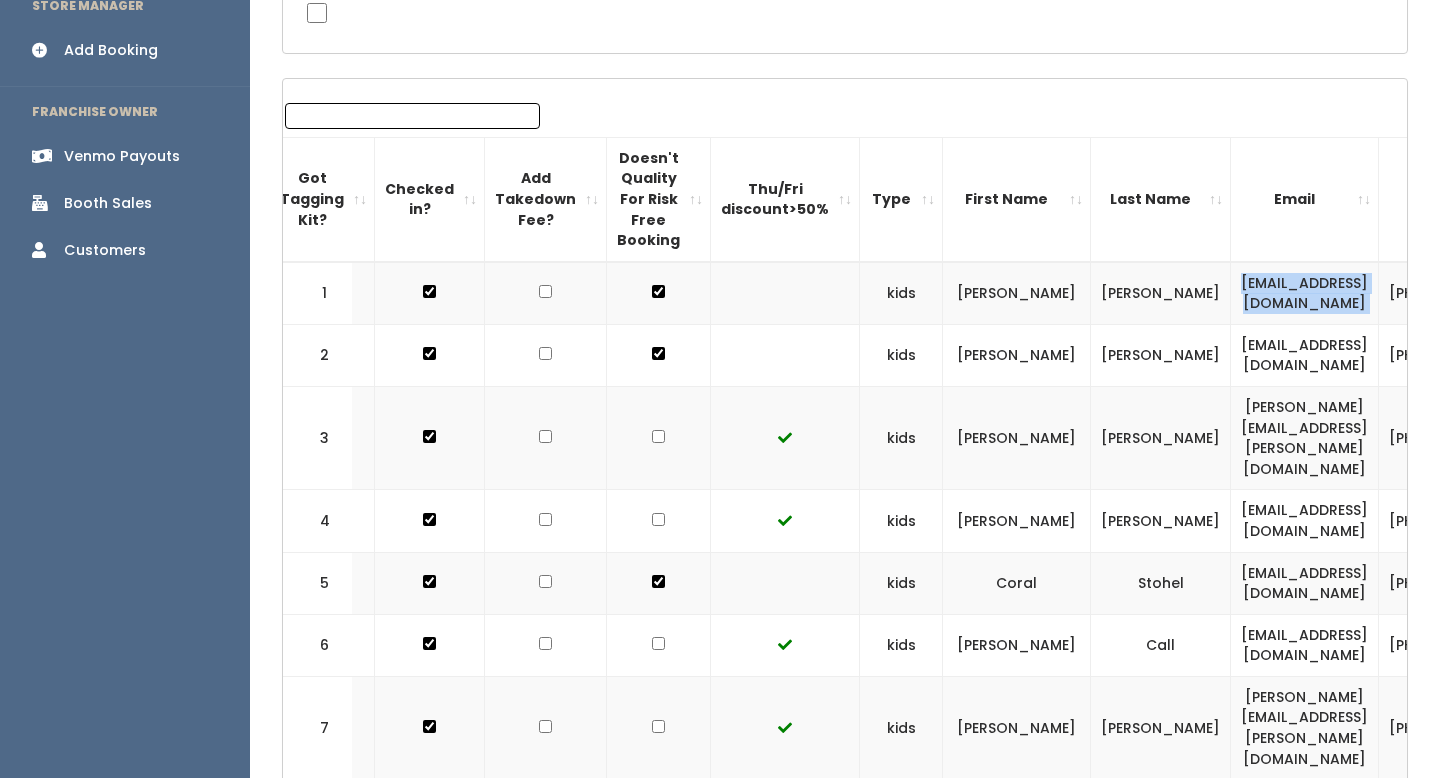 copy on "hernandezchristina29@gmail.com" 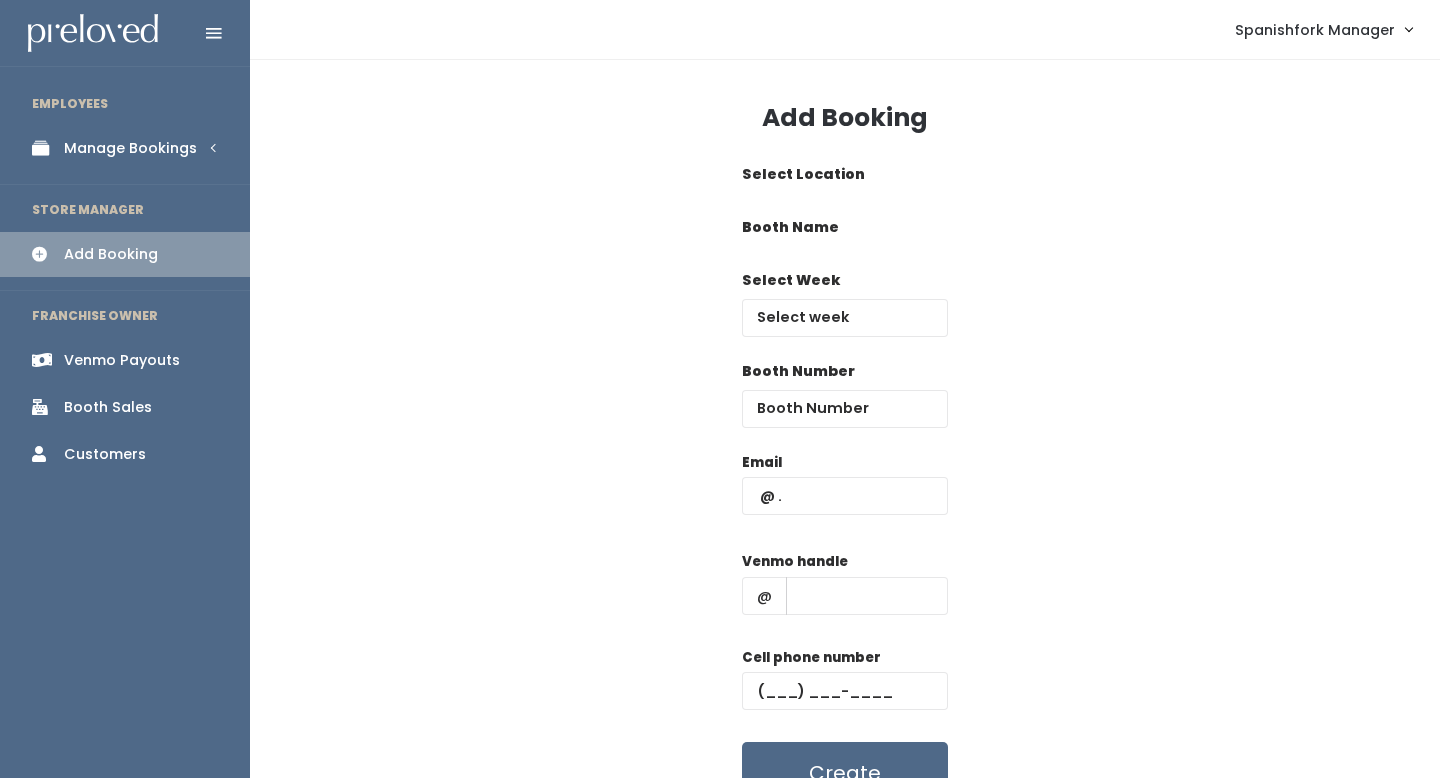 scroll, scrollTop: 0, scrollLeft: 0, axis: both 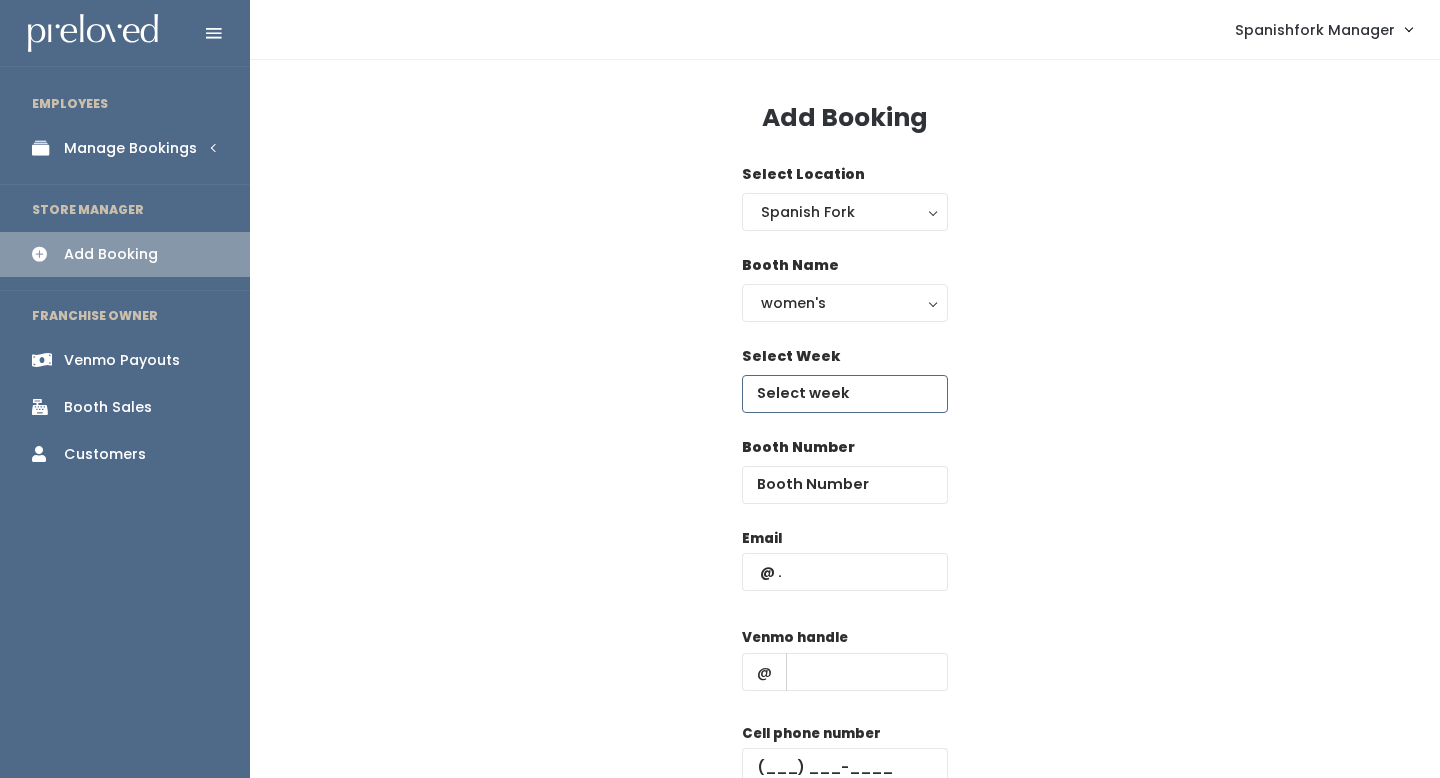 click at bounding box center (845, 394) 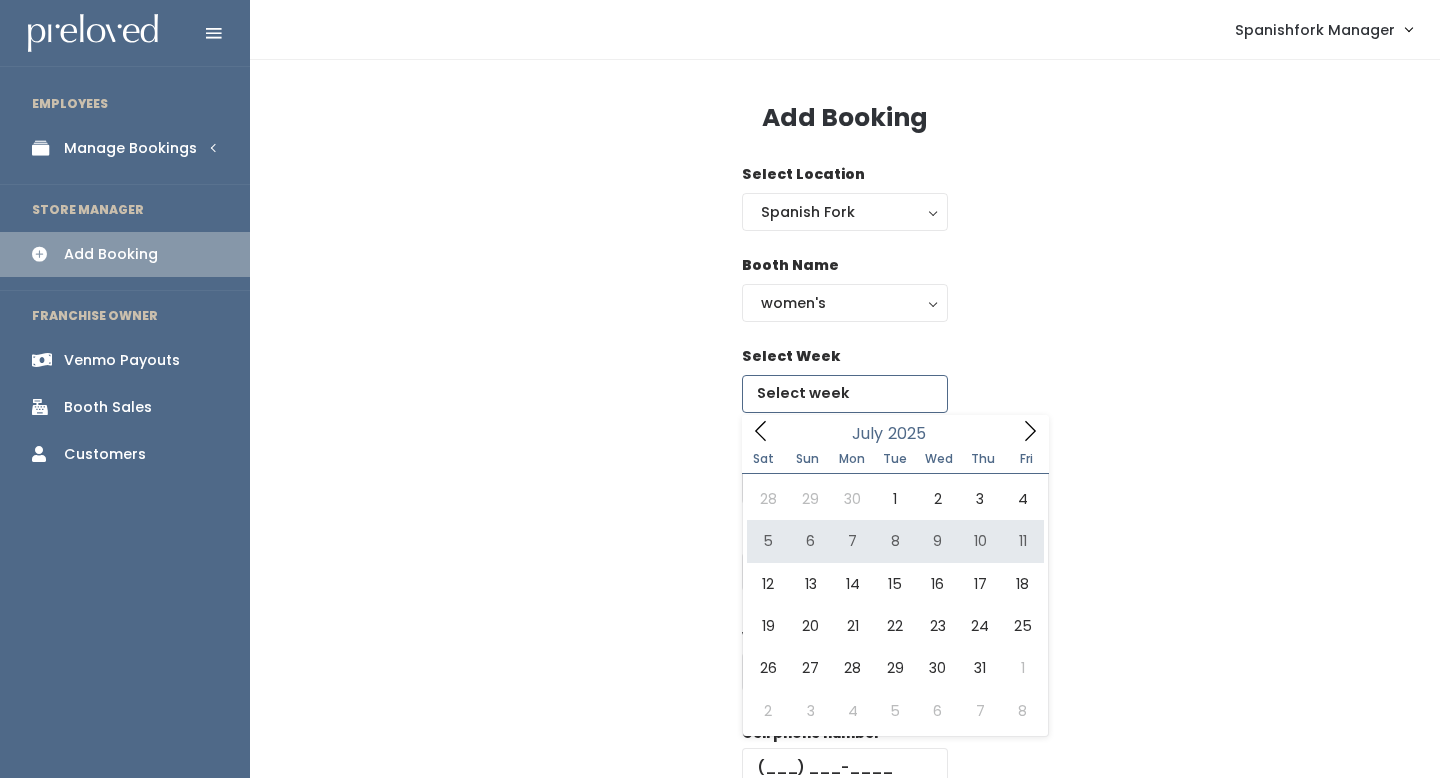type on "July 5 to July 11" 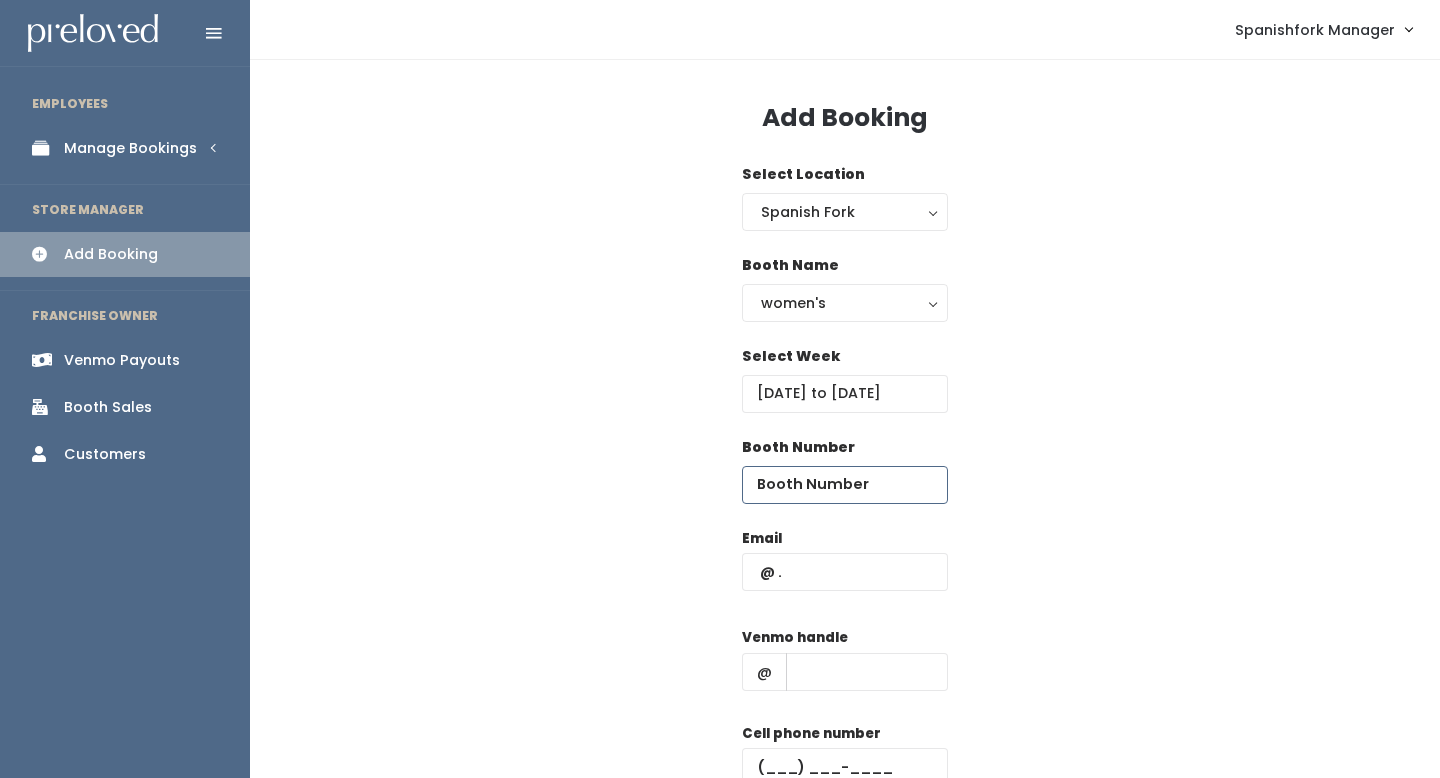 click at bounding box center [845, 485] 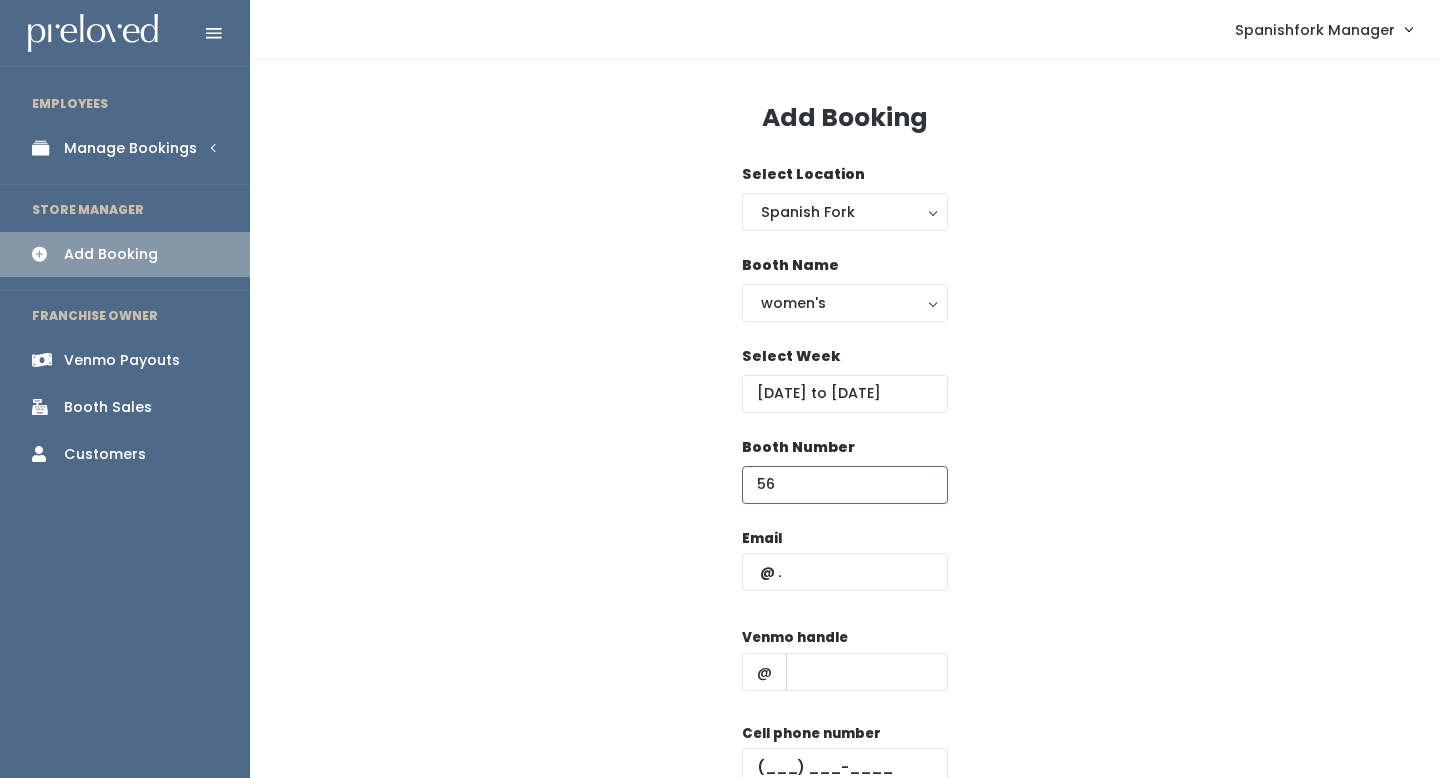 type on "56" 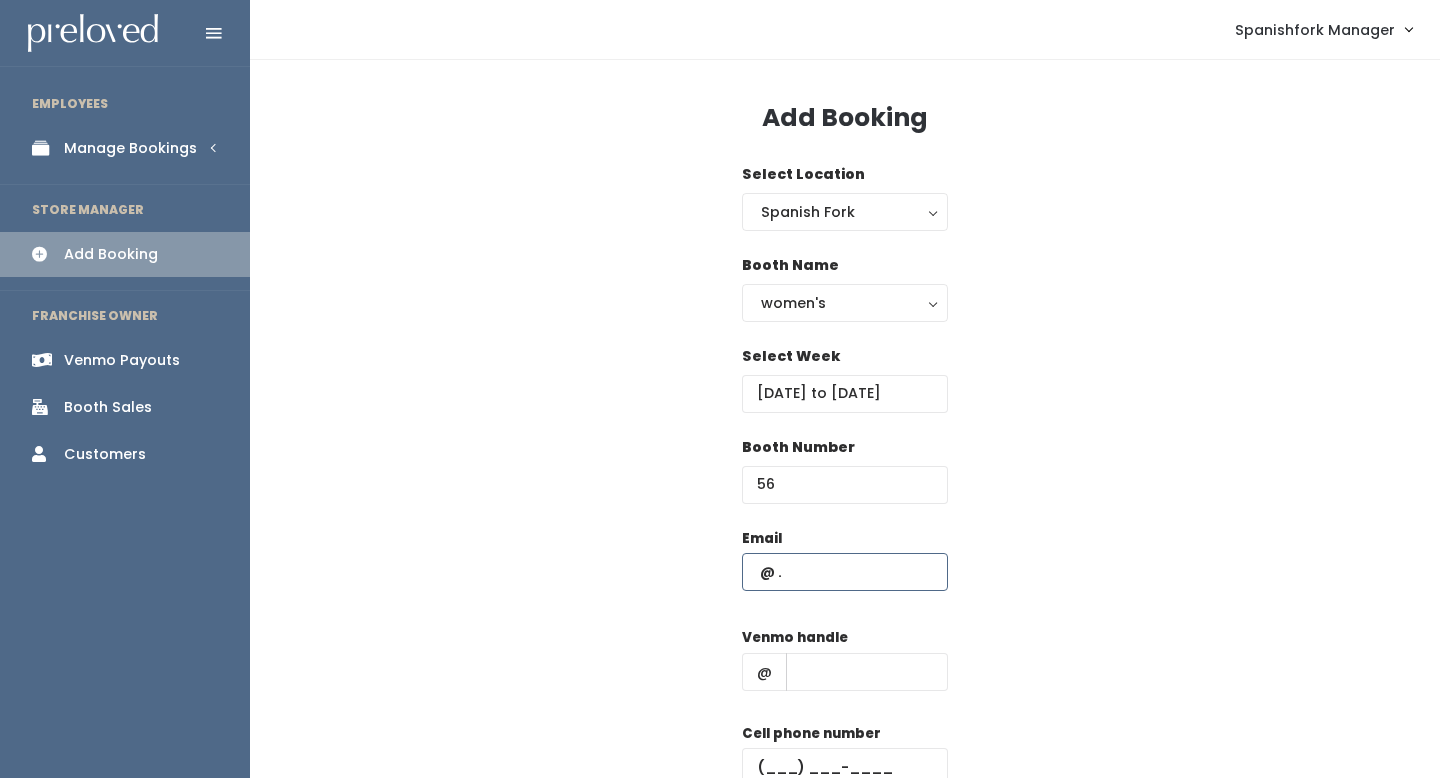 click at bounding box center [845, 572] 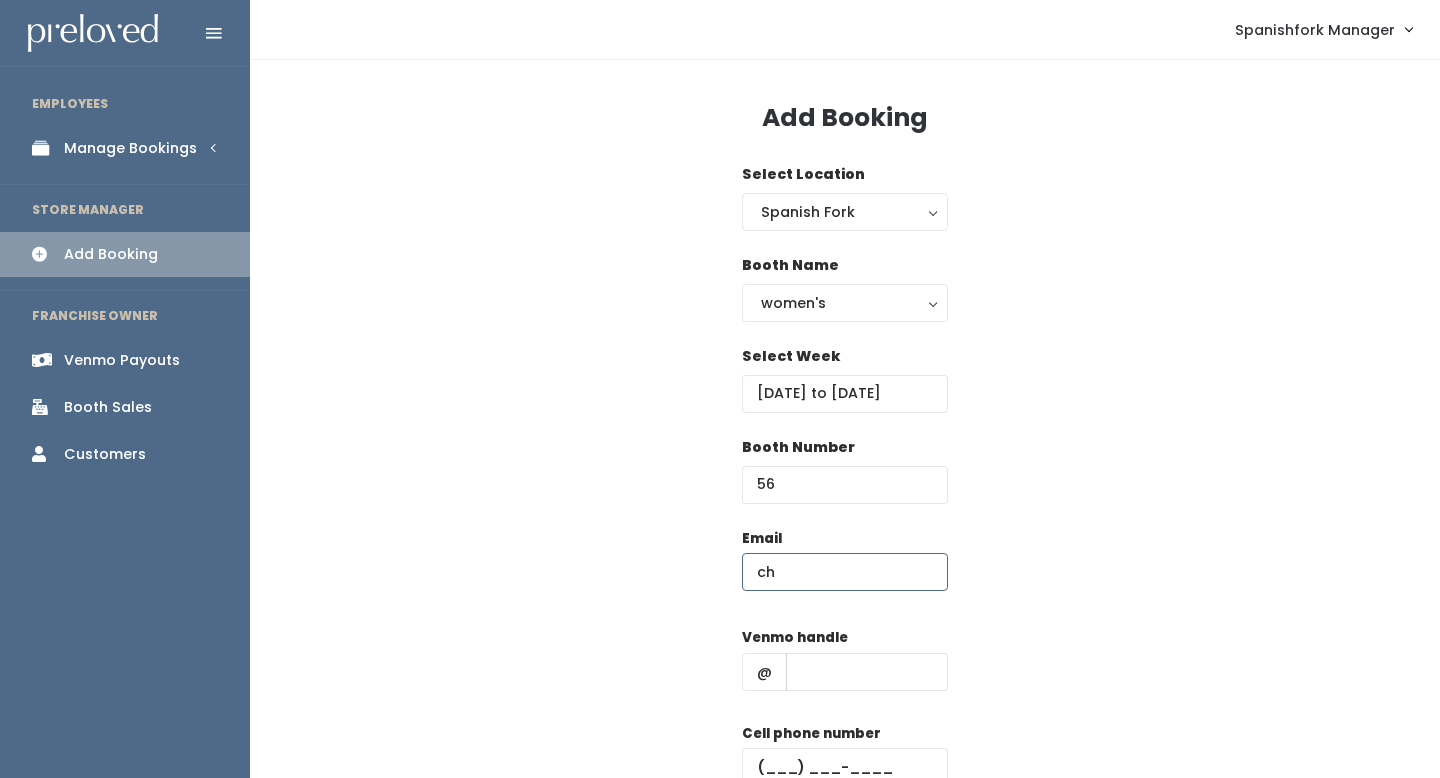 type on "c" 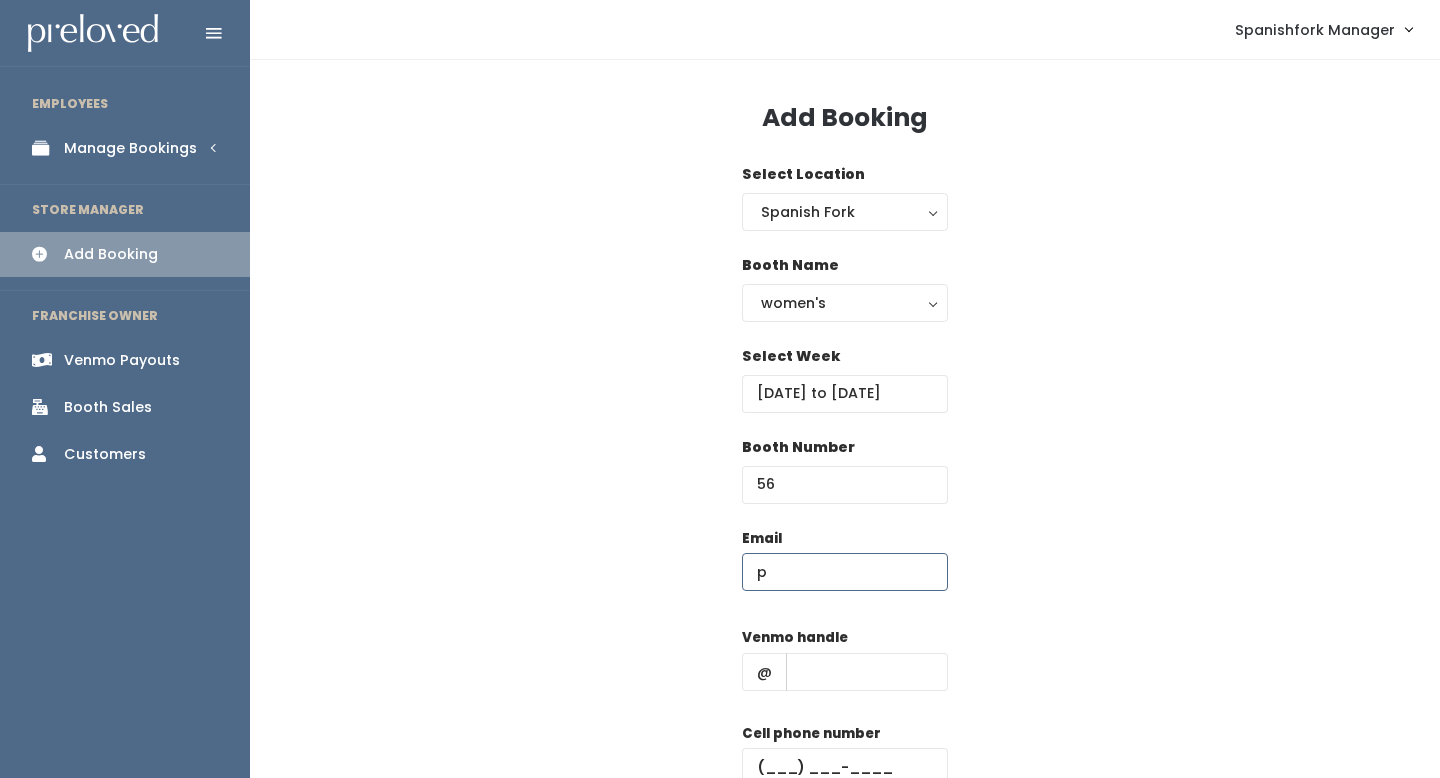 click on "p" at bounding box center (845, 572) 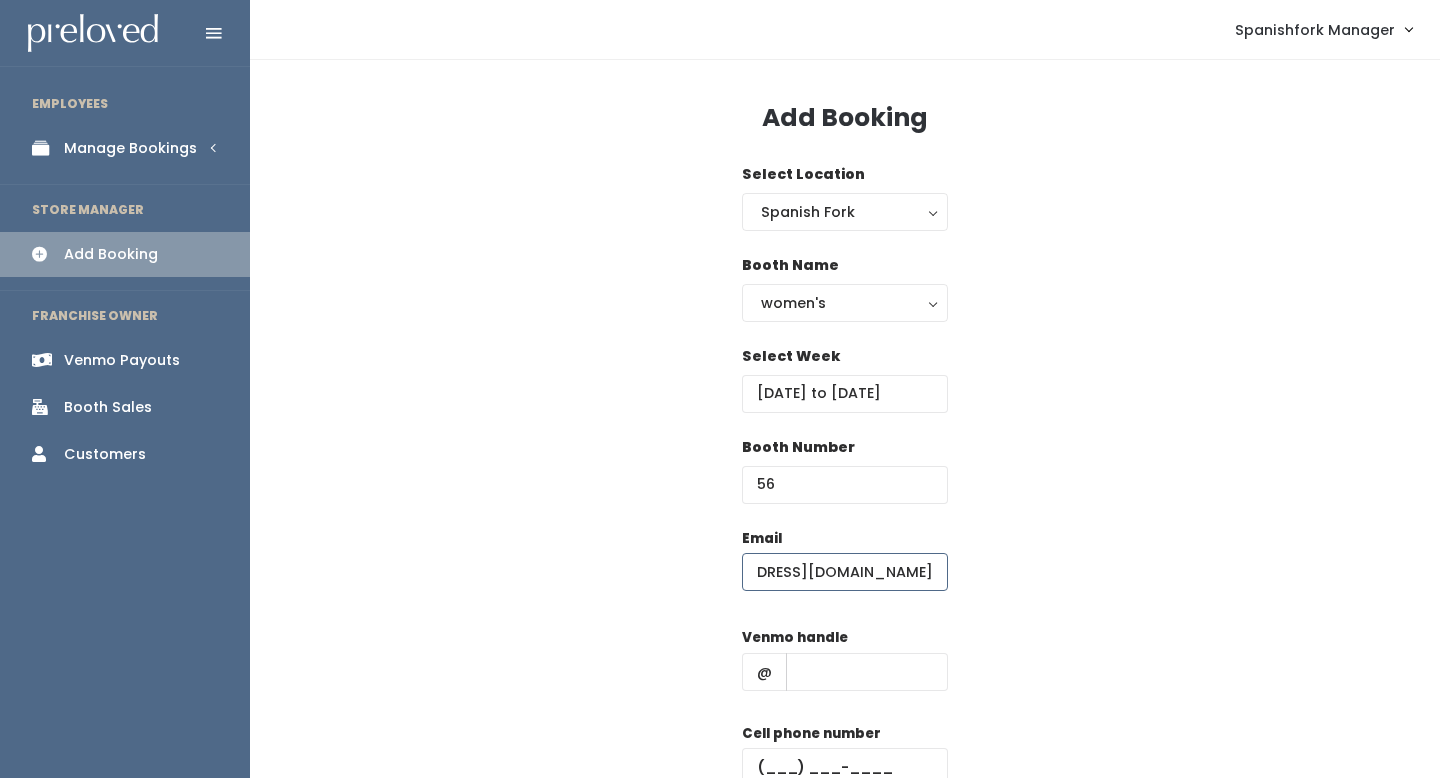 scroll, scrollTop: 0, scrollLeft: 74, axis: horizontal 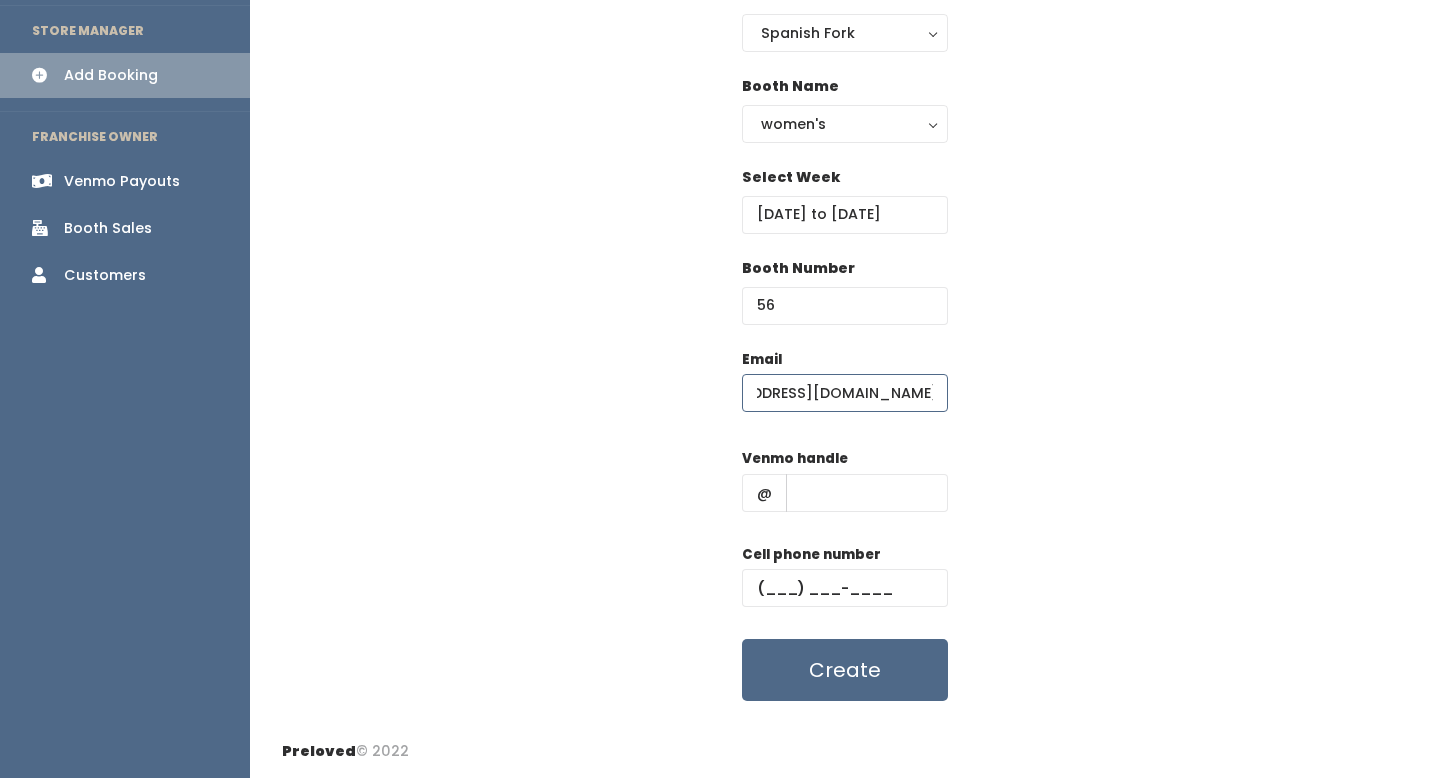 type on "hernandezchristina29@gmail.com" 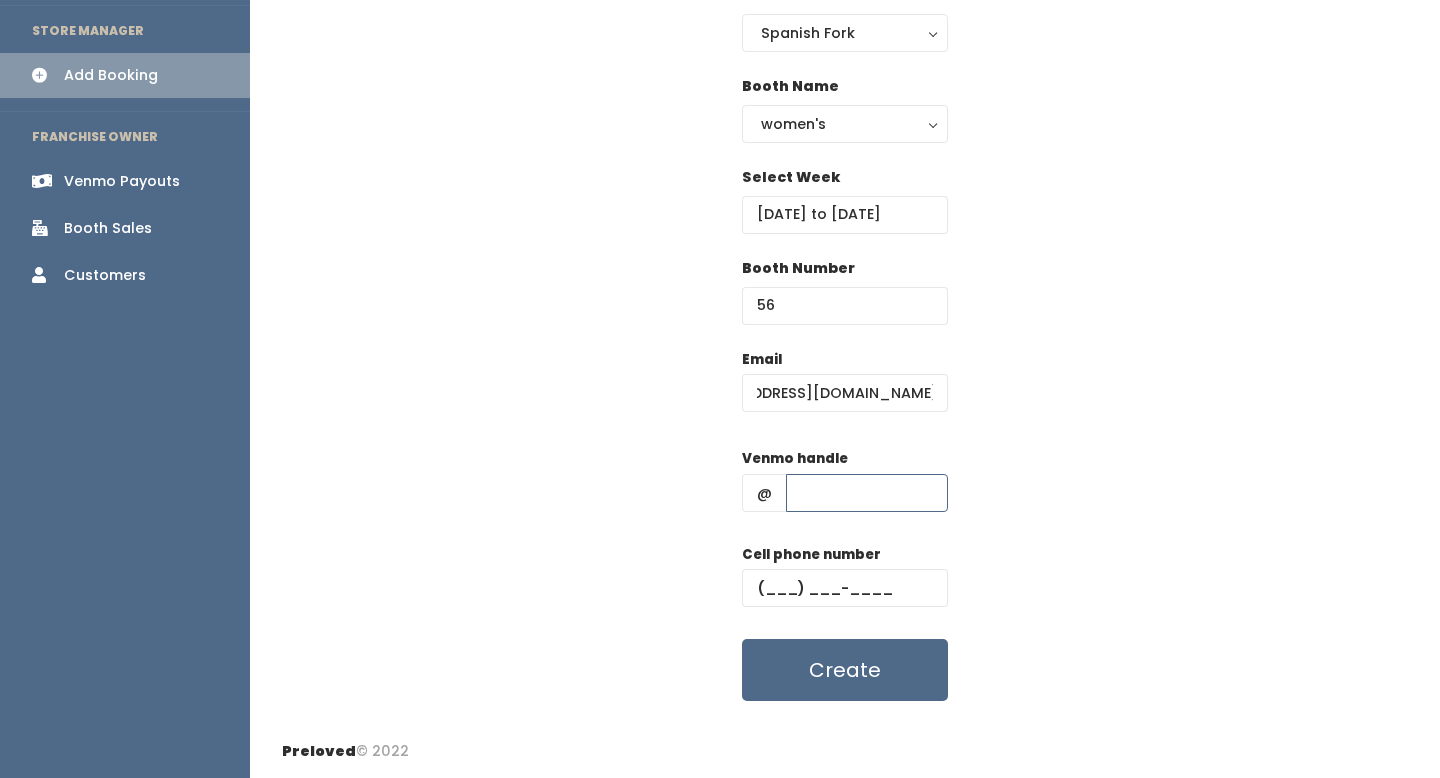 scroll, scrollTop: 0, scrollLeft: 0, axis: both 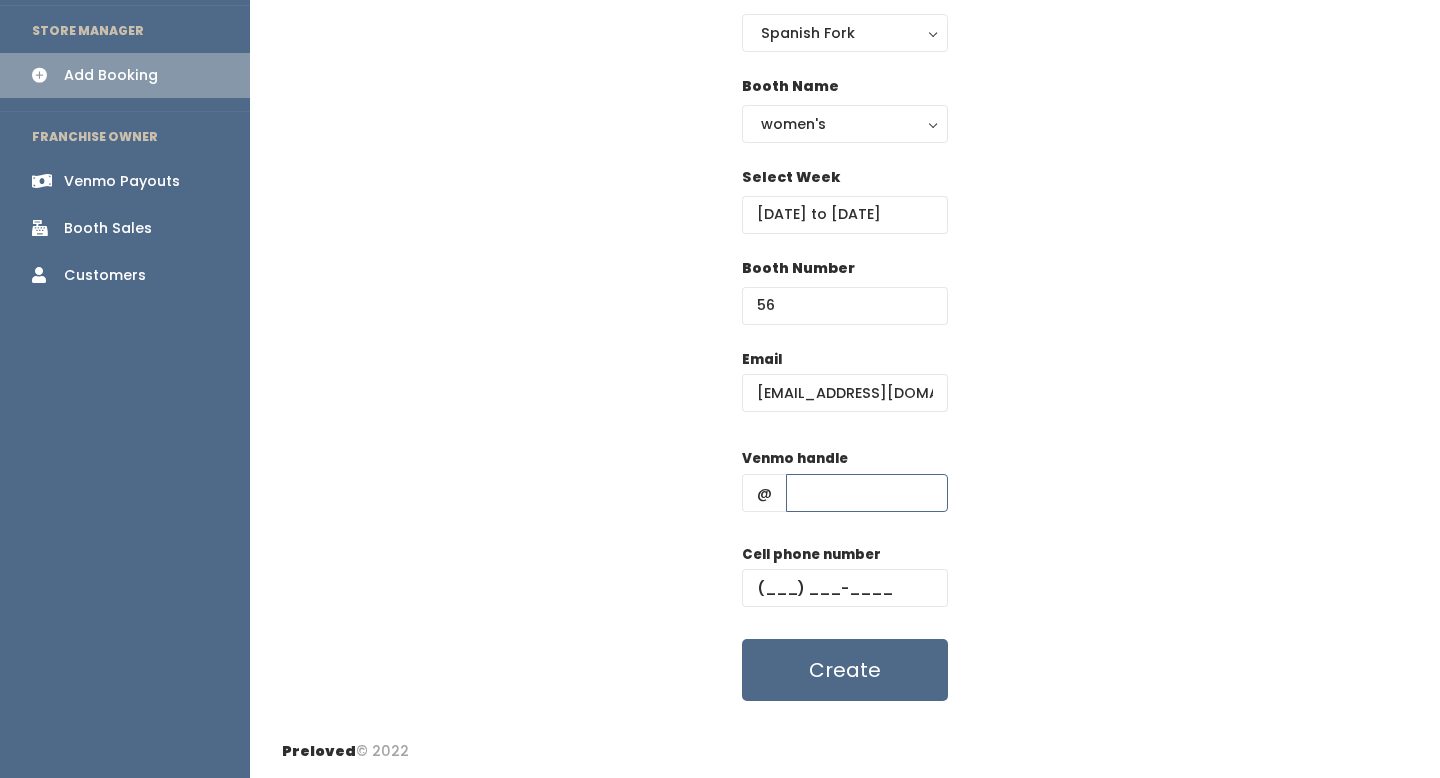 click at bounding box center (867, 493) 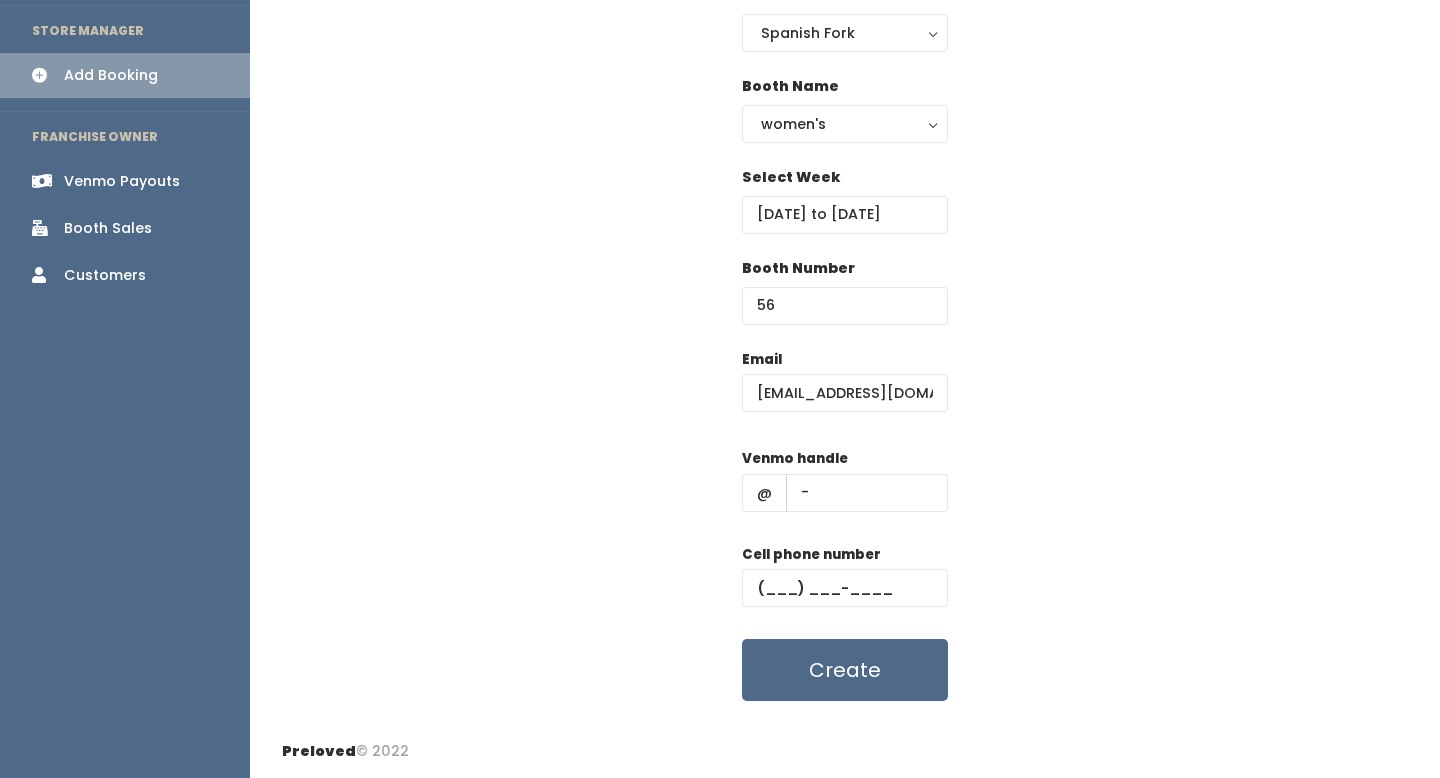 click on "Cell phone number" at bounding box center (845, 584) 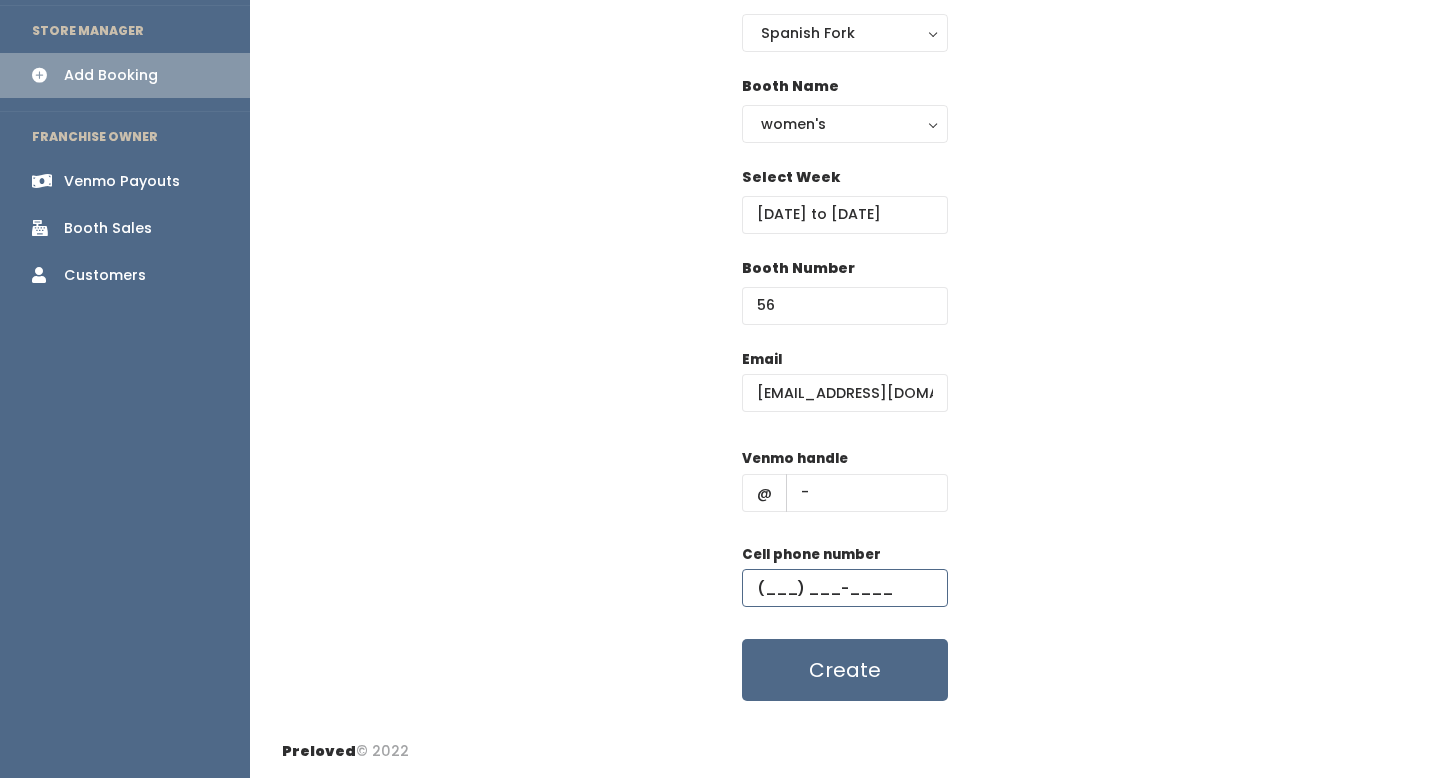click at bounding box center [845, 588] 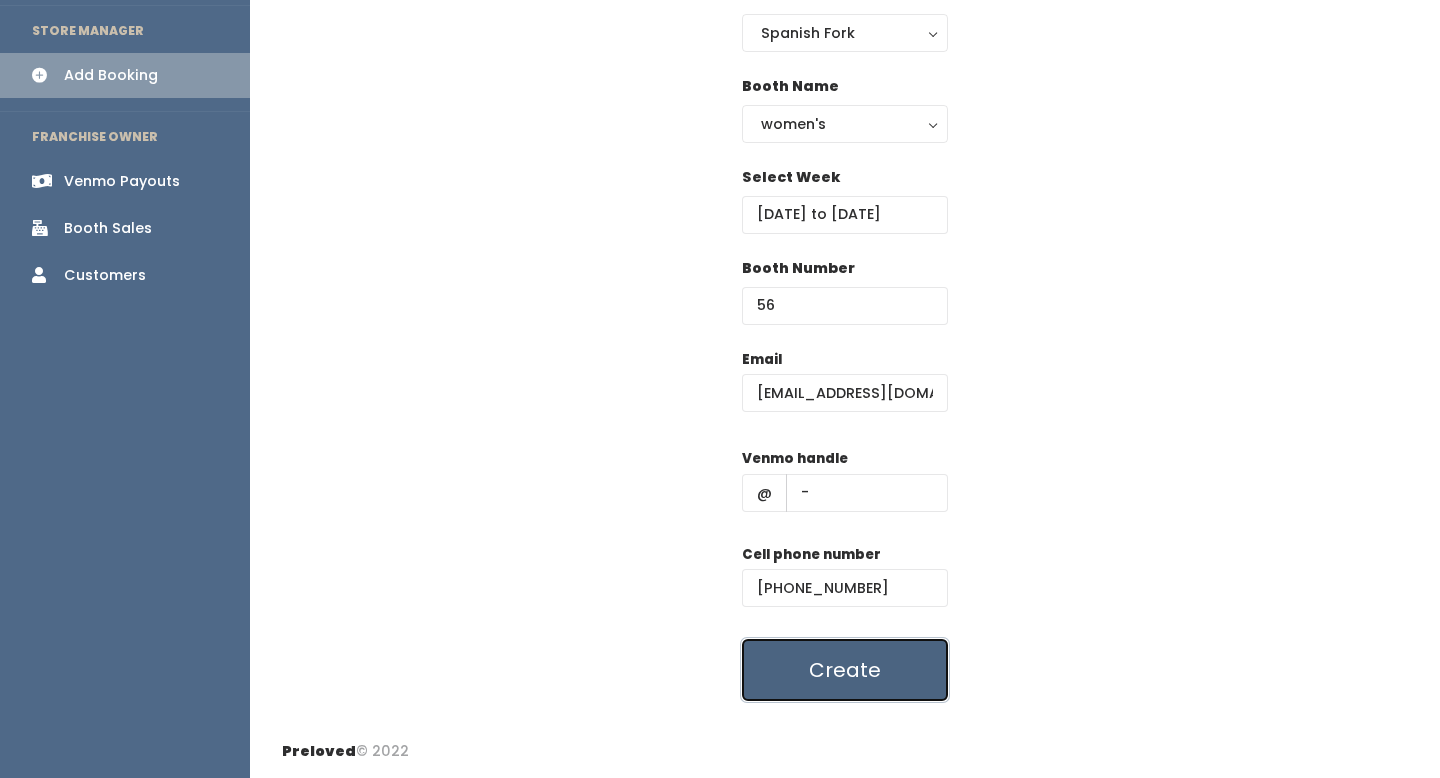 click on "Create" at bounding box center (845, 670) 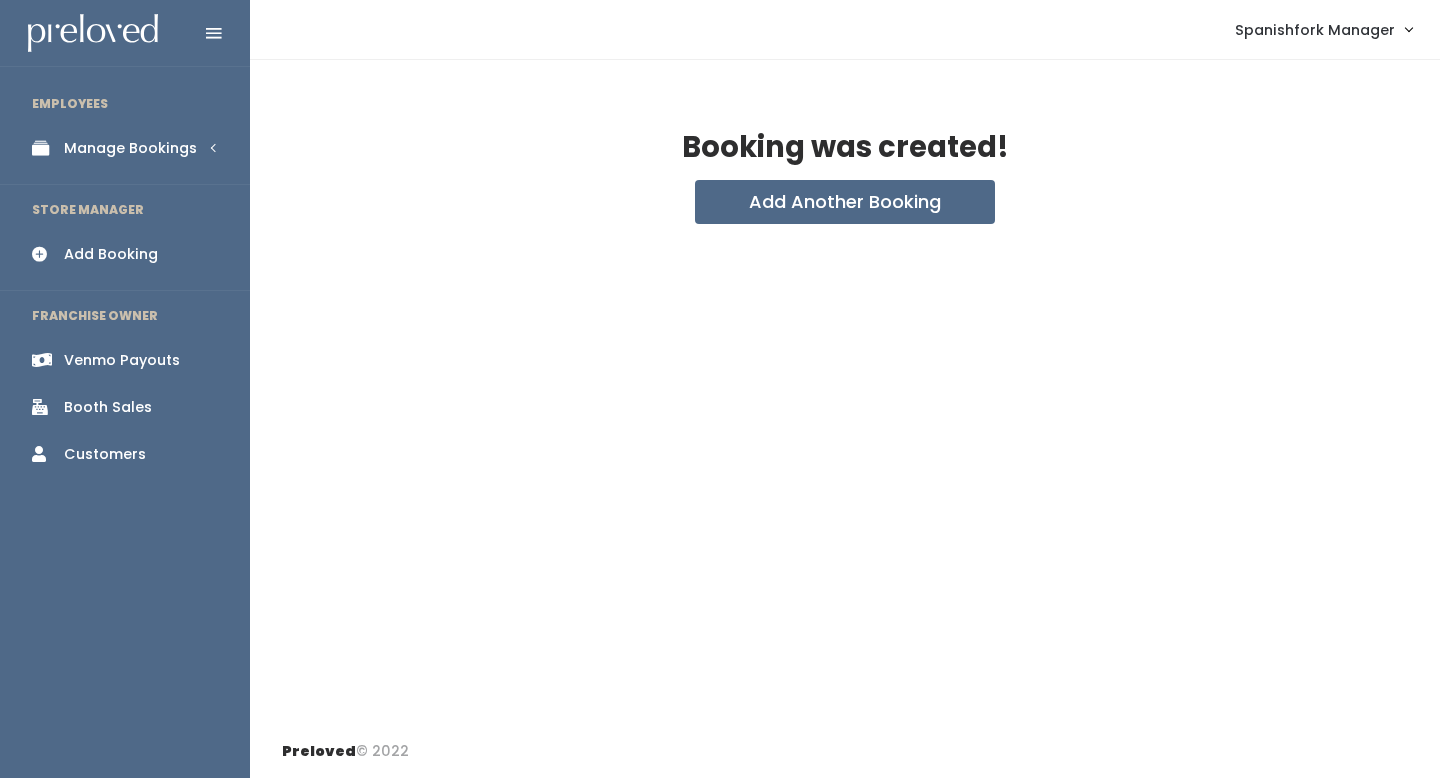 scroll, scrollTop: 0, scrollLeft: 0, axis: both 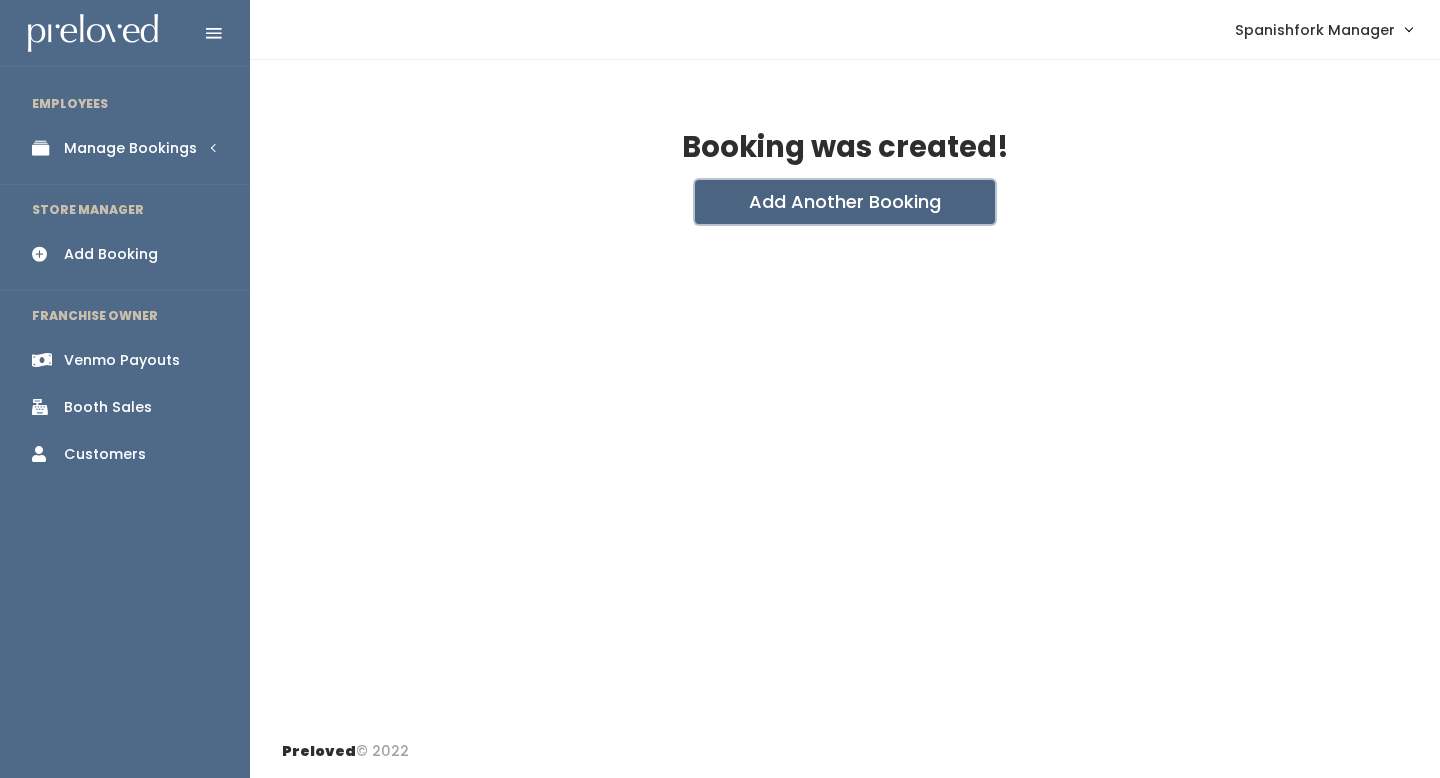 click on "Add Another Booking" at bounding box center (845, 202) 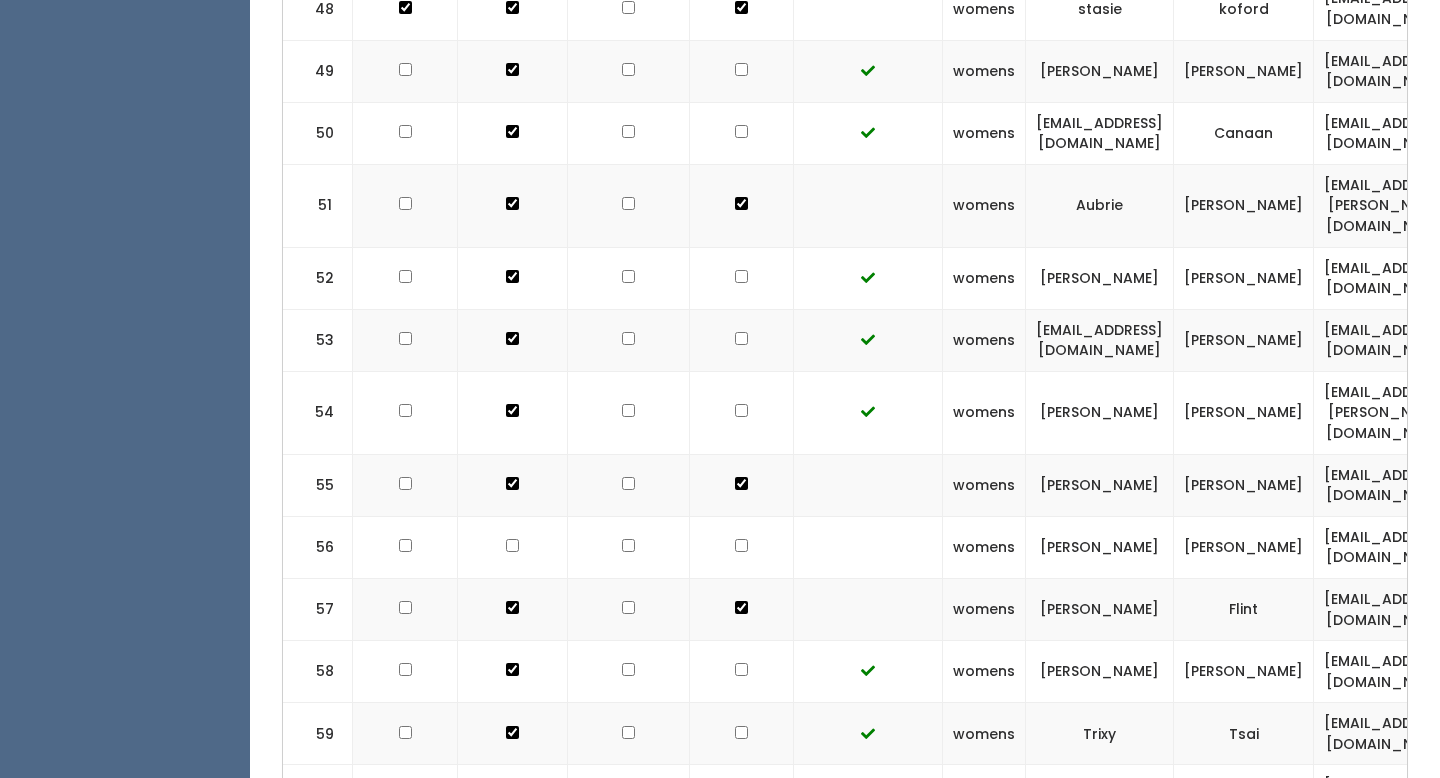 scroll, scrollTop: 0, scrollLeft: 0, axis: both 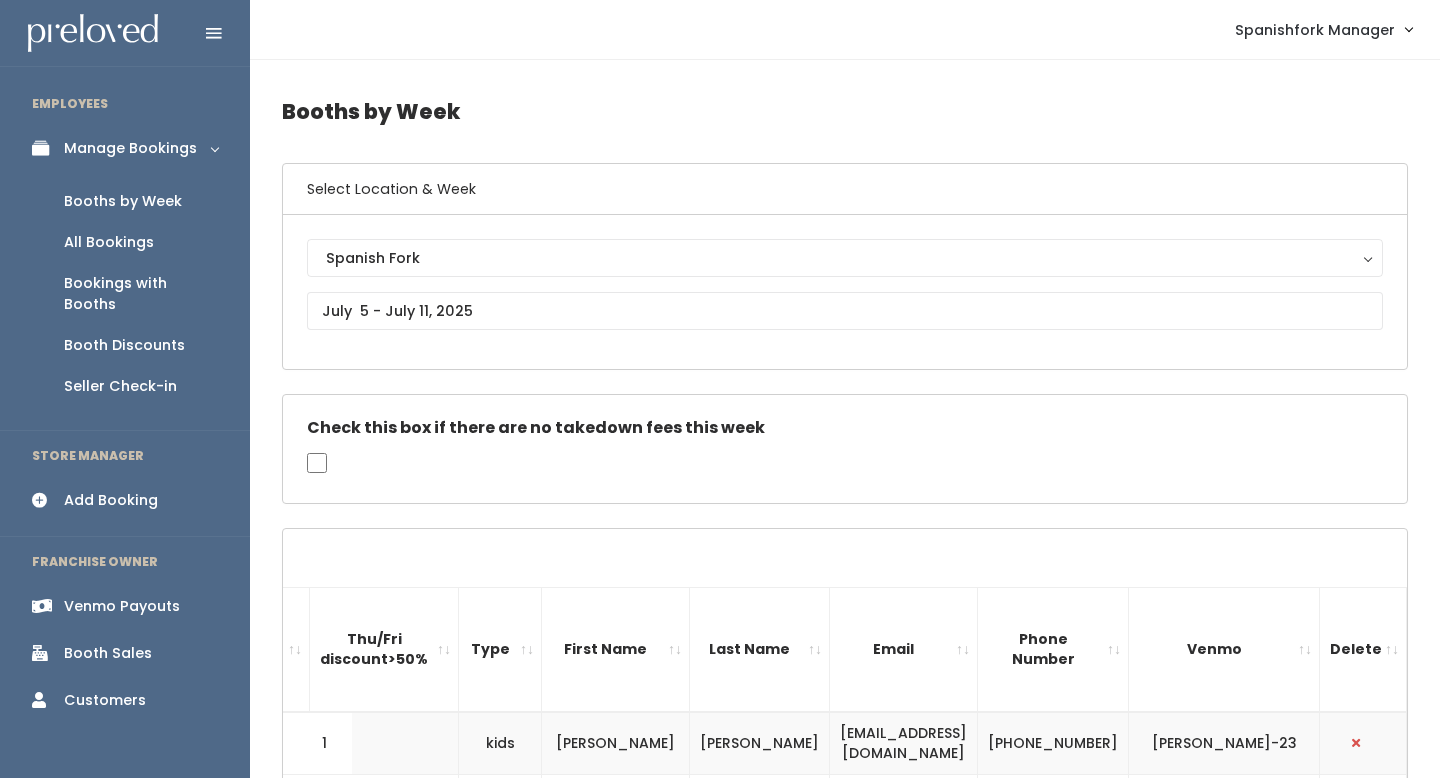 click on "Add Booking" at bounding box center (111, 500) 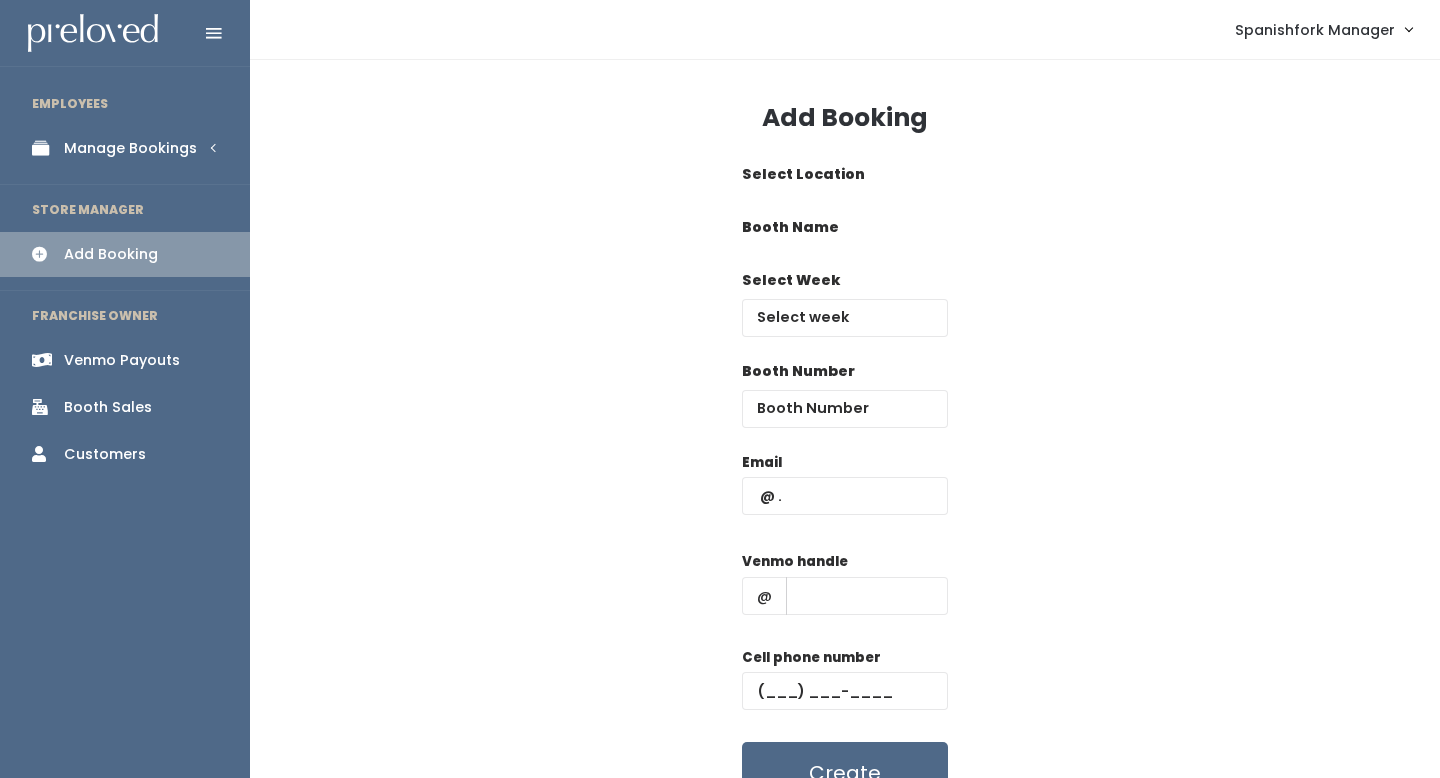 scroll, scrollTop: 0, scrollLeft: 0, axis: both 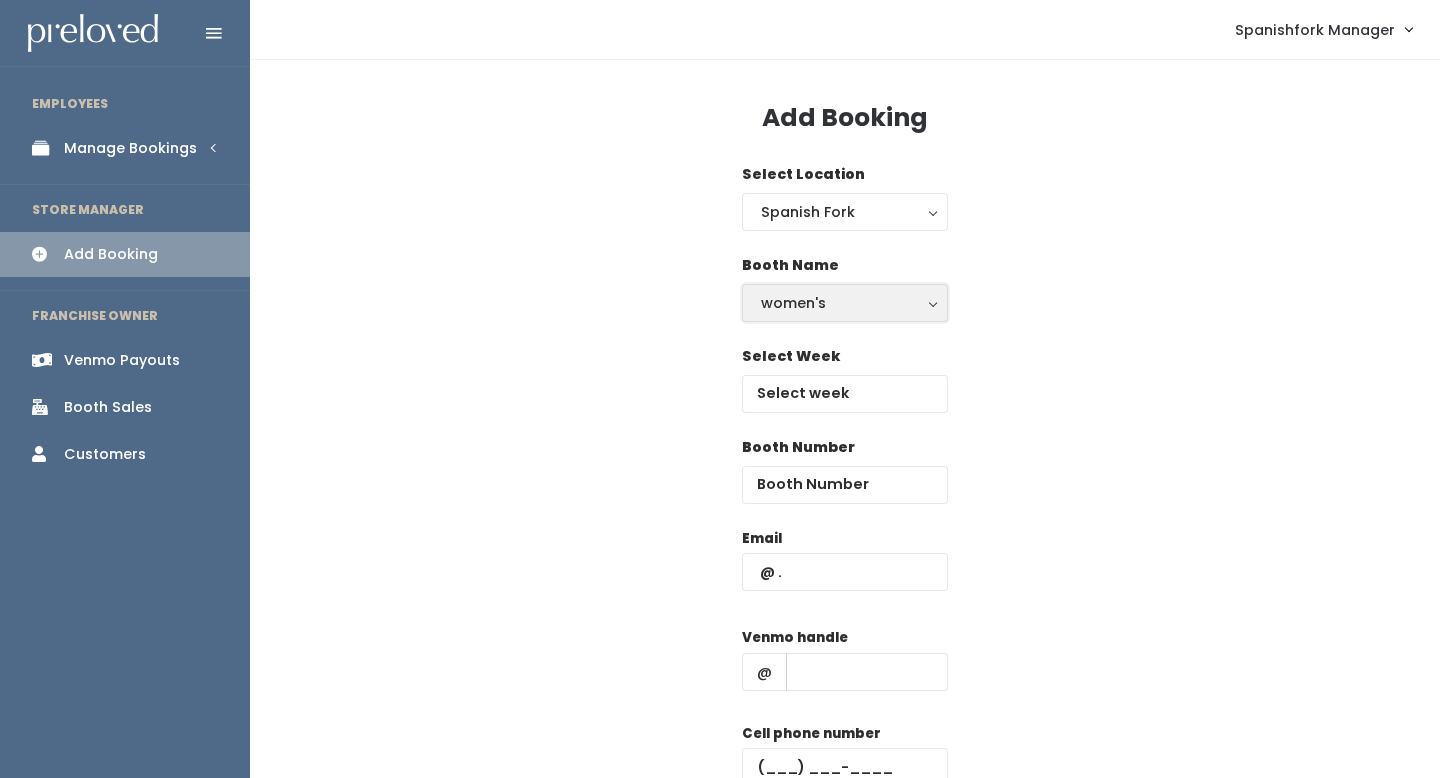 click on "women's" at bounding box center [845, 303] 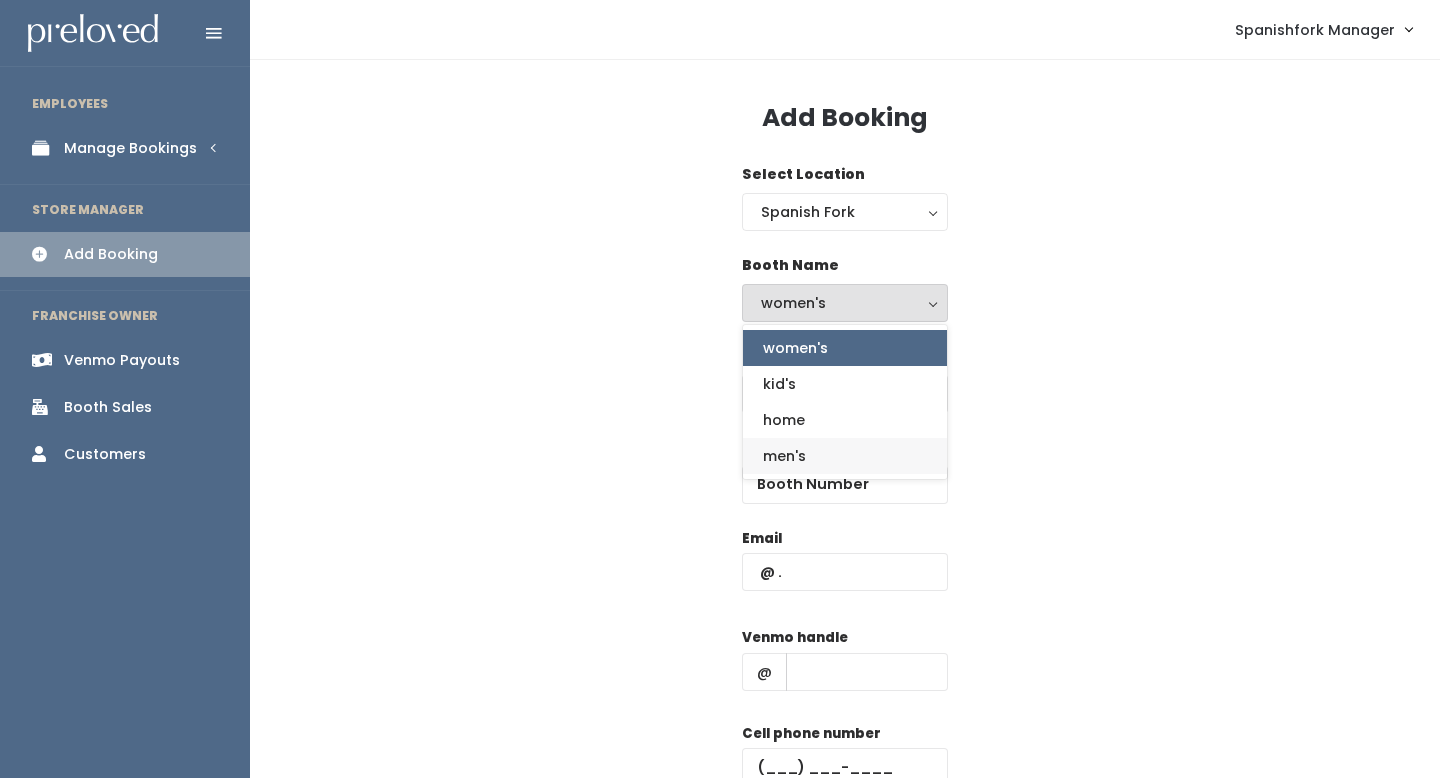 click on "men's" at bounding box center [845, 456] 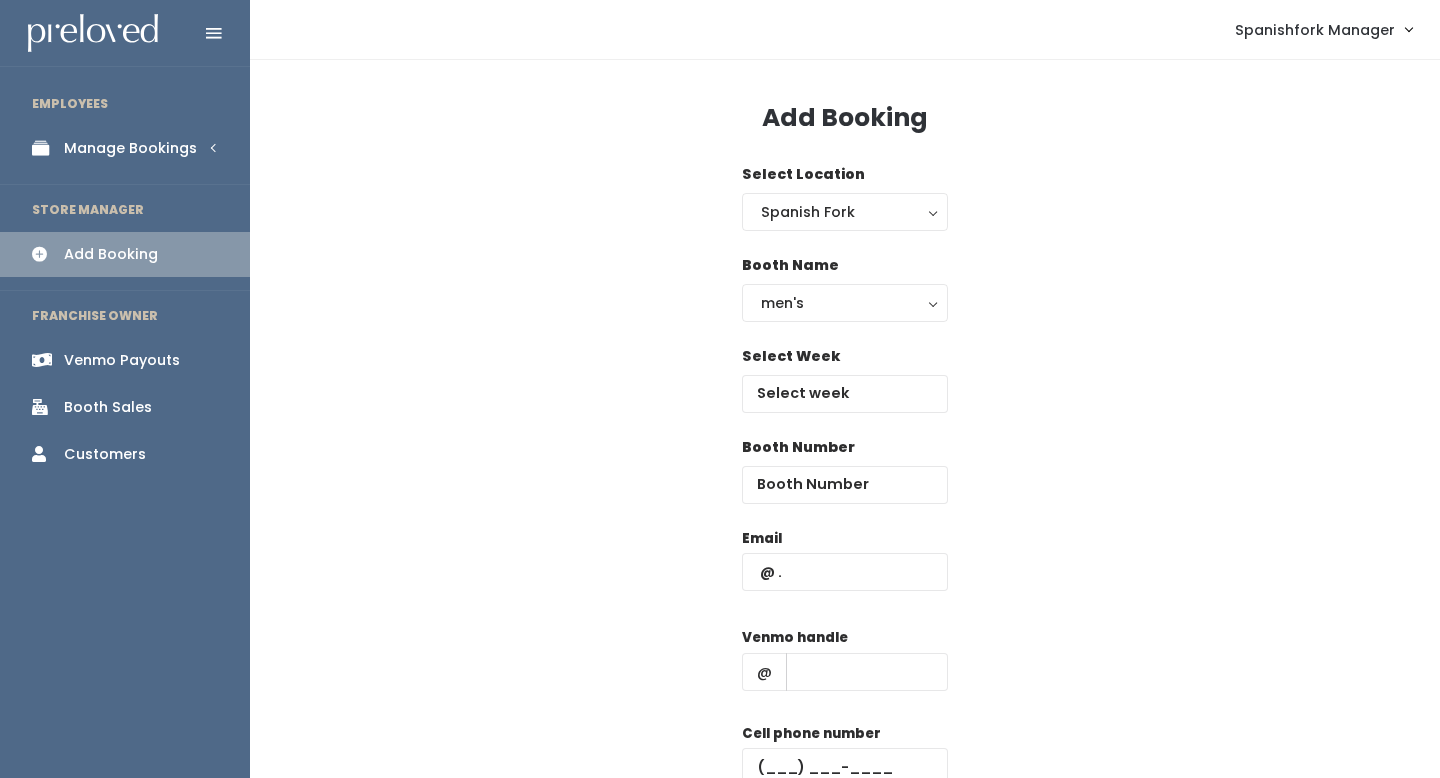 click on "Select Week" at bounding box center (845, 379) 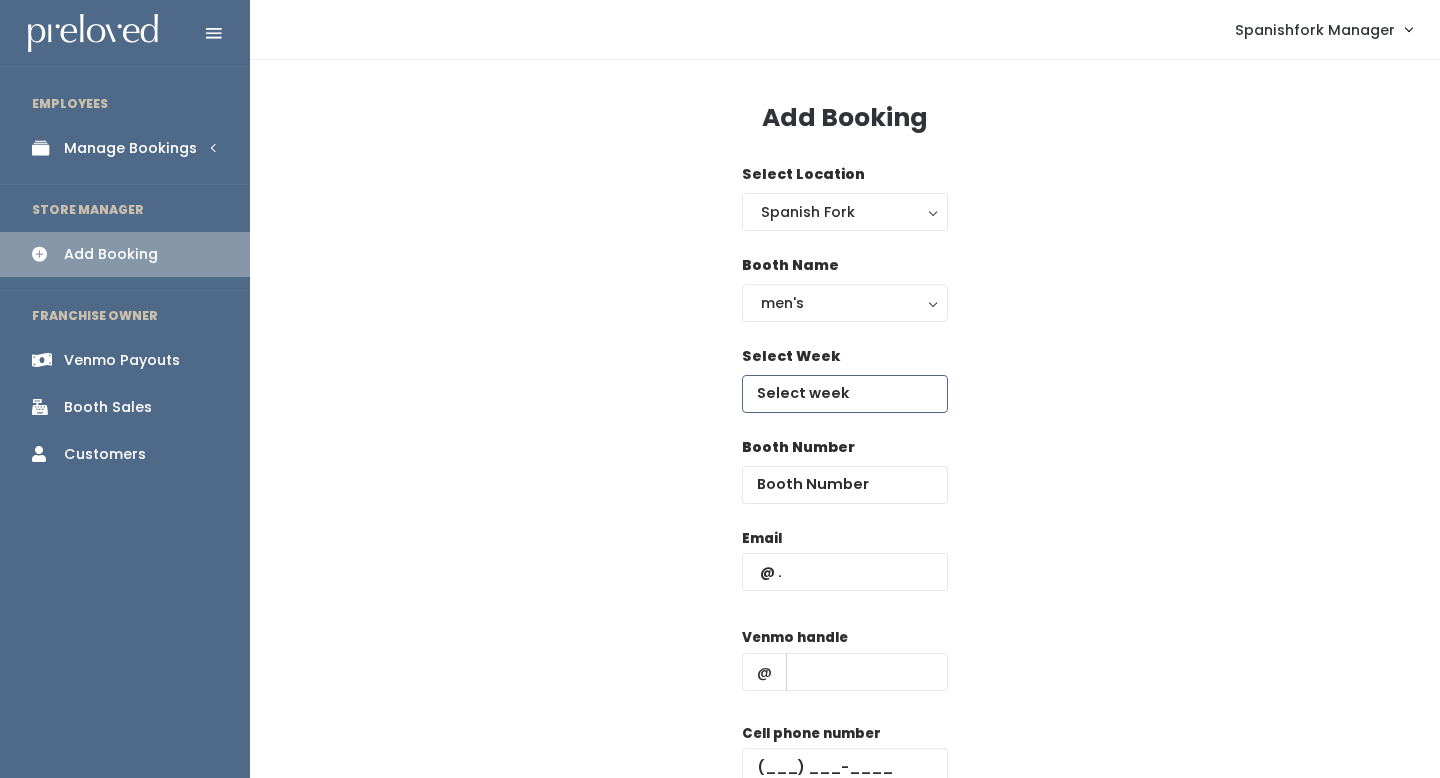 click at bounding box center [845, 394] 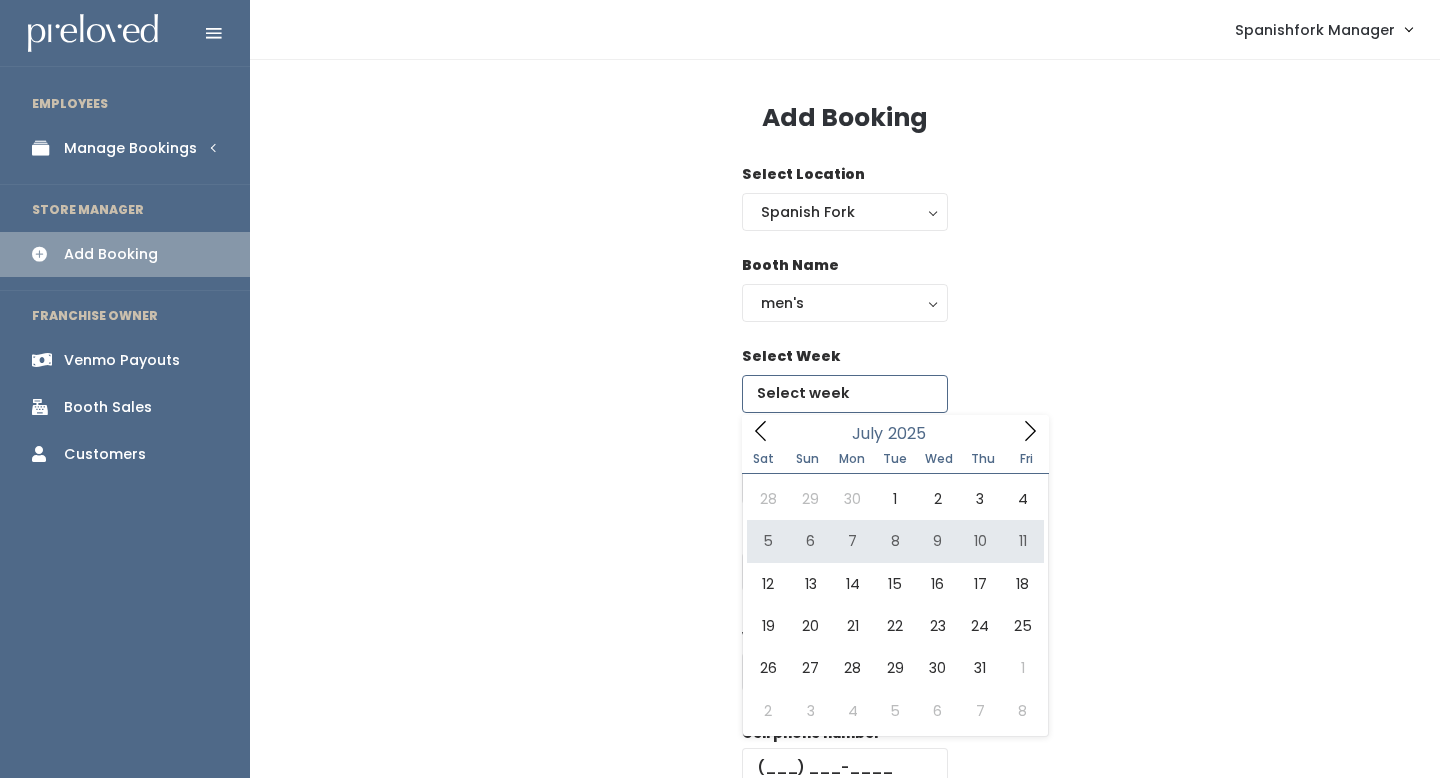 type on "July 5 to July 11" 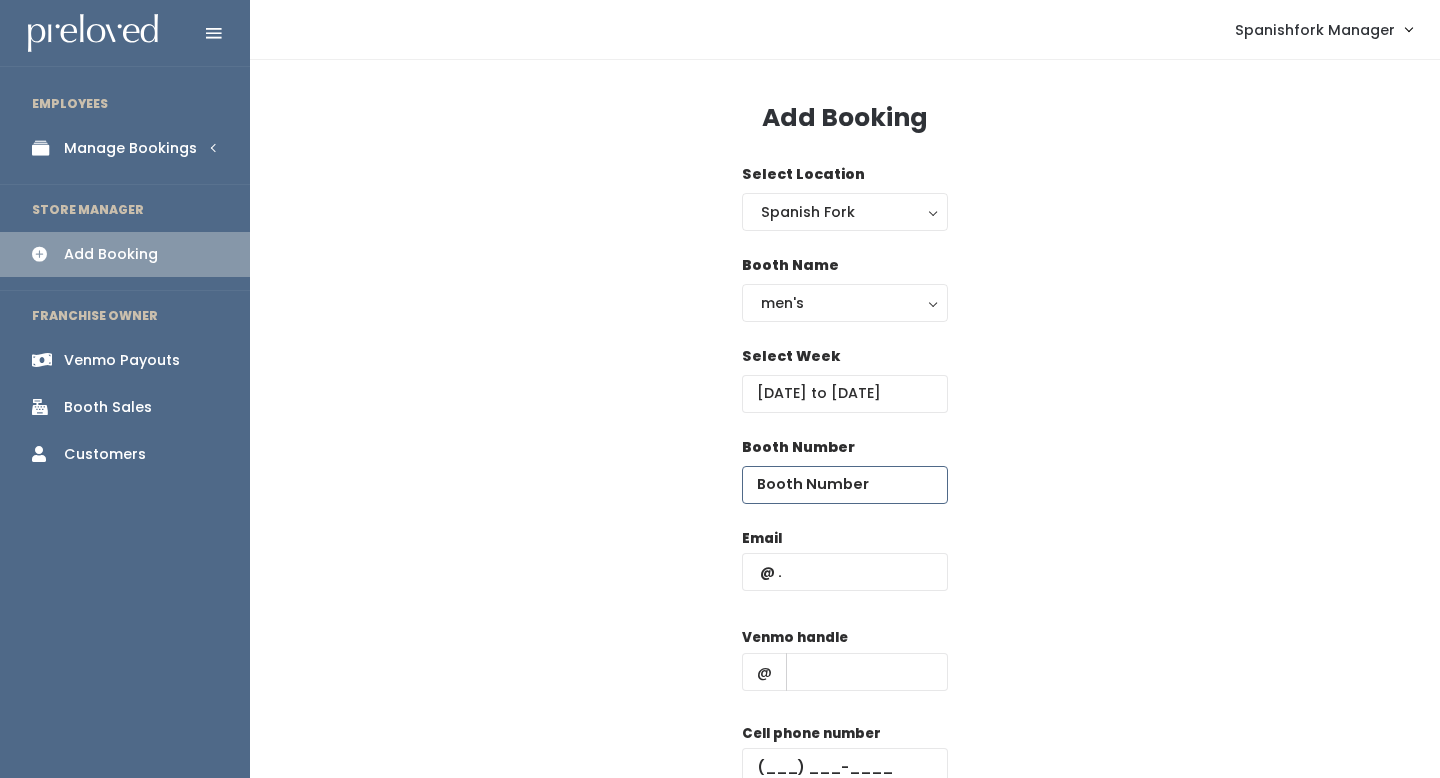 click at bounding box center (845, 485) 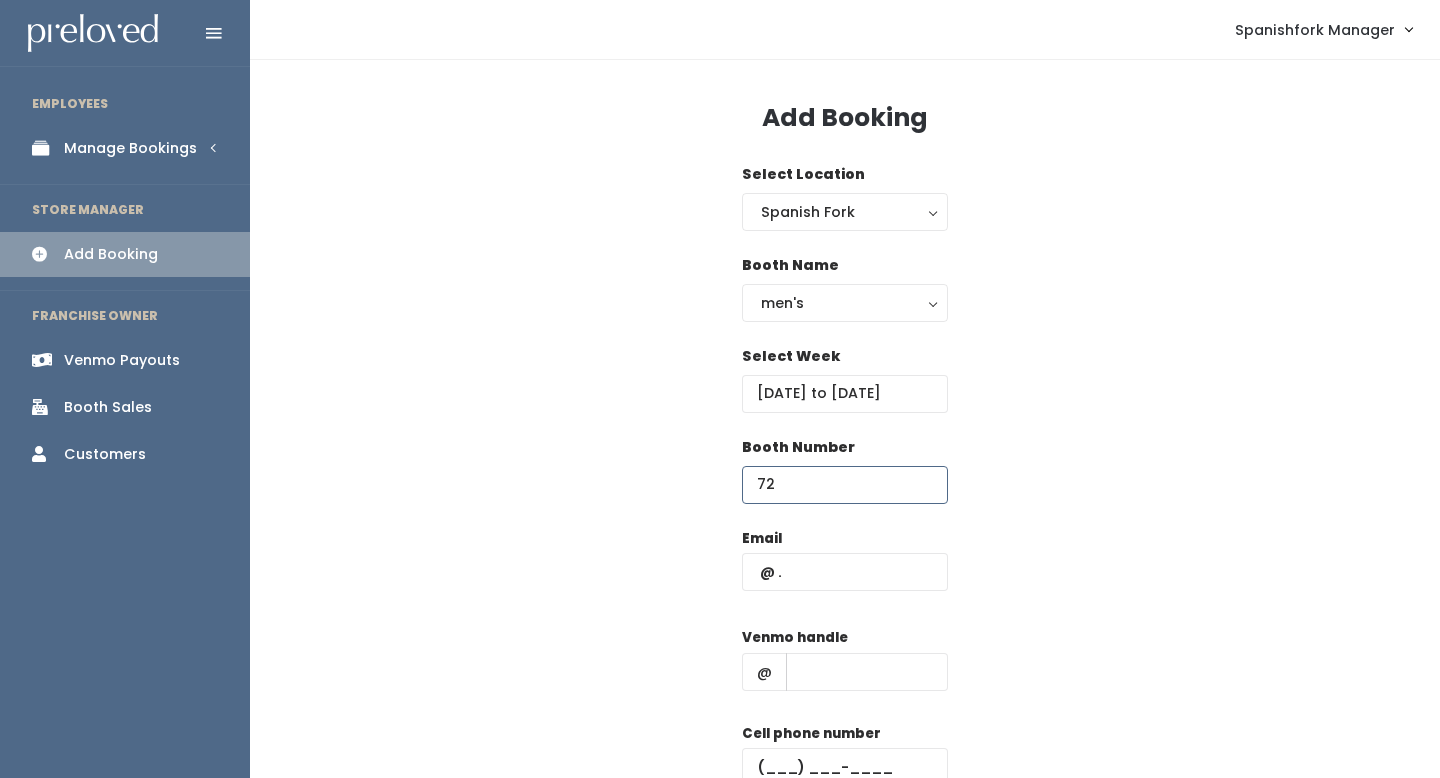 type on "72" 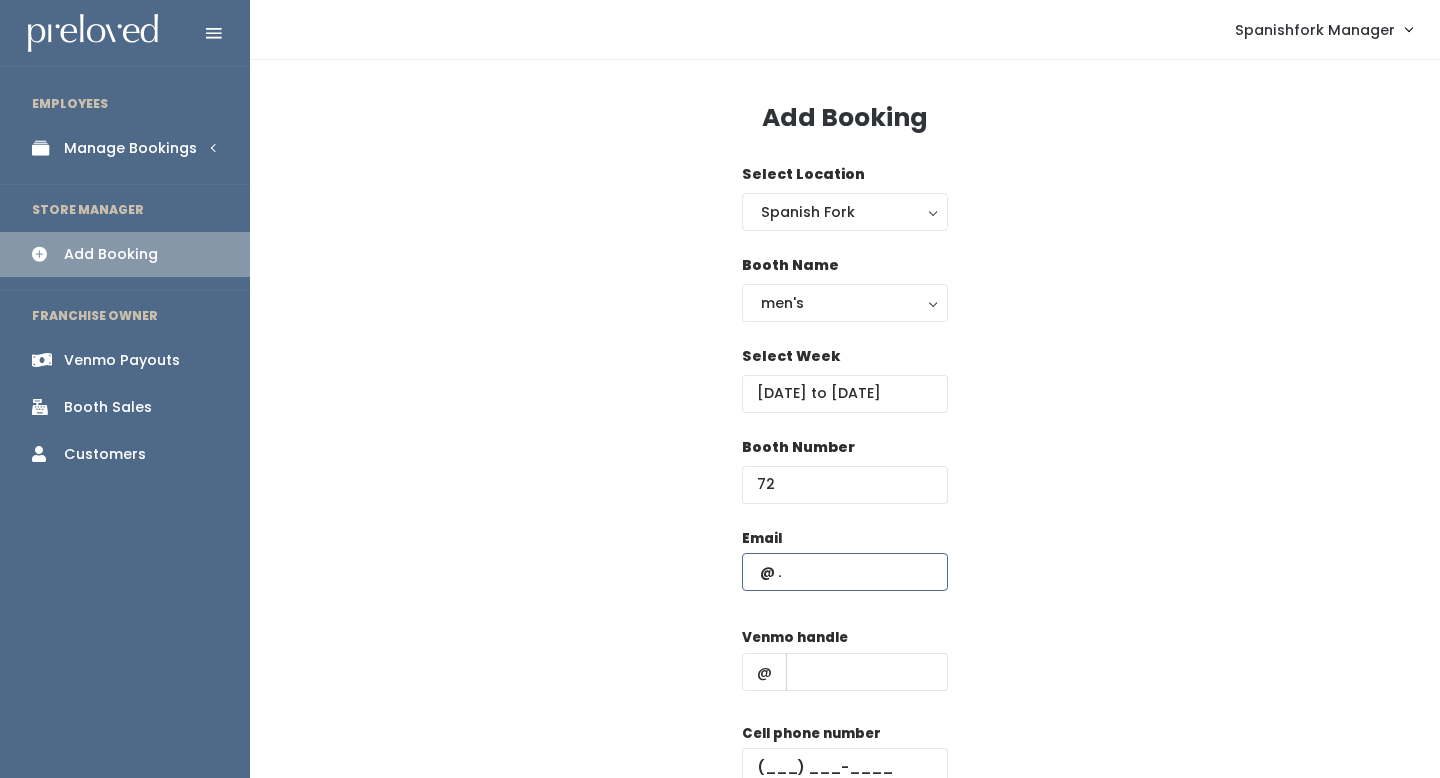 click at bounding box center (845, 572) 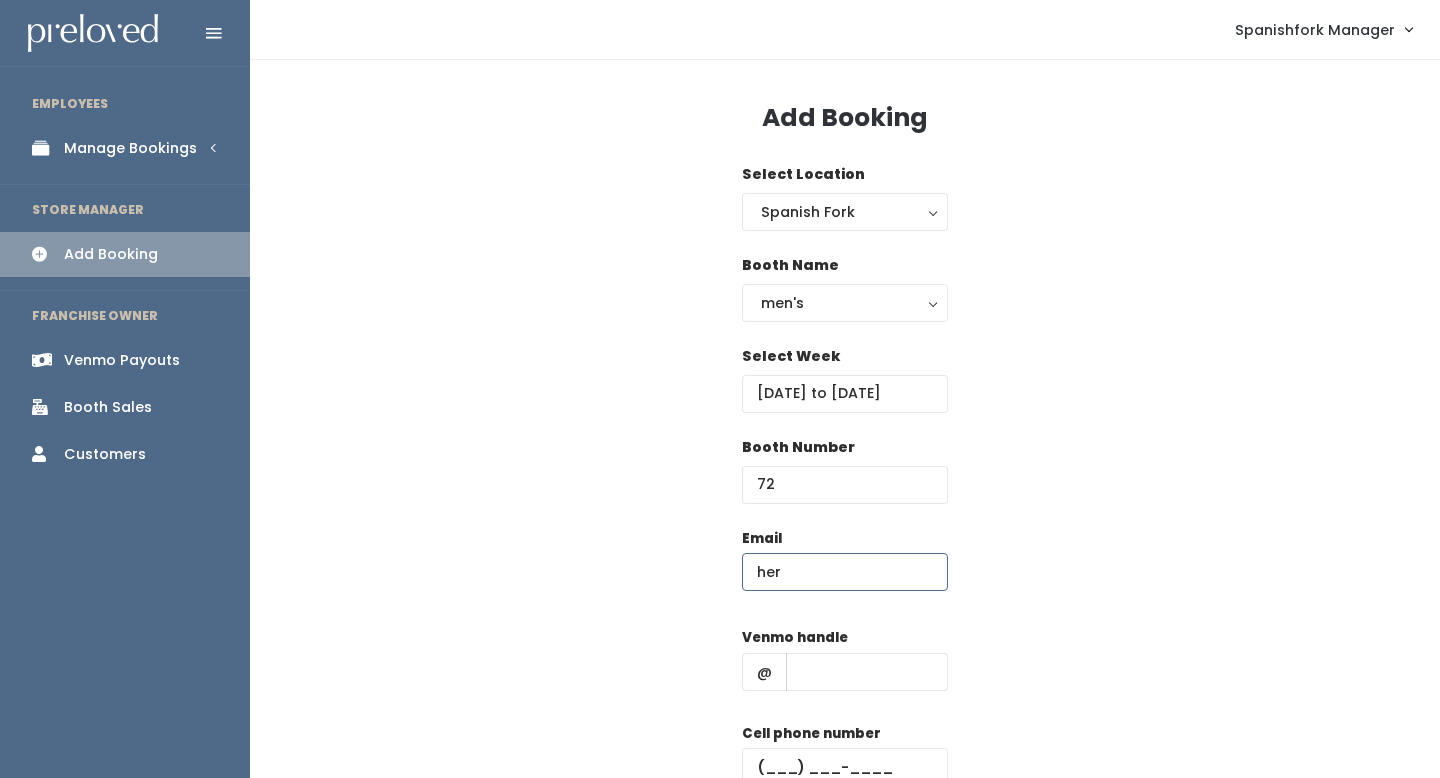 type on "hernandezchristina29@gmail.com" 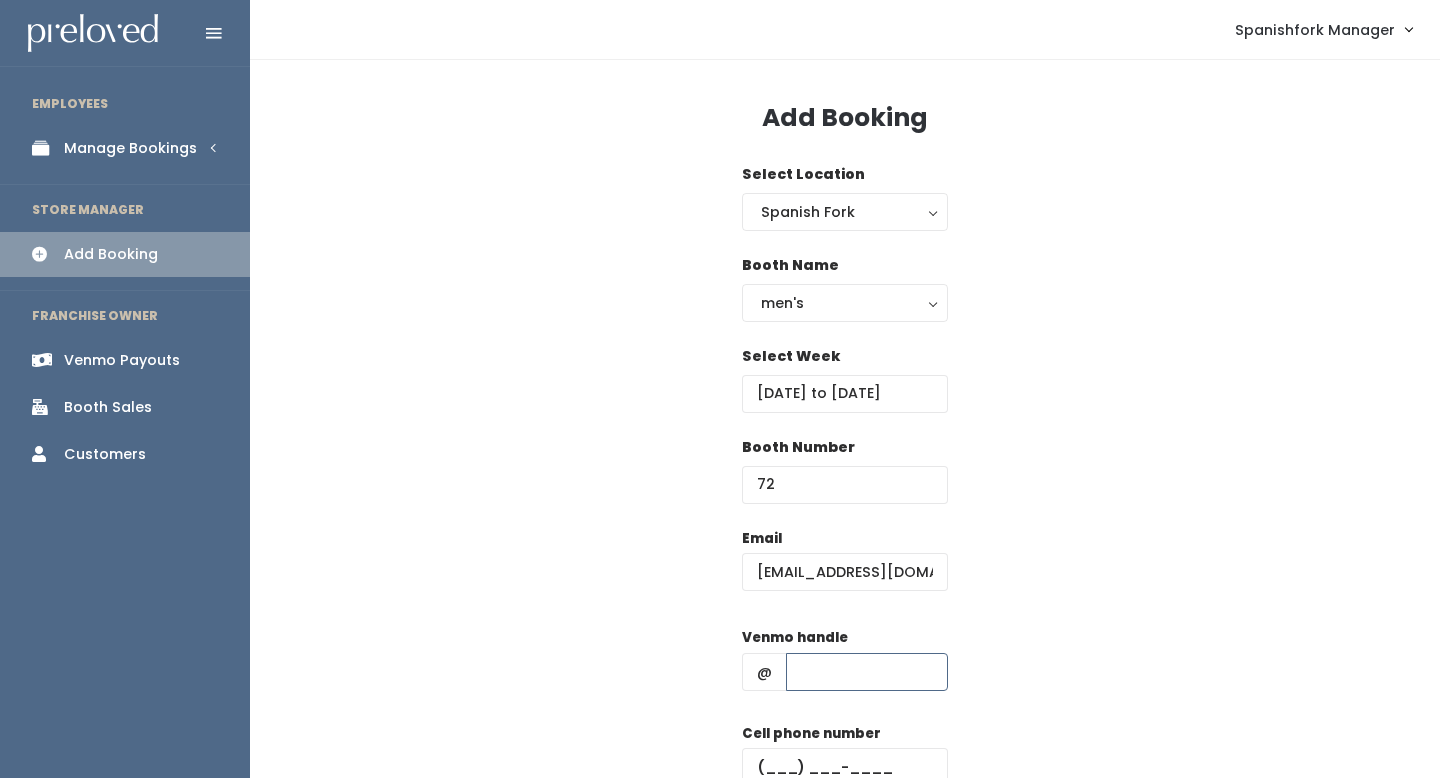 click at bounding box center (867, 672) 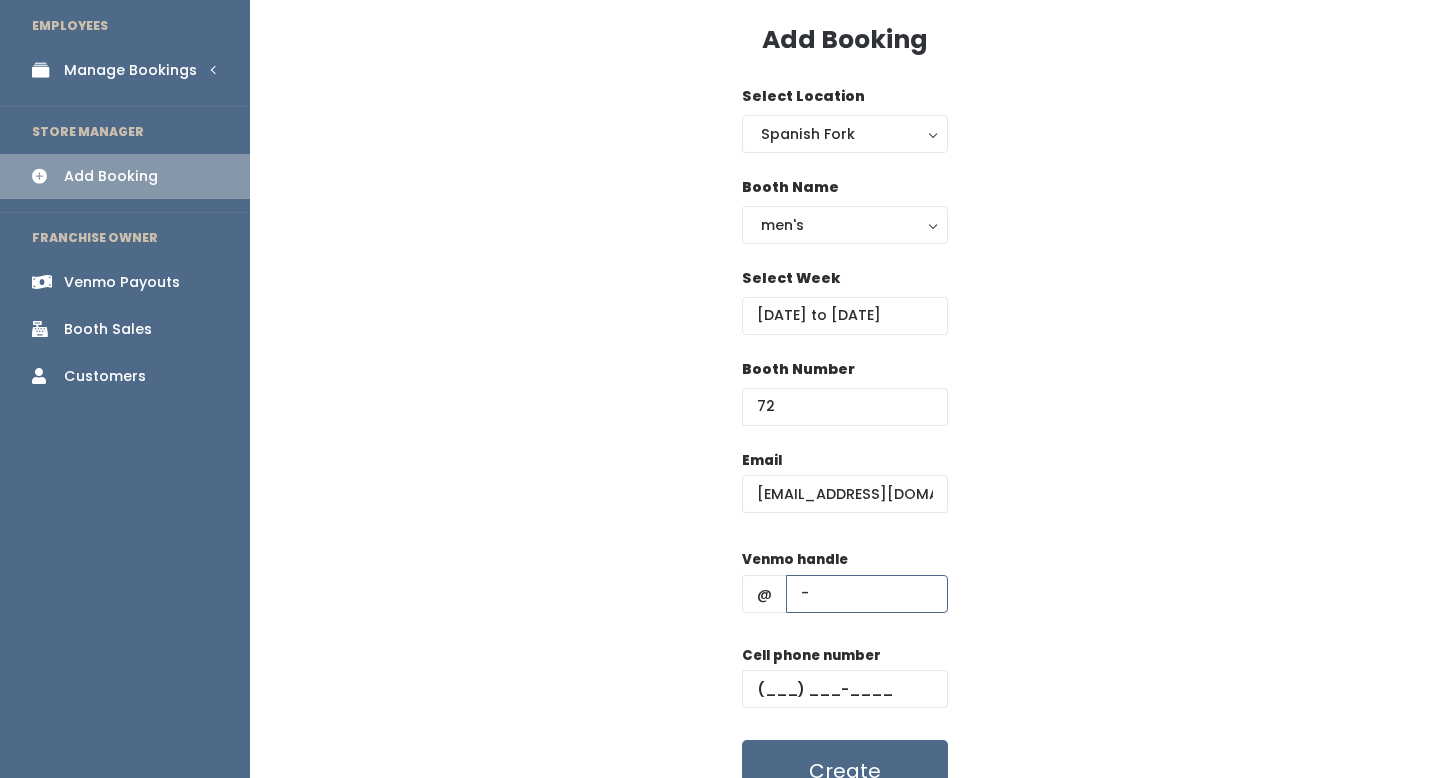 scroll, scrollTop: 156, scrollLeft: 0, axis: vertical 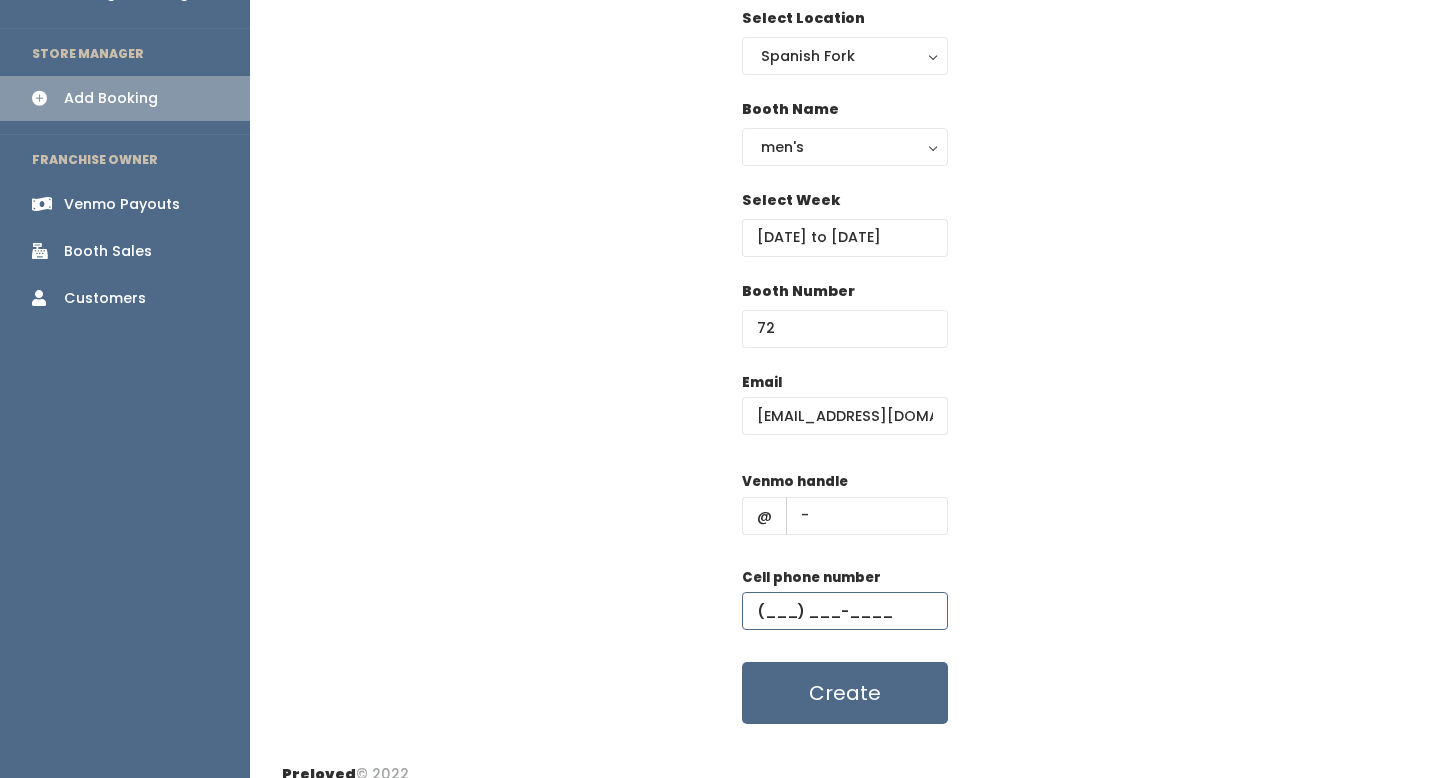 click at bounding box center [845, 611] 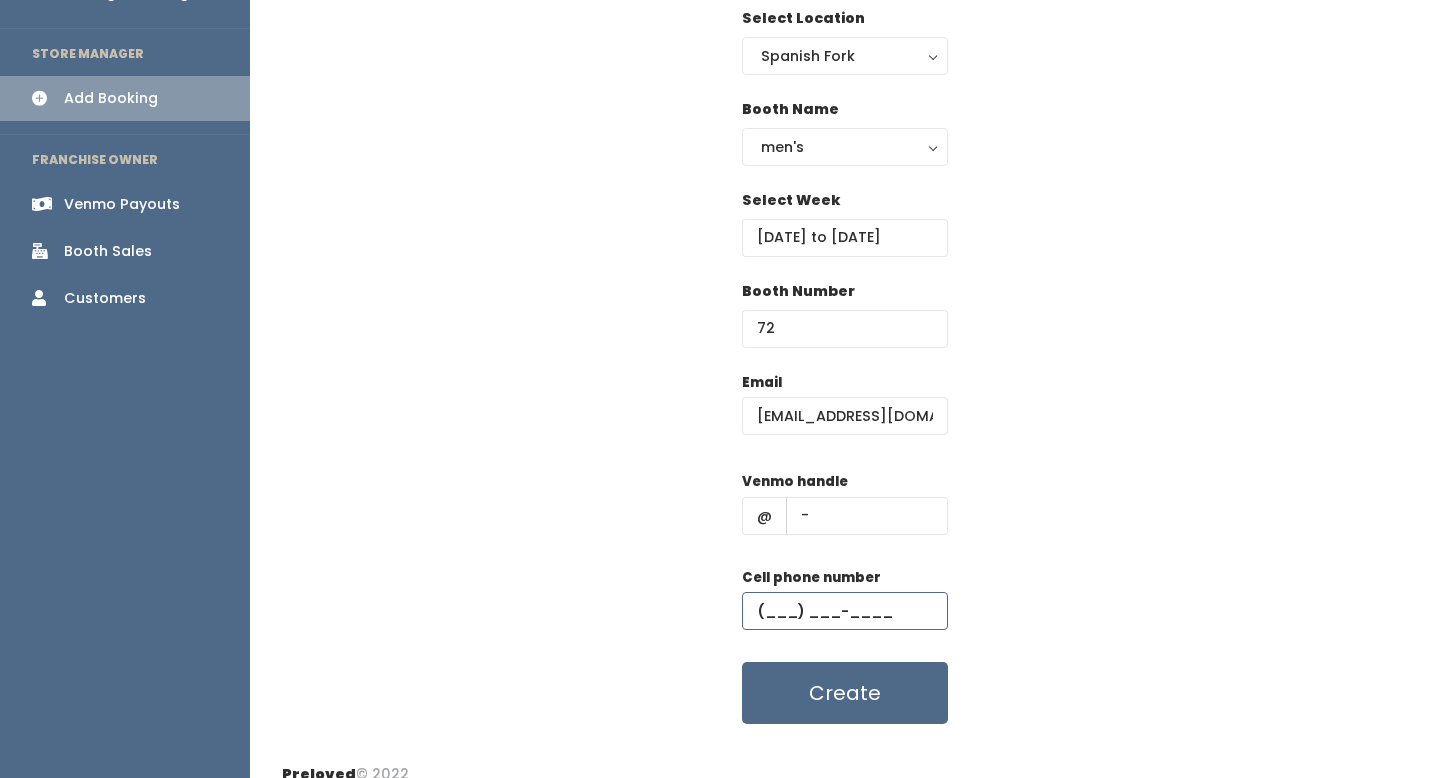 type on "(555) 555-5555" 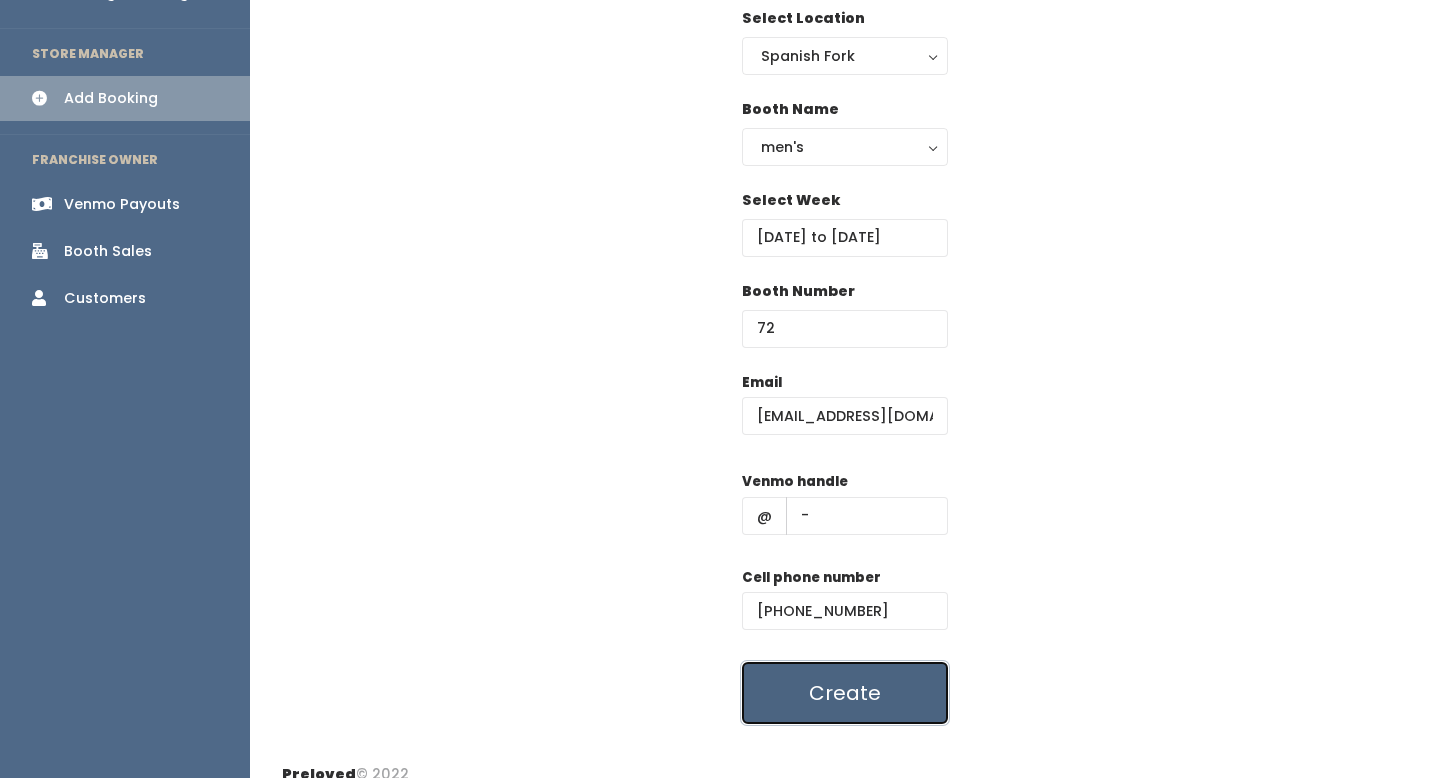 click on "Create" at bounding box center (845, 693) 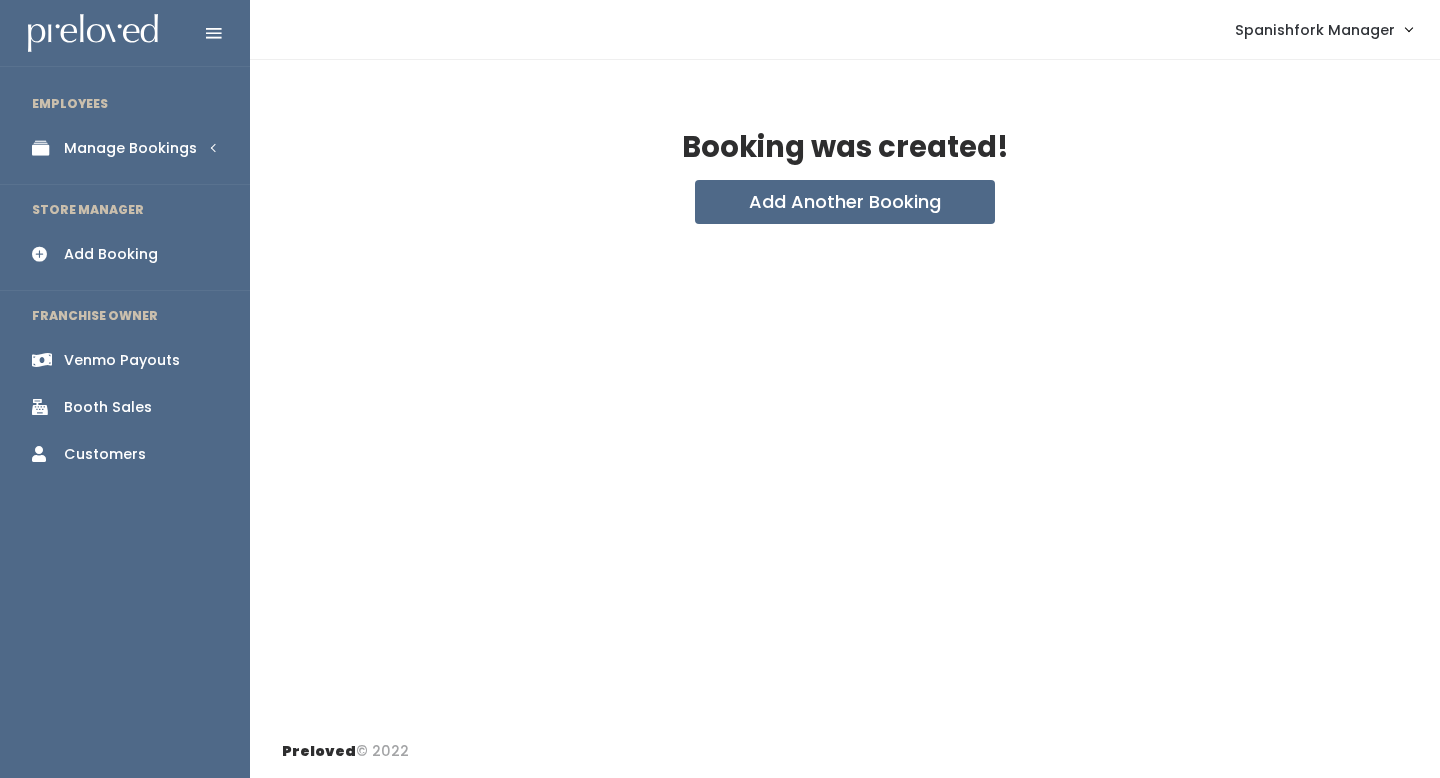 scroll, scrollTop: 0, scrollLeft: 0, axis: both 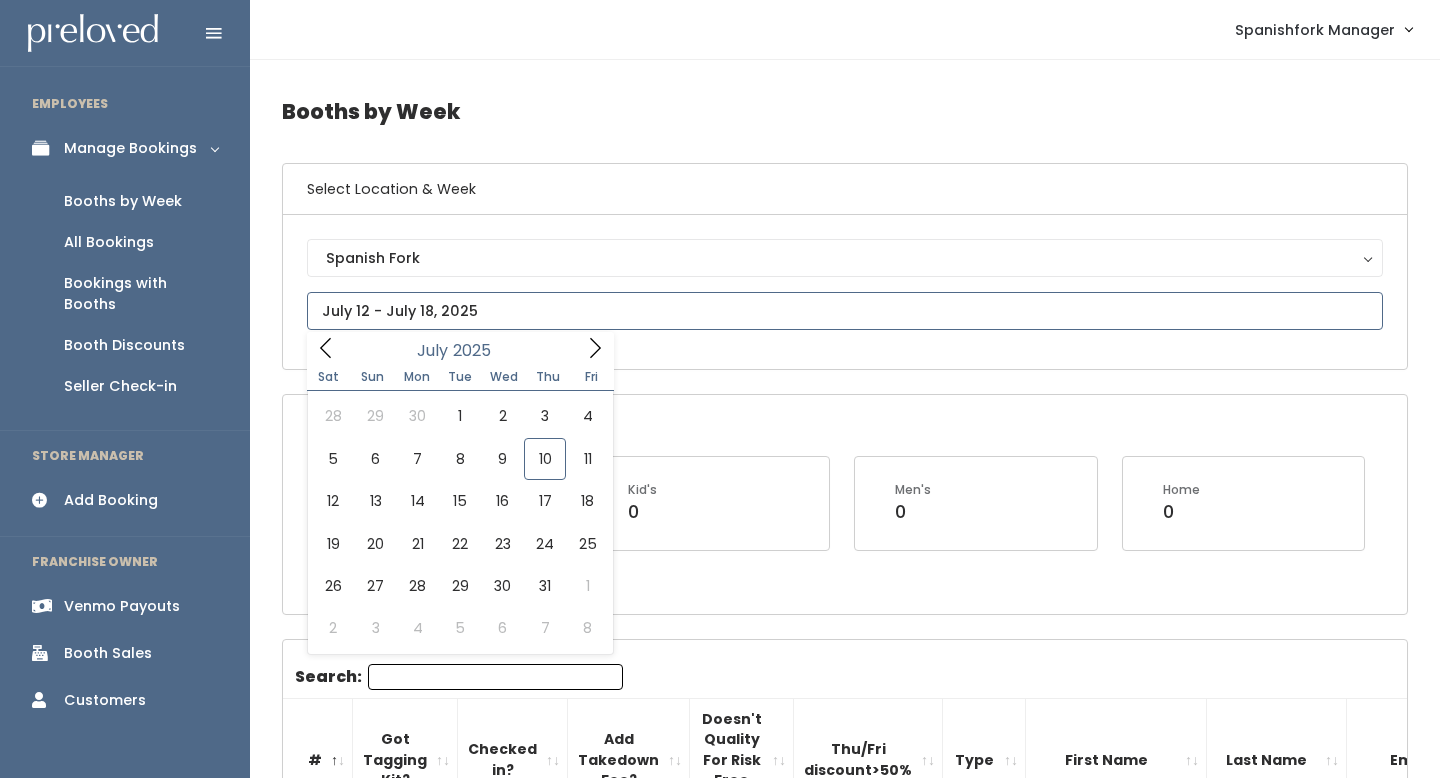 click at bounding box center (845, 311) 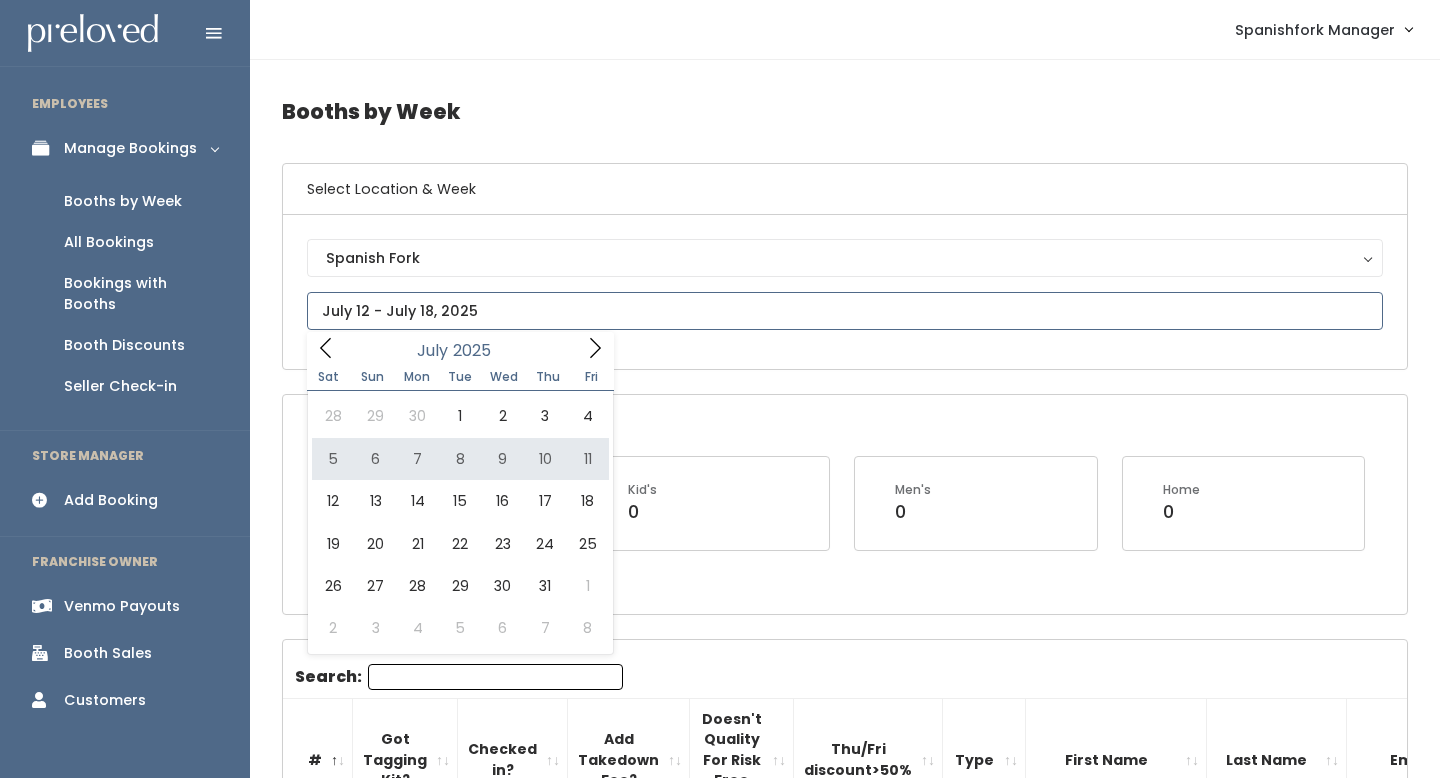 type on "July 5 to July 11" 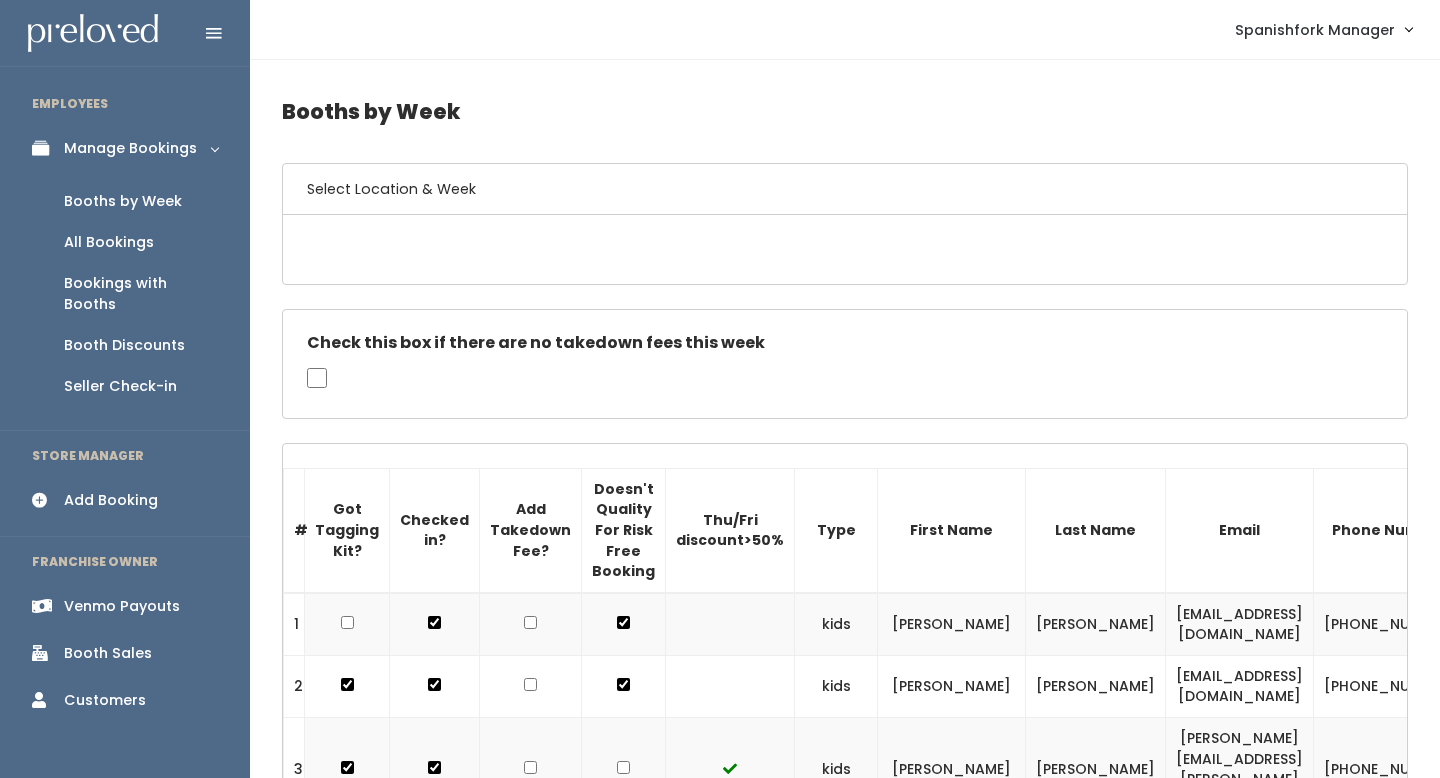 scroll, scrollTop: 0, scrollLeft: 0, axis: both 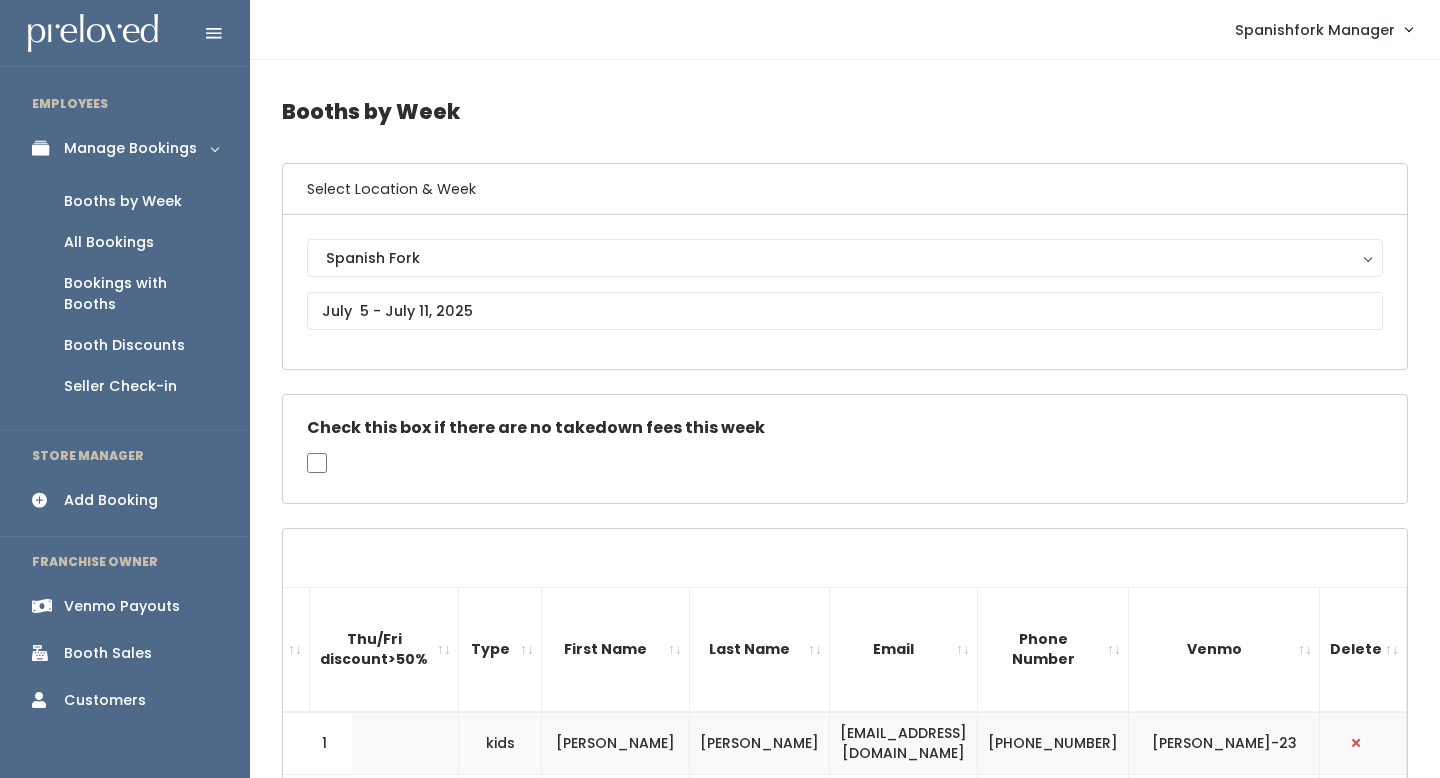 click on "Booth Discounts" at bounding box center [124, 345] 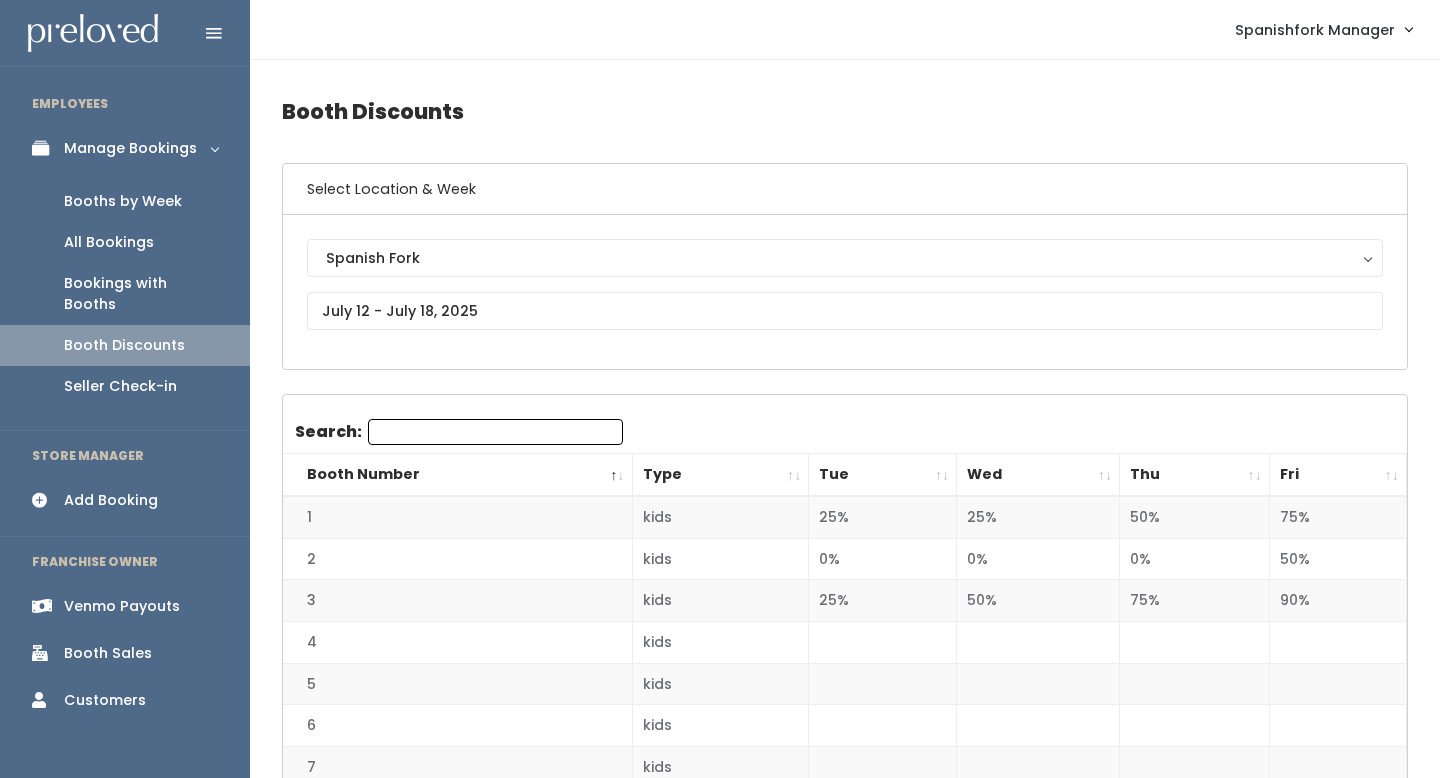 scroll, scrollTop: 0, scrollLeft: 0, axis: both 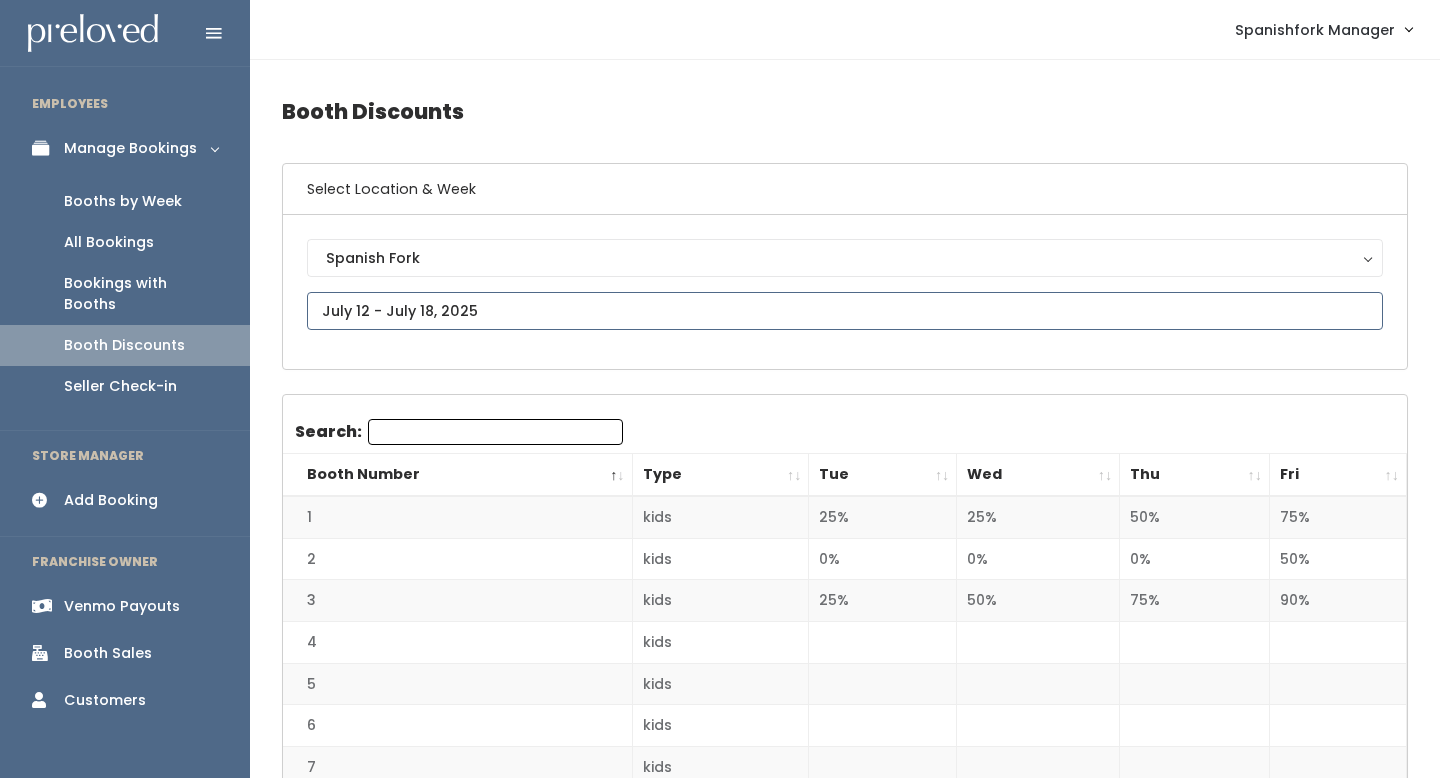 click at bounding box center (845, 311) 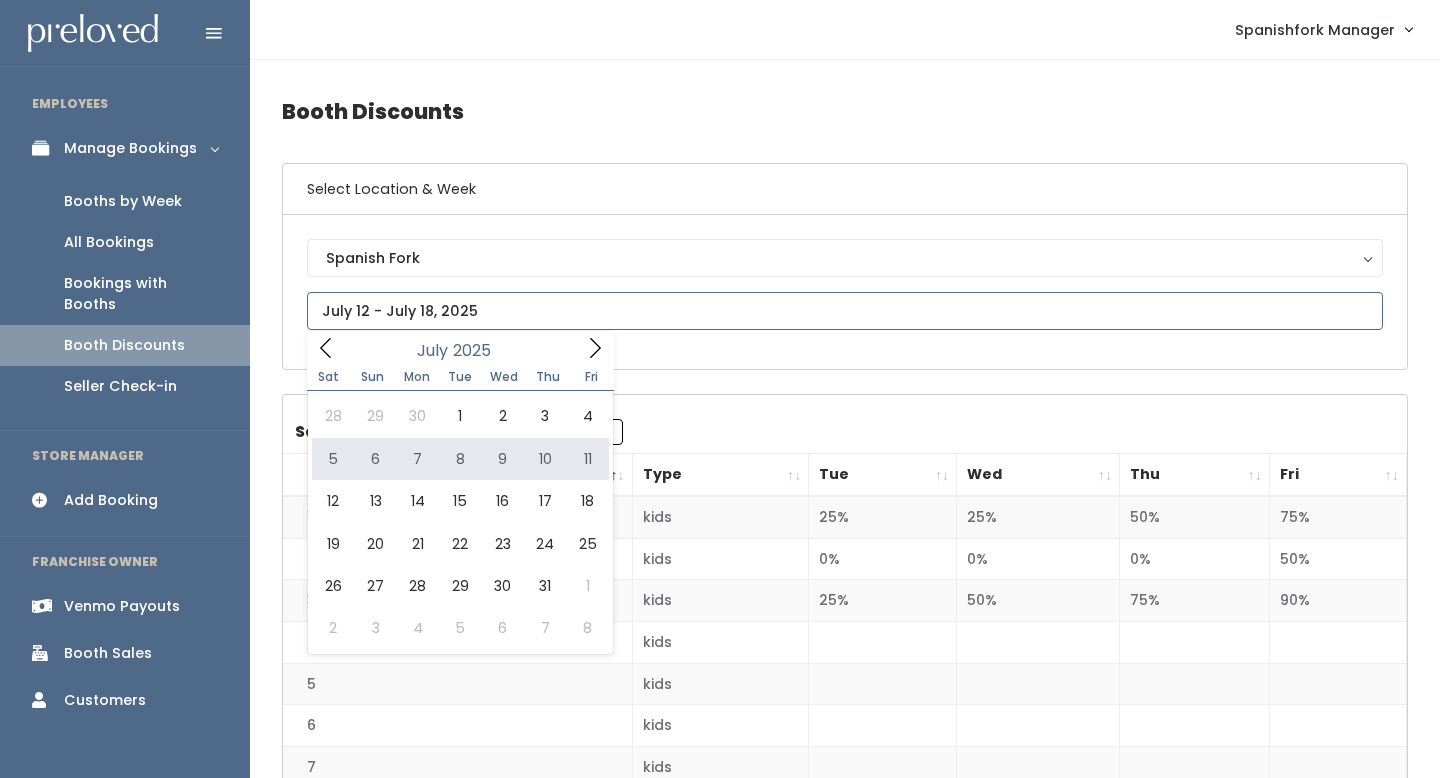 type on "[DATE] to [DATE]" 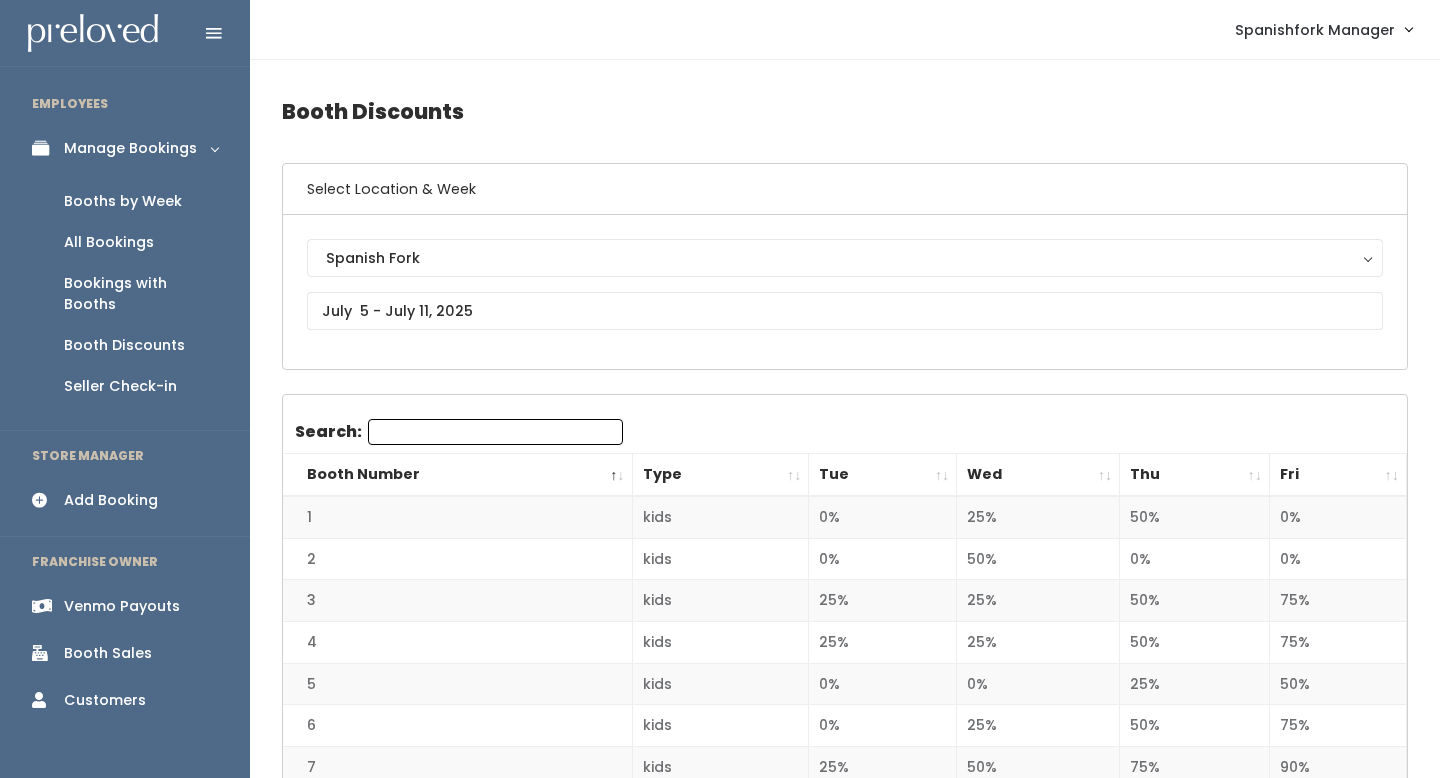 scroll, scrollTop: 0, scrollLeft: 0, axis: both 